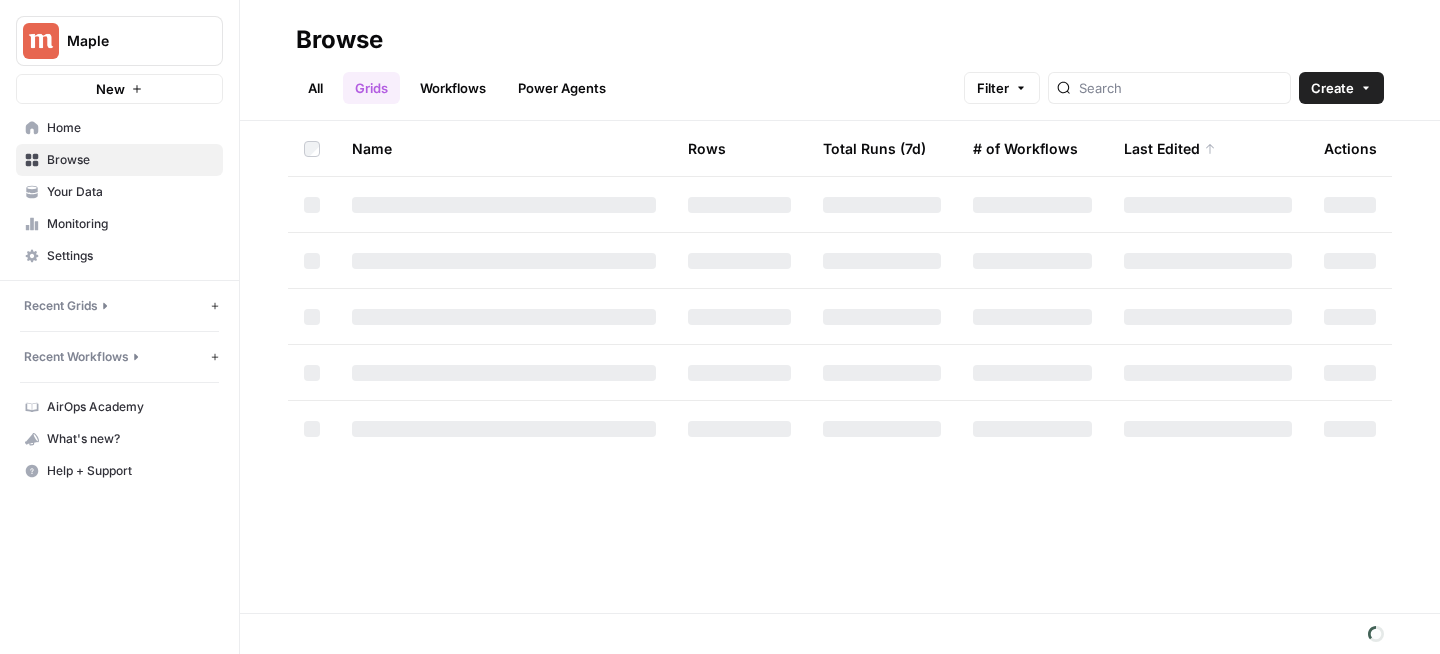 scroll, scrollTop: 0, scrollLeft: 0, axis: both 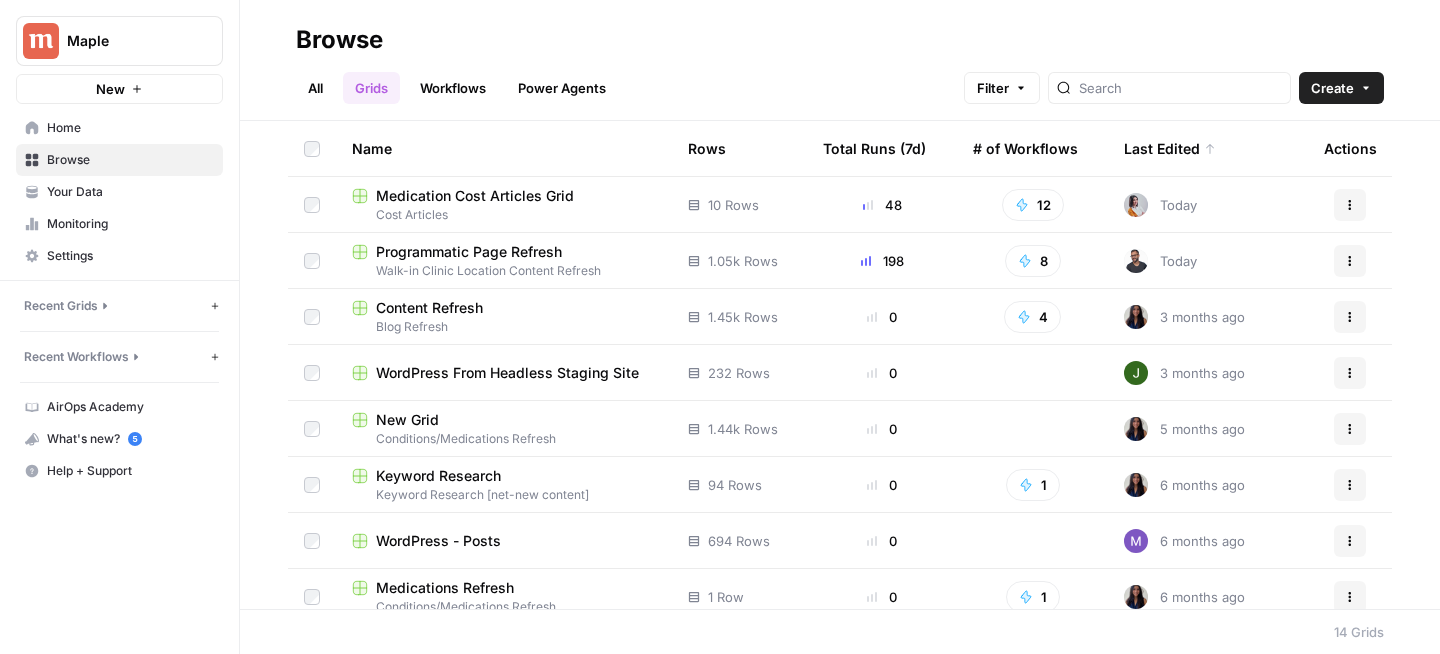 click on "Medication Cost Articles Grid" at bounding box center (475, 196) 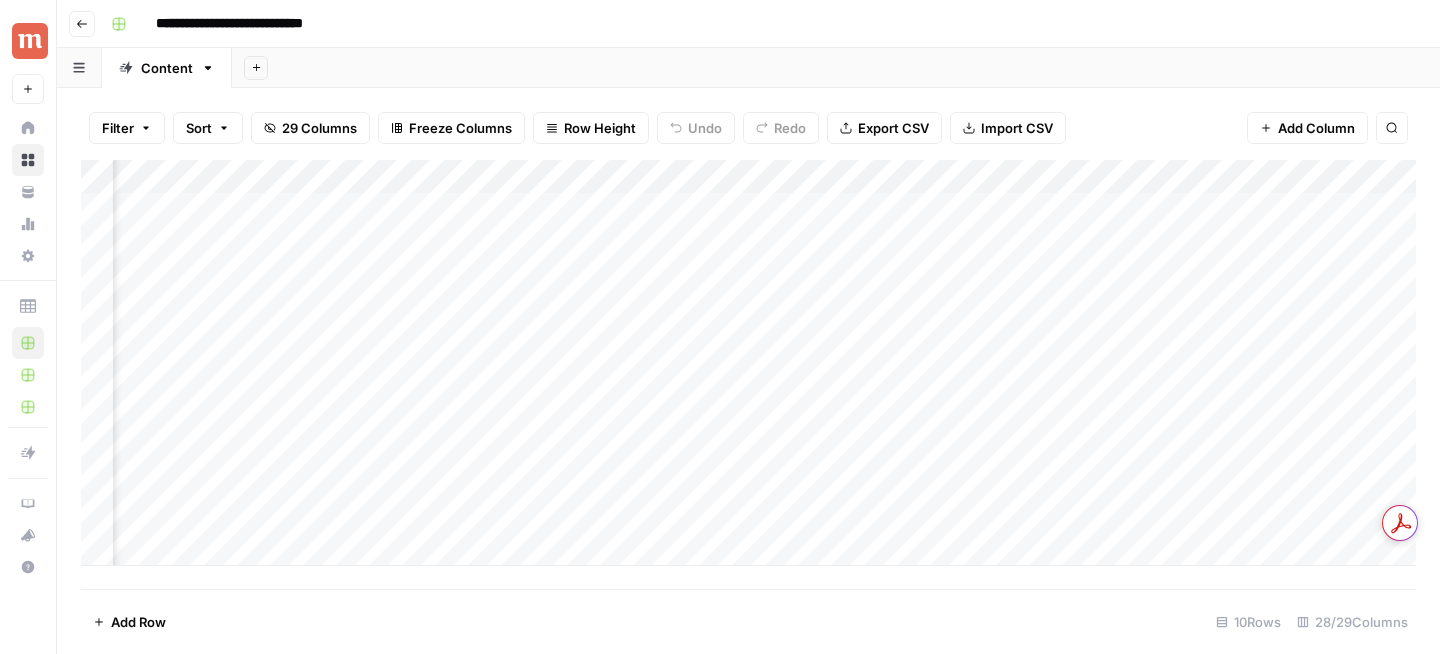 scroll, scrollTop: 0, scrollLeft: 2236, axis: horizontal 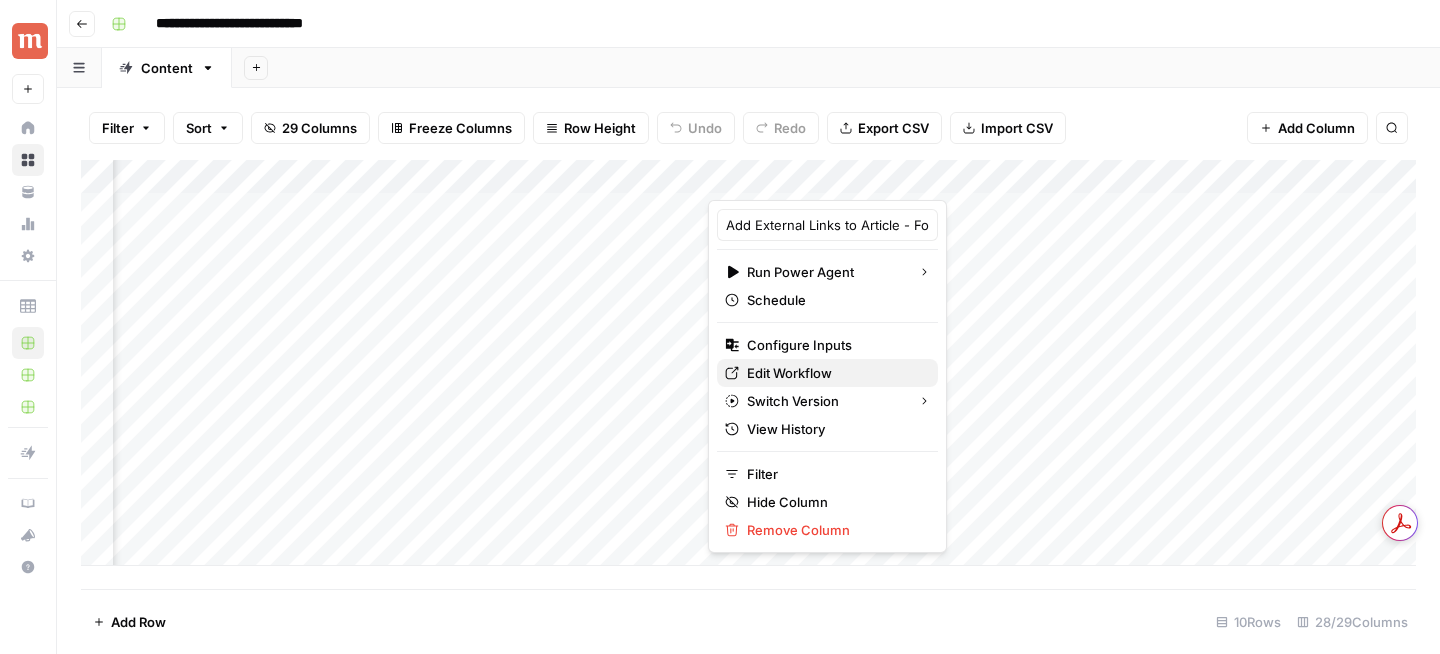 click on "Edit Workflow" at bounding box center [834, 373] 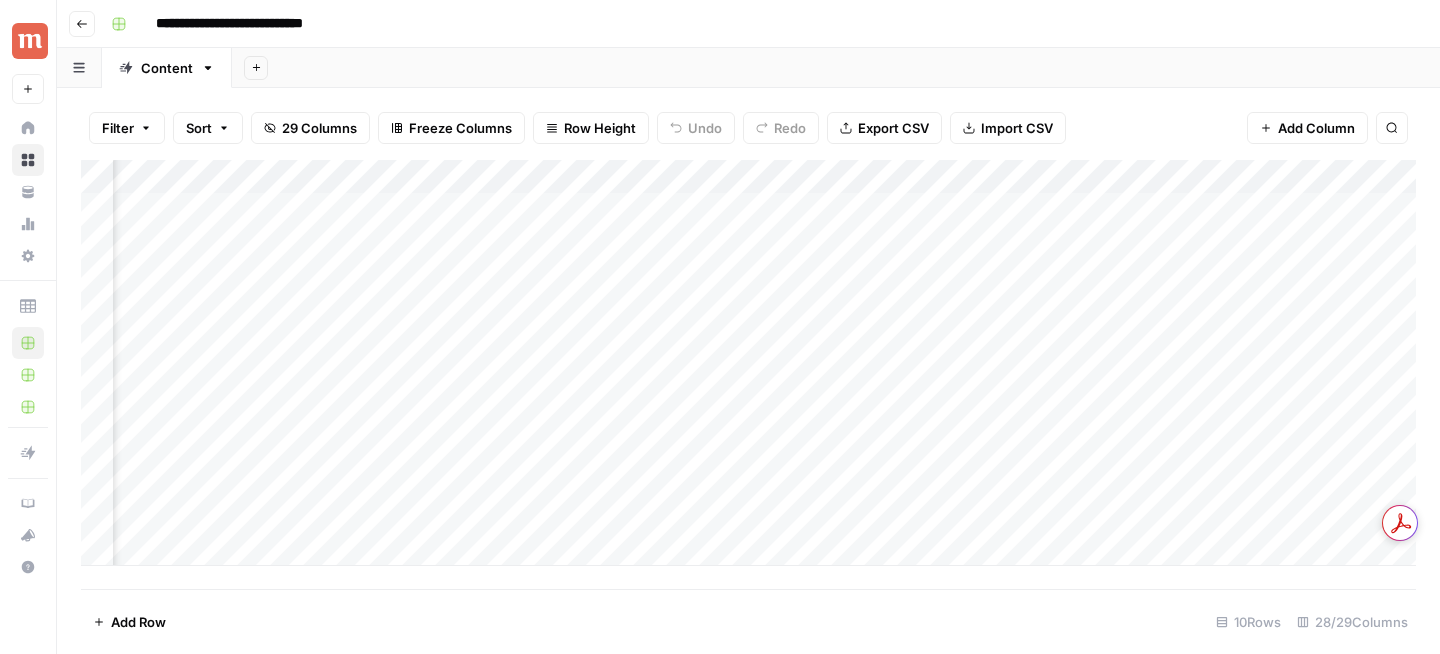 scroll, scrollTop: 0, scrollLeft: 2564, axis: horizontal 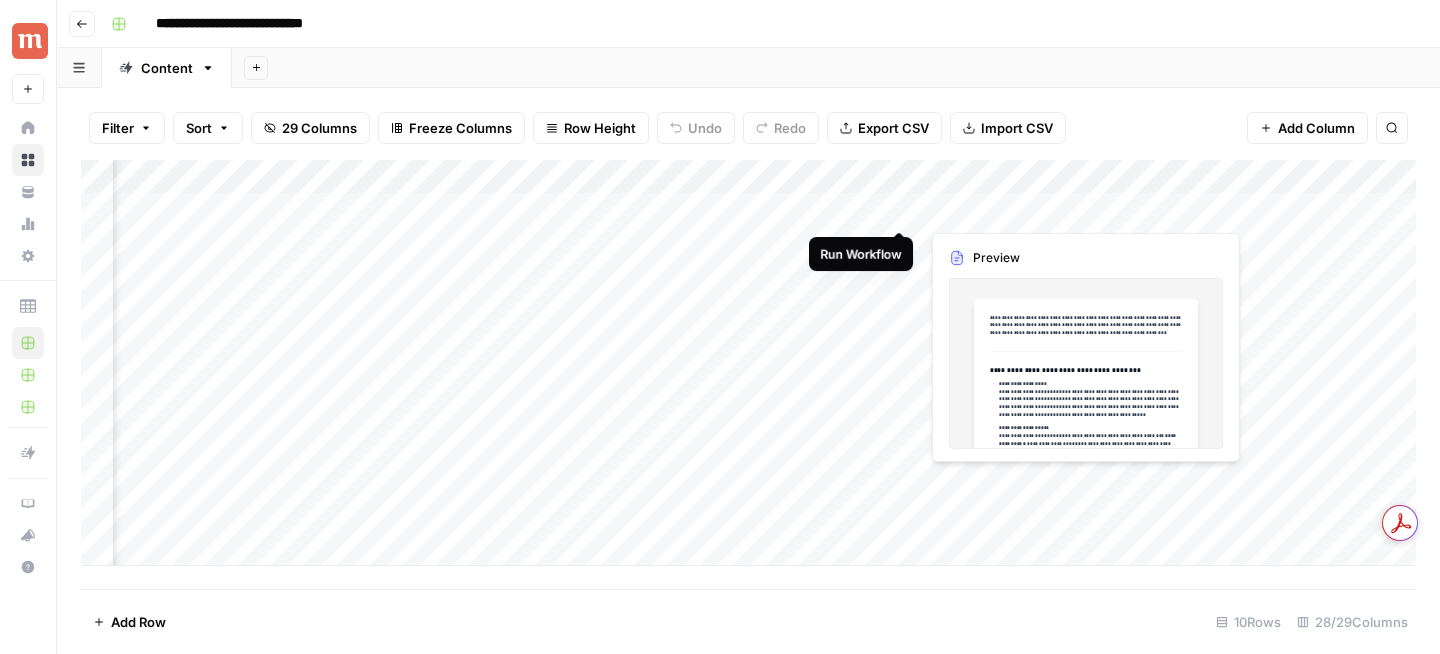 click on "Add Column" at bounding box center (748, 363) 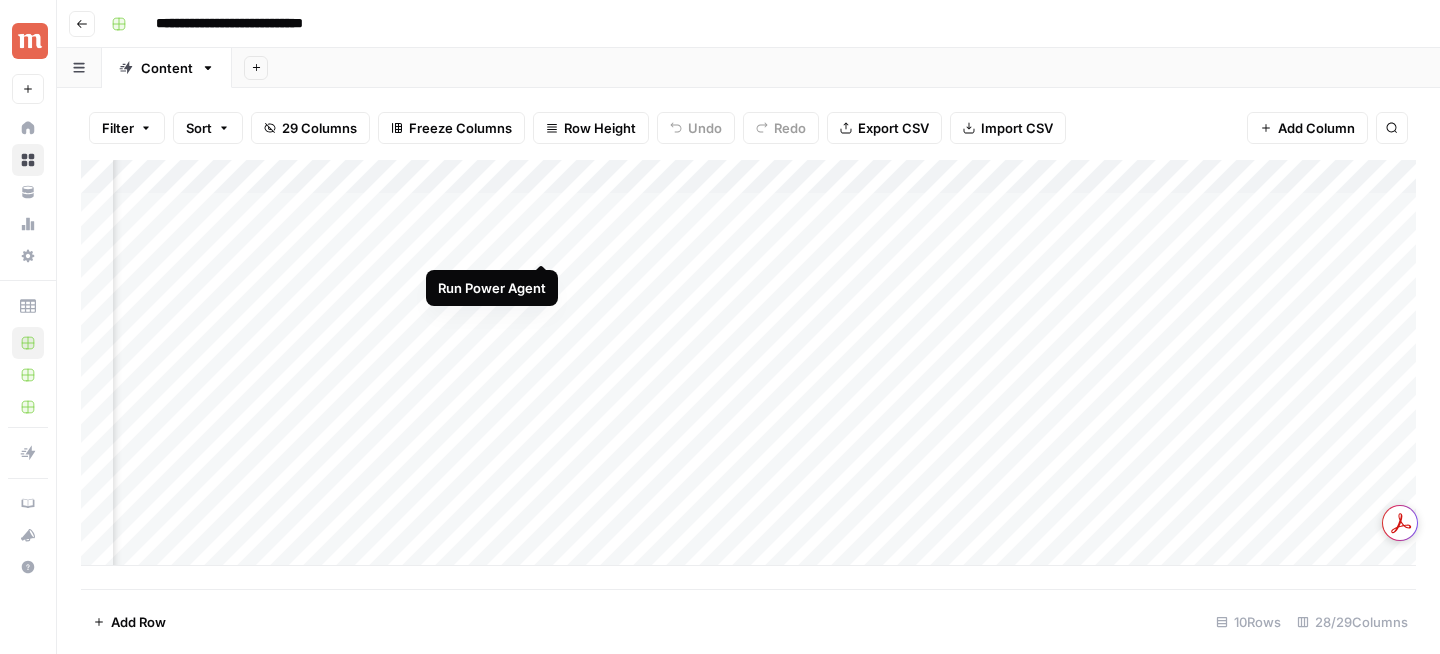click on "Add Column" at bounding box center (748, 363) 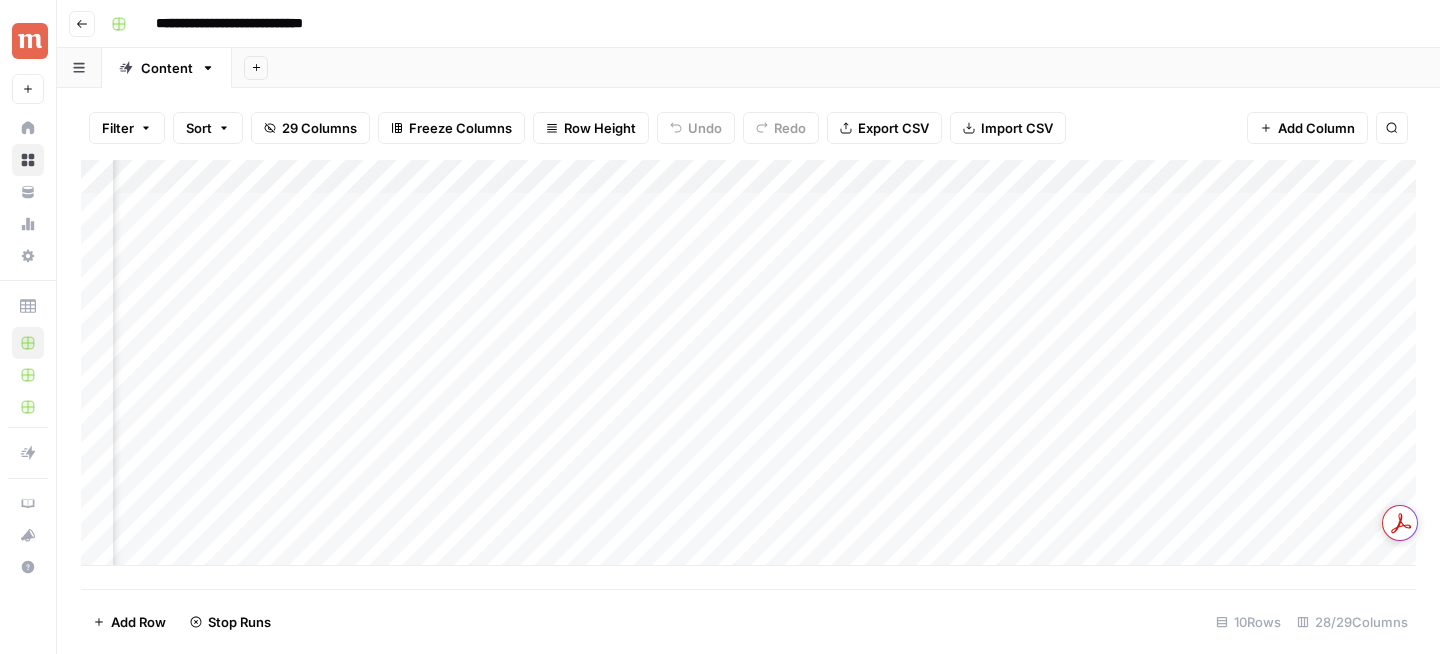 click on "Add Column" at bounding box center [748, 363] 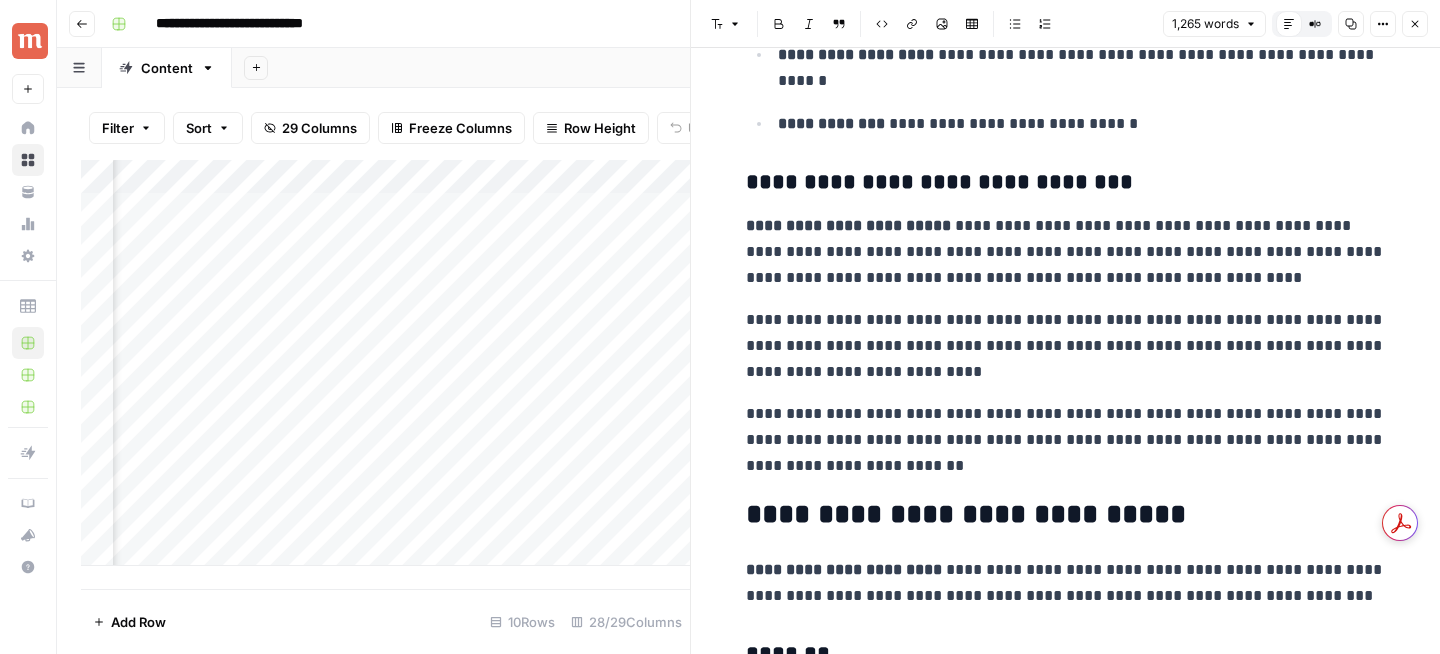 scroll, scrollTop: 1981, scrollLeft: 0, axis: vertical 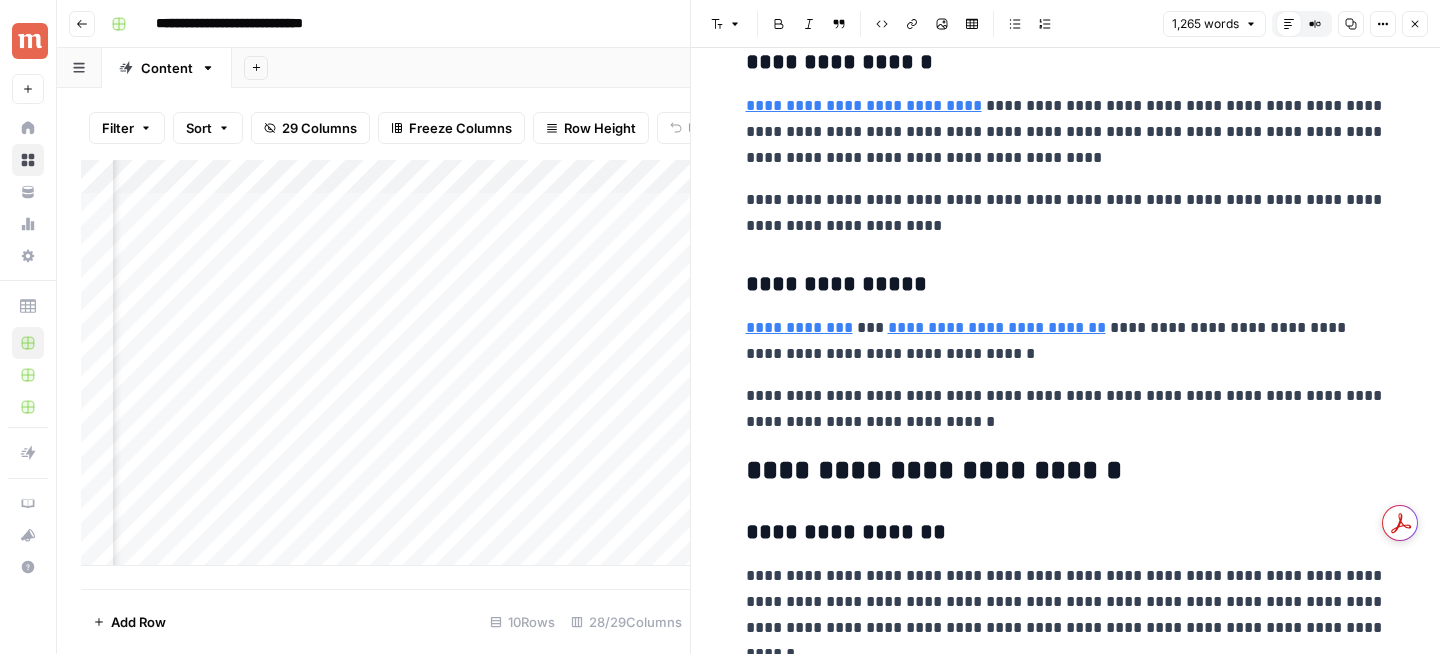 click on "**********" at bounding box center (1066, 409) 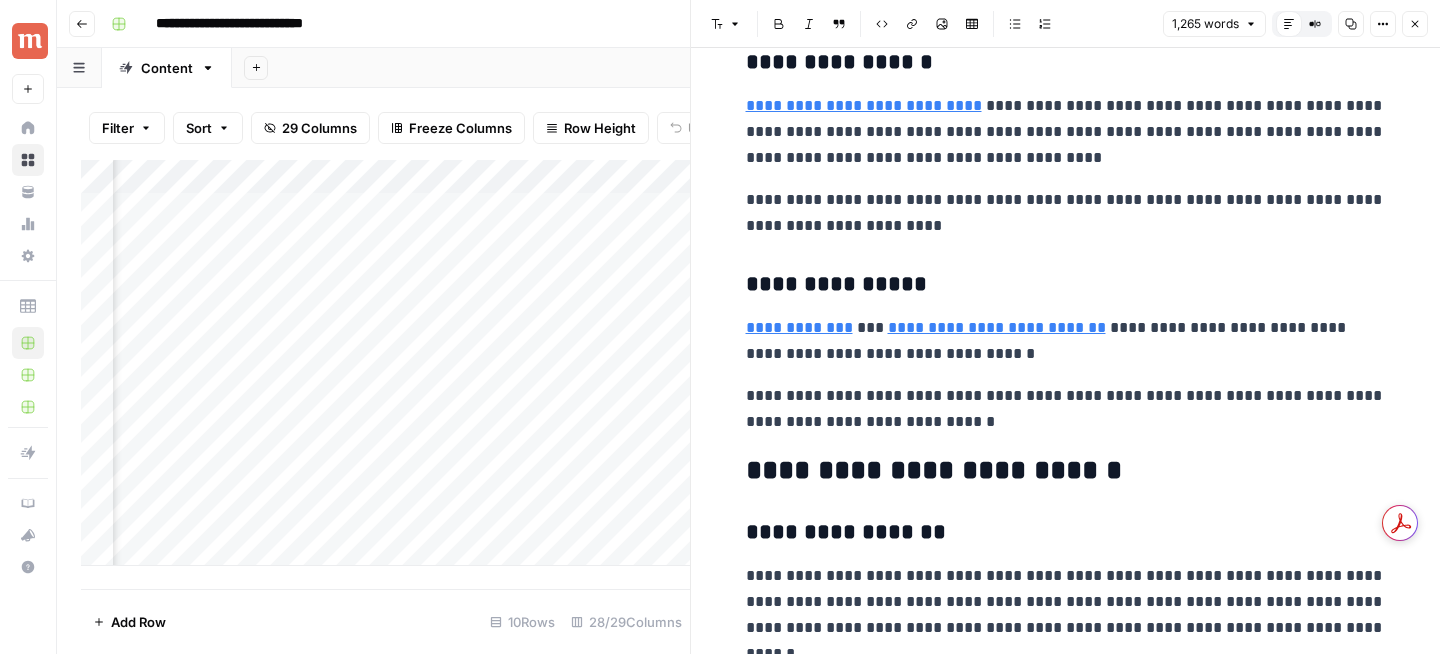 scroll, scrollTop: 2342, scrollLeft: 0, axis: vertical 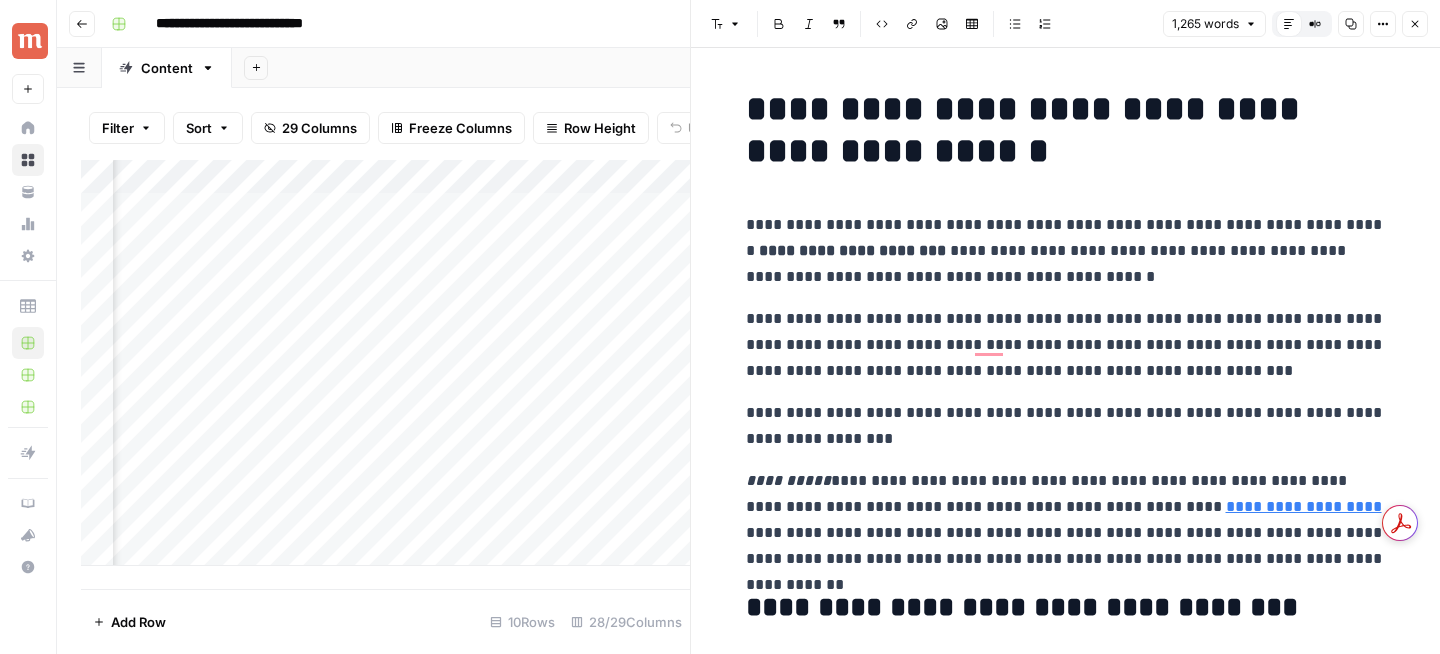click 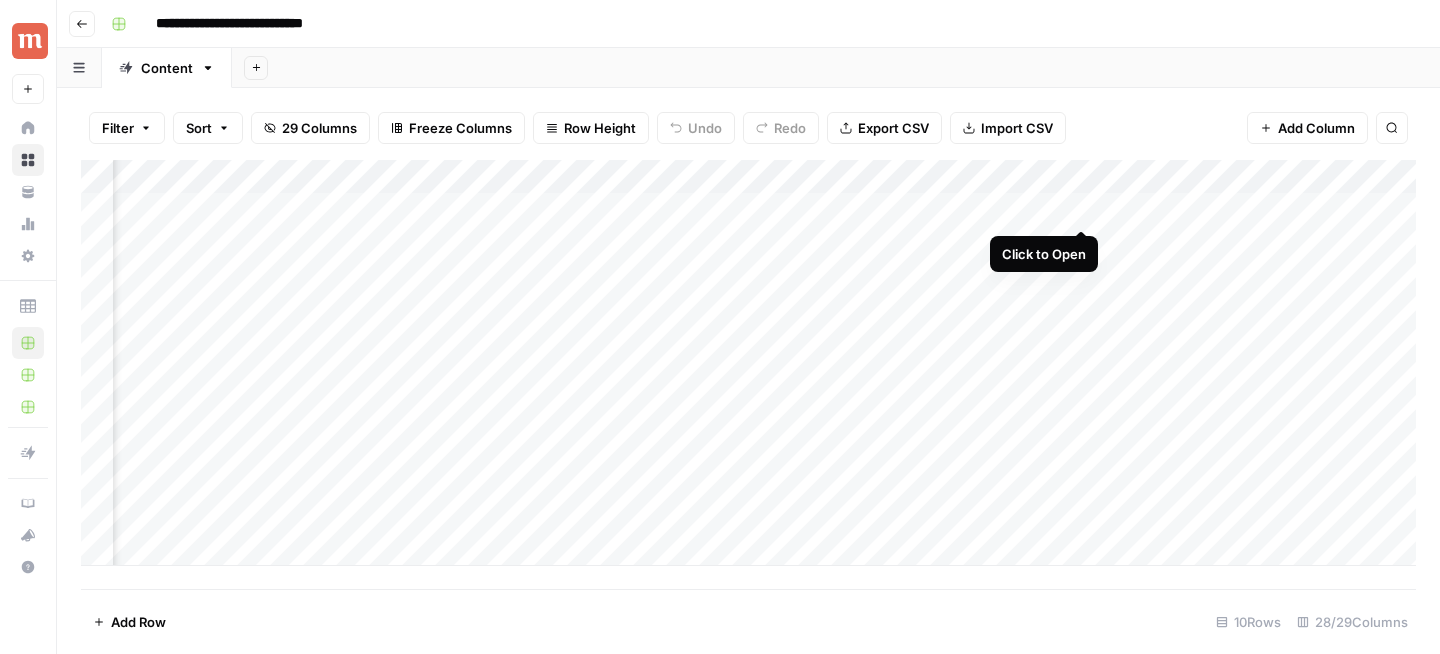 click on "Add Column" at bounding box center (748, 363) 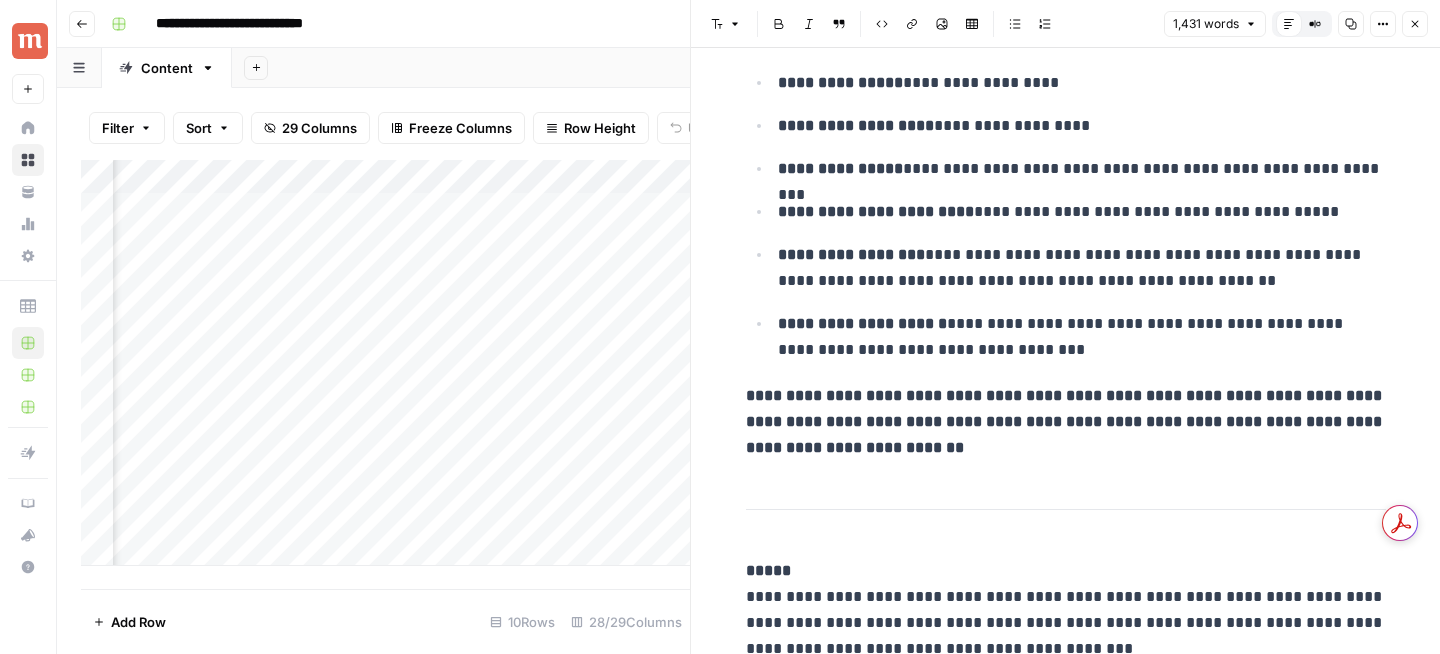 click on "Close" at bounding box center (1420, 24) 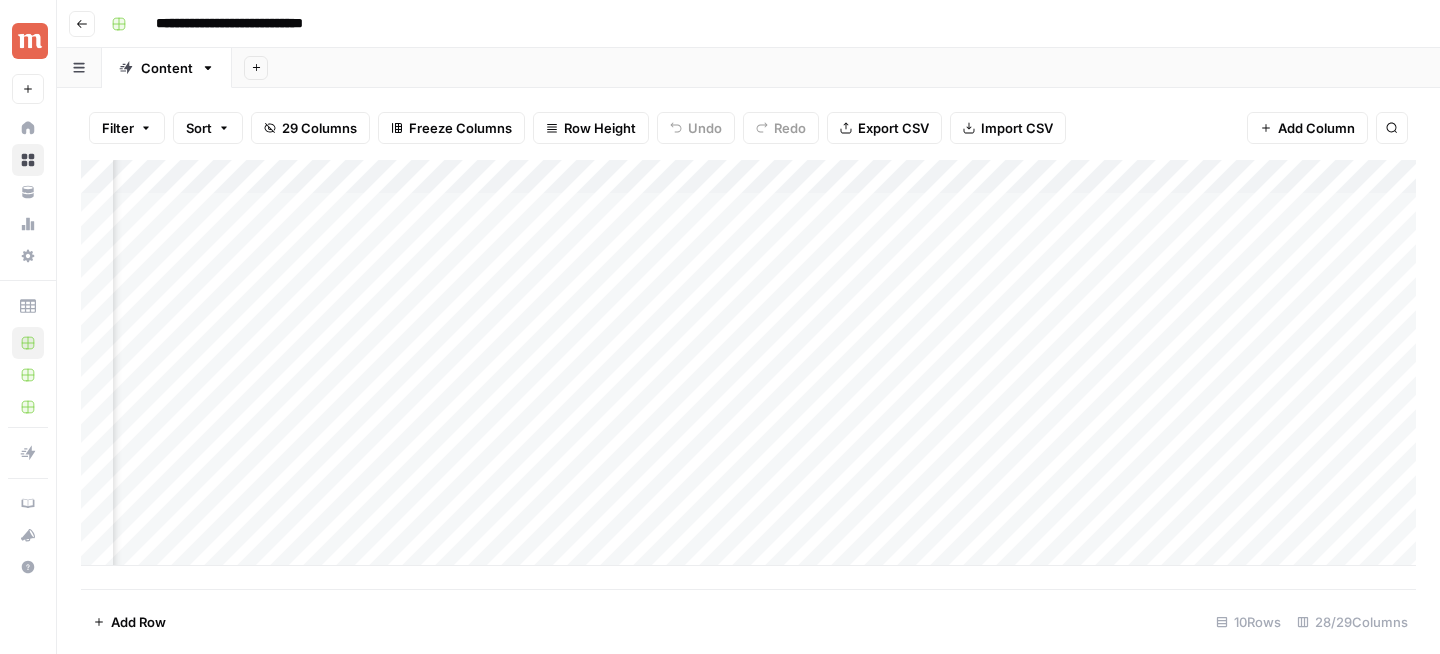 click on "**********" at bounding box center (761, 24) 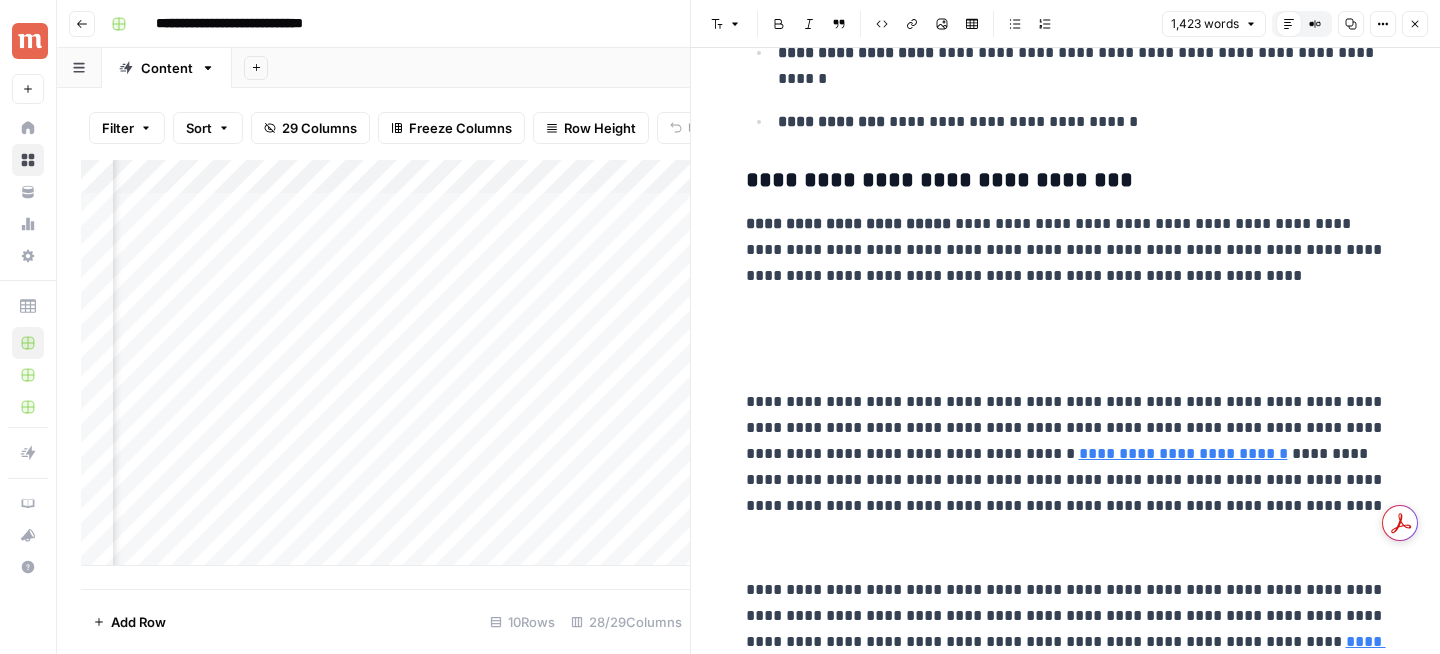 scroll, scrollTop: 115, scrollLeft: 0, axis: vertical 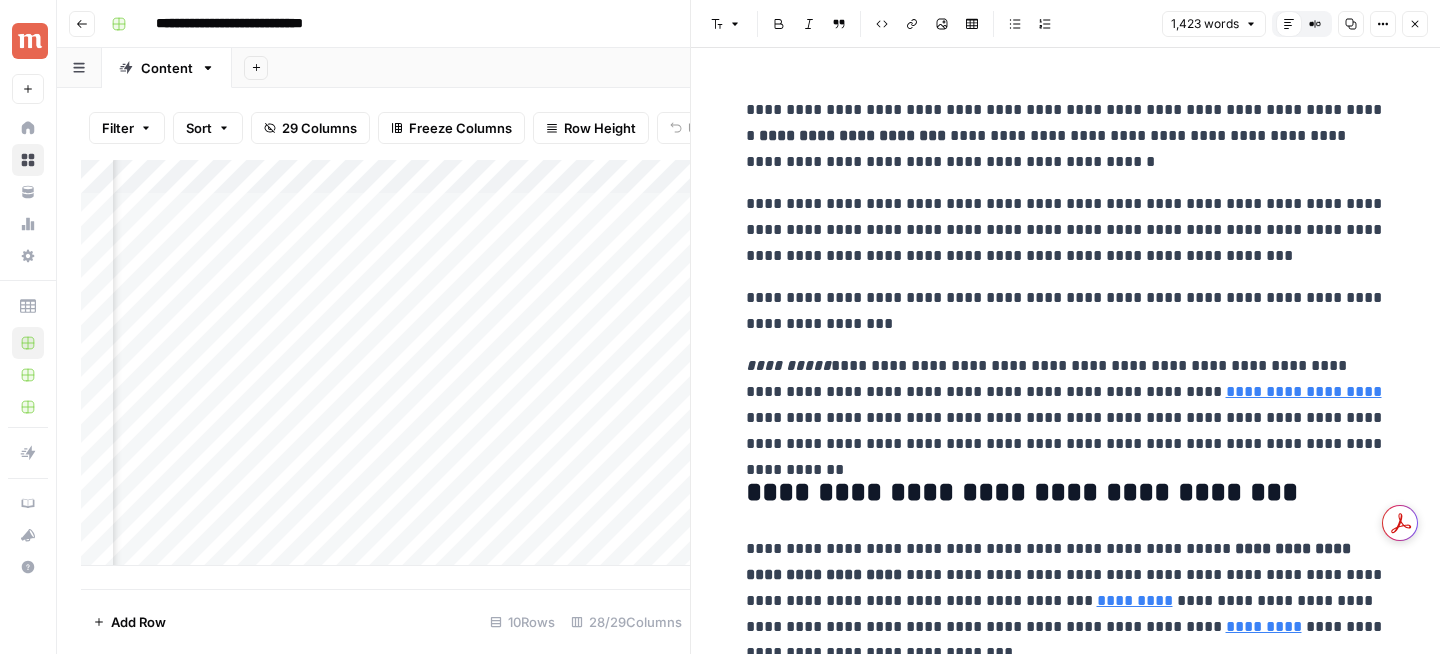 click on "Copy" at bounding box center (1351, 24) 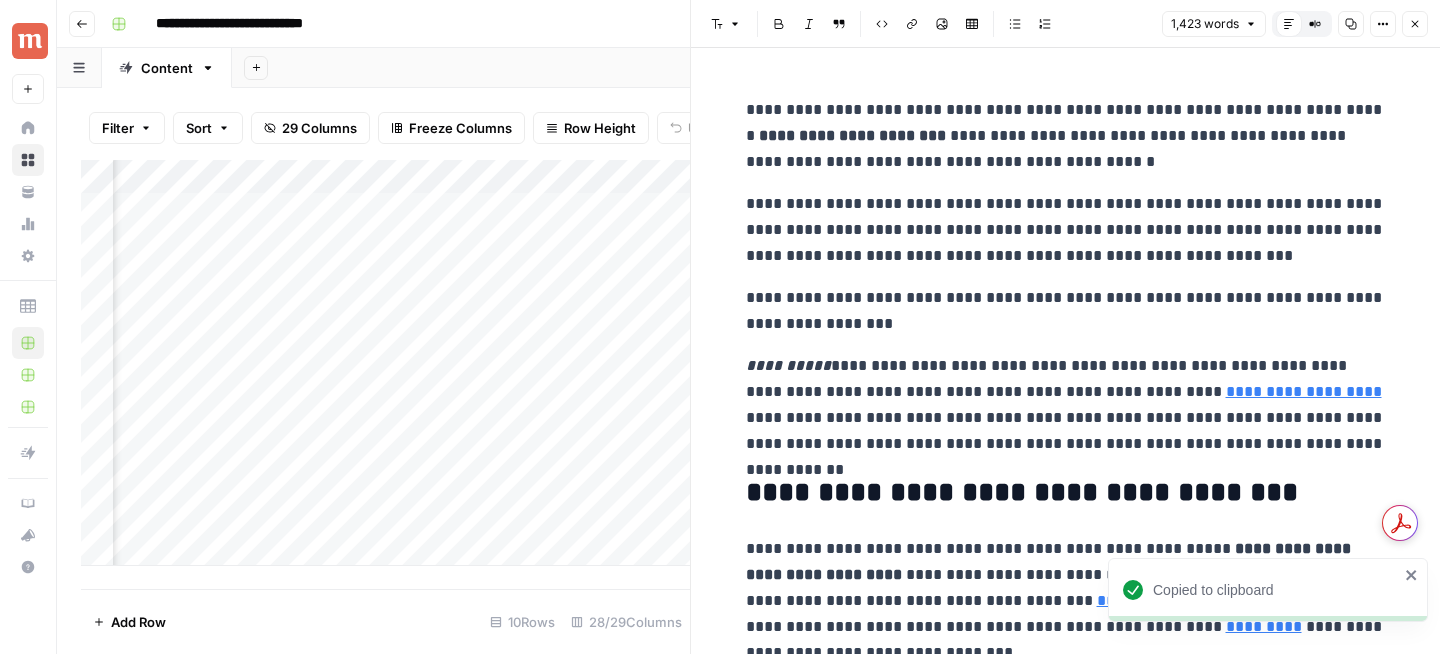 click on "**********" at bounding box center [1066, 311] 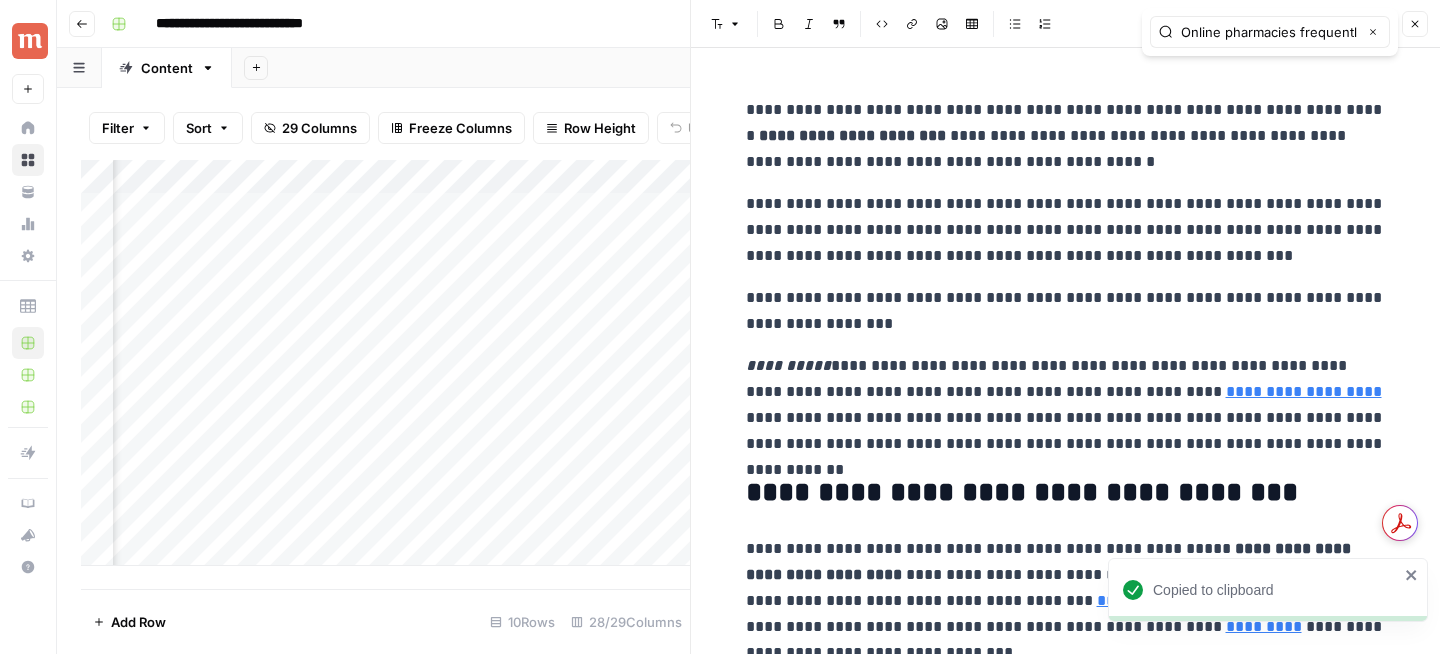 scroll, scrollTop: 0, scrollLeft: 169, axis: horizontal 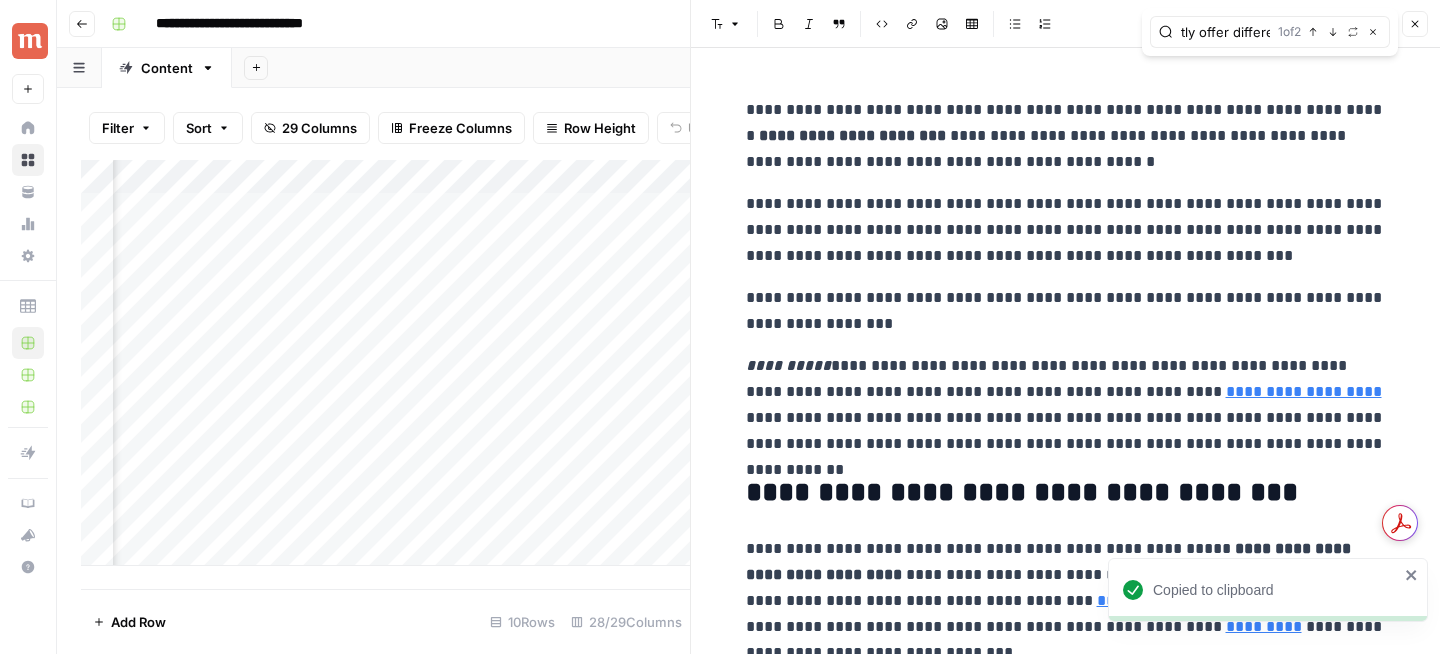 type on "Online pharmacies frequently offer different pr" 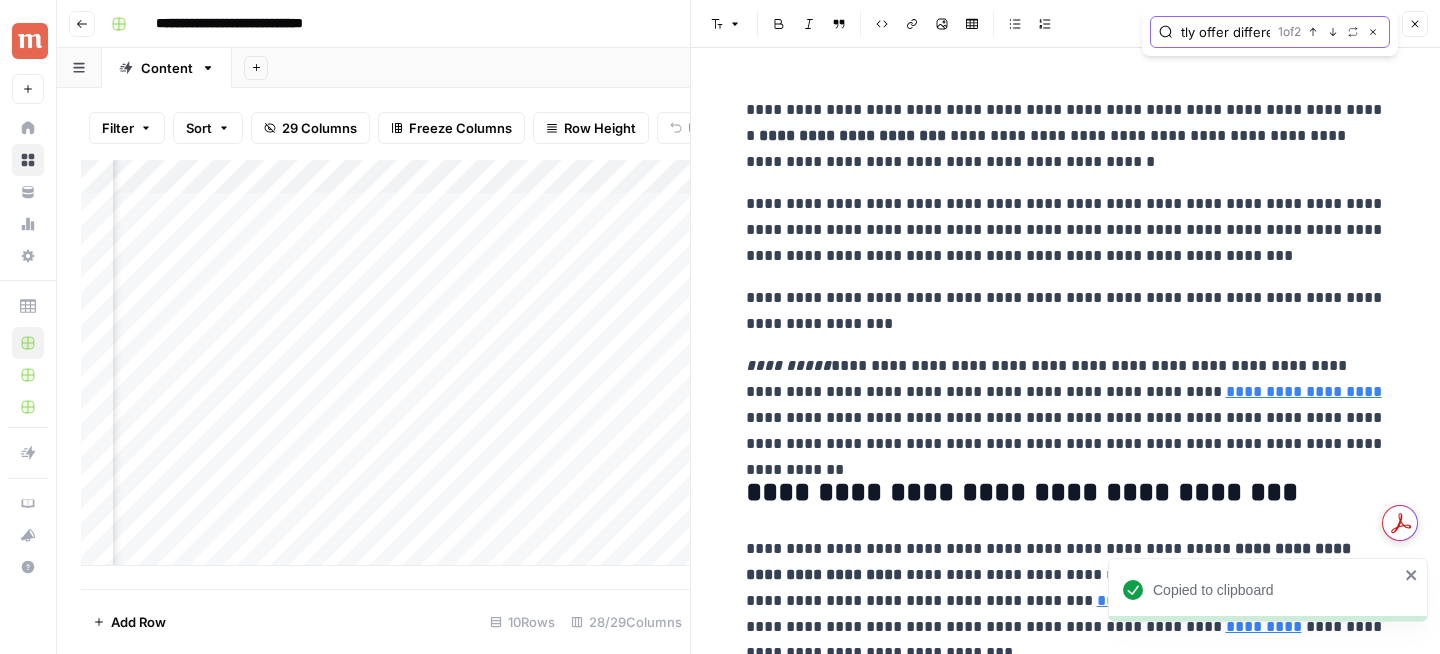 click on "Next Match" at bounding box center [1333, 32] 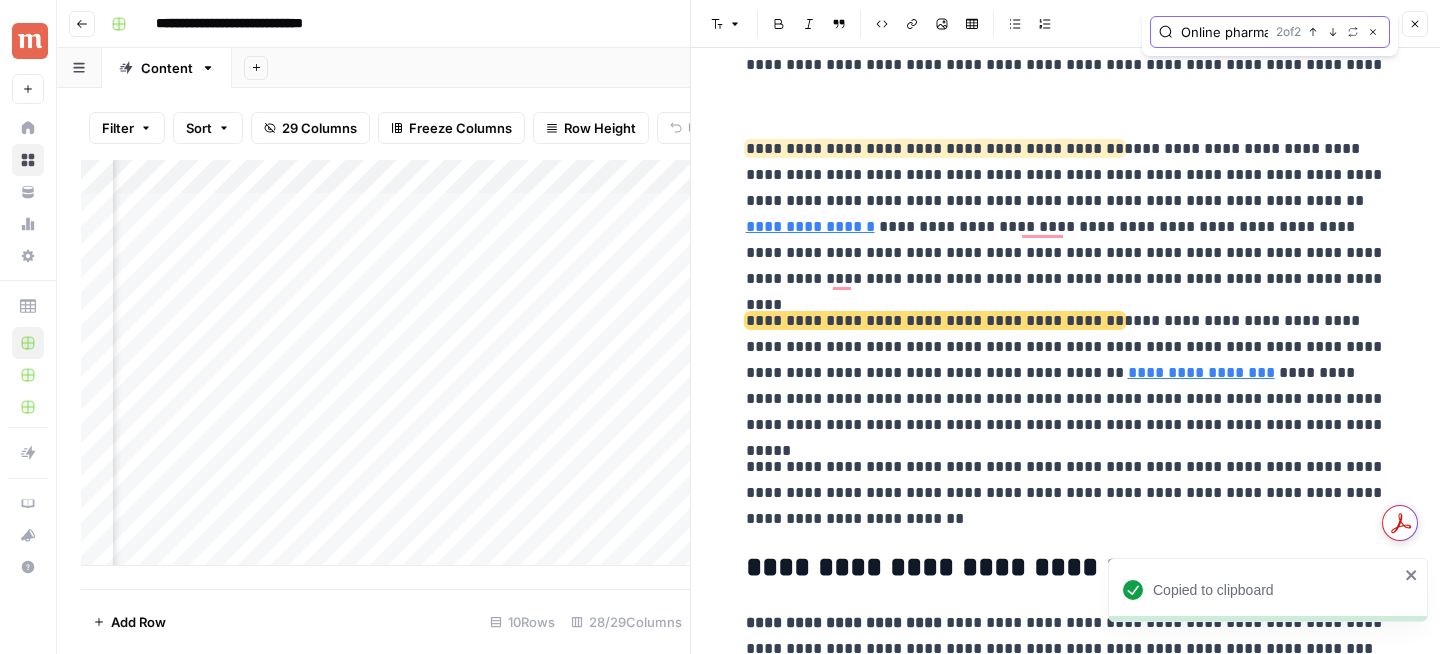 scroll, scrollTop: 2126, scrollLeft: 0, axis: vertical 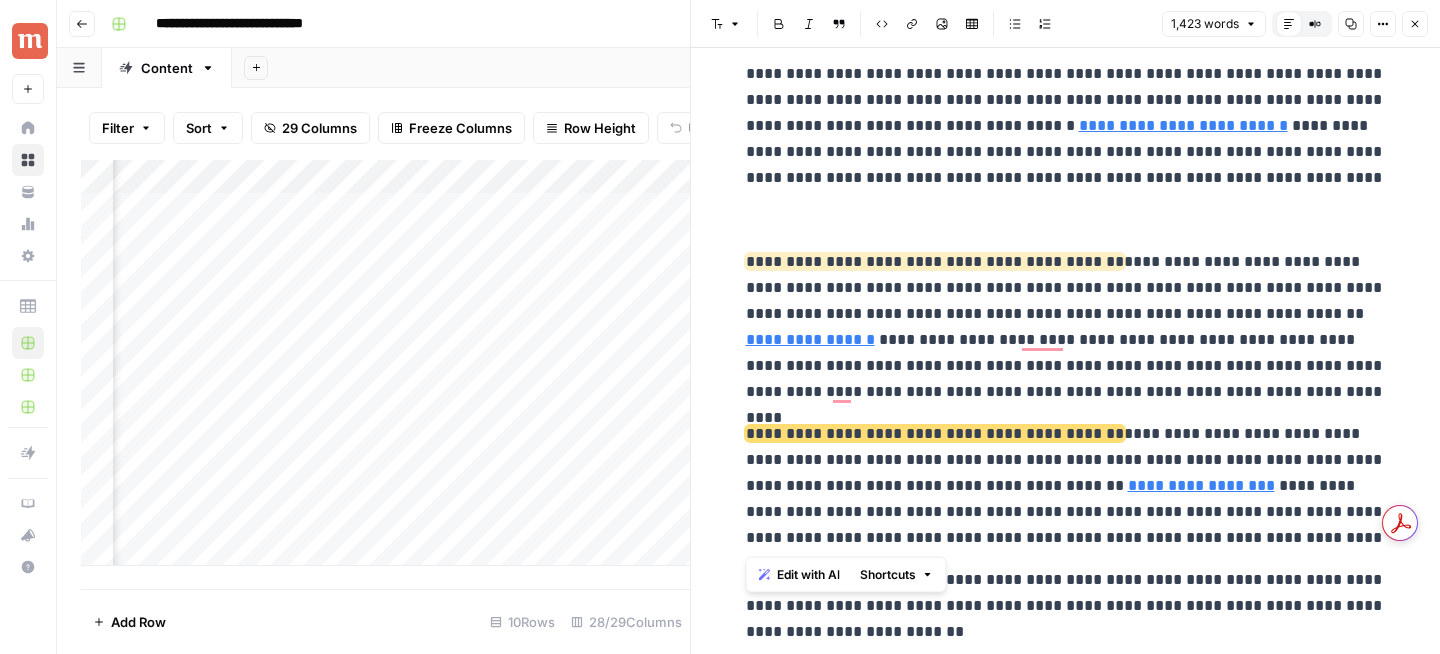 drag, startPoint x: 741, startPoint y: 257, endPoint x: 1224, endPoint y: 524, distance: 551.88586 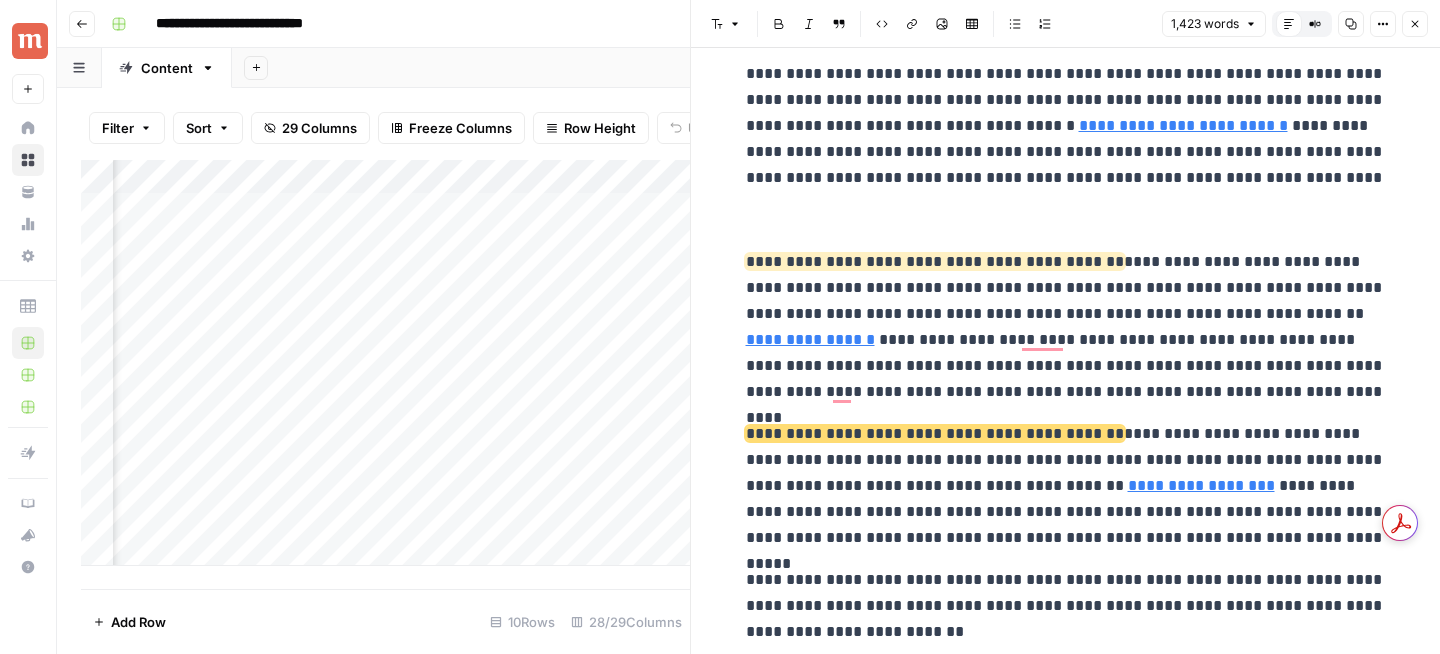 scroll, scrollTop: 1897, scrollLeft: 0, axis: vertical 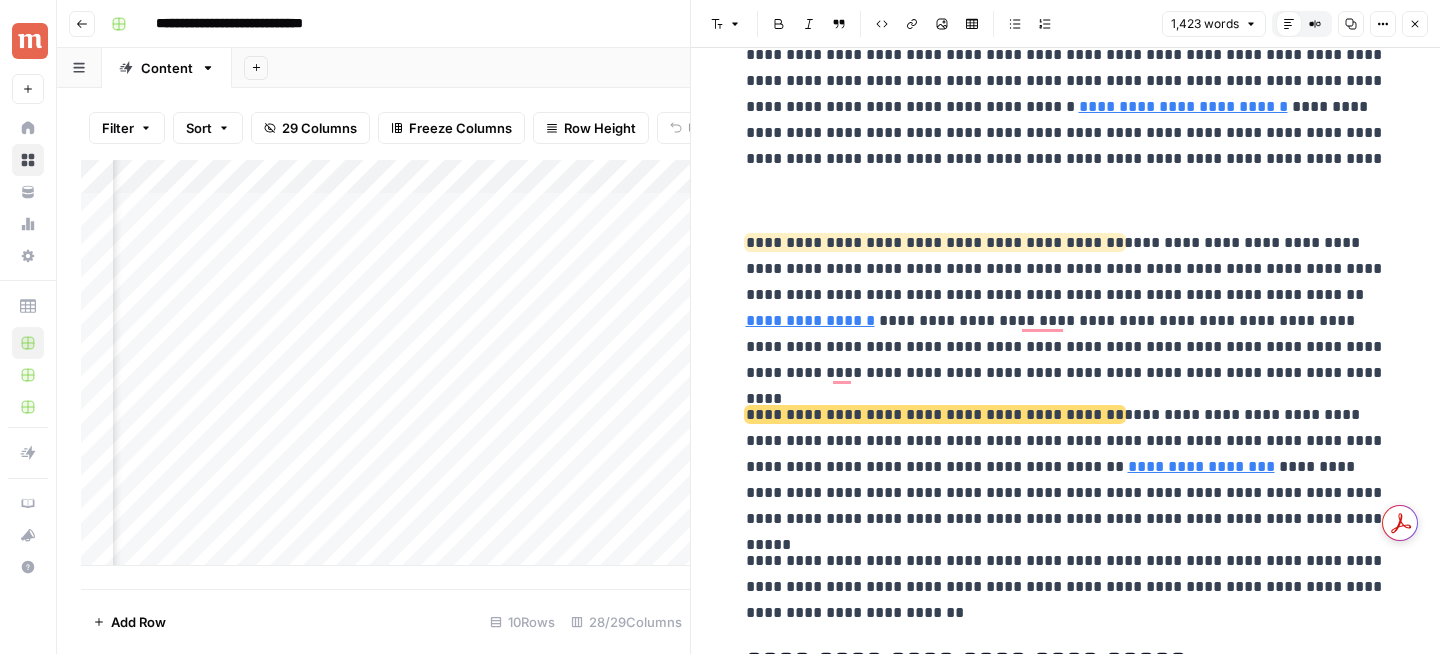click on "Add Column" at bounding box center [385, 363] 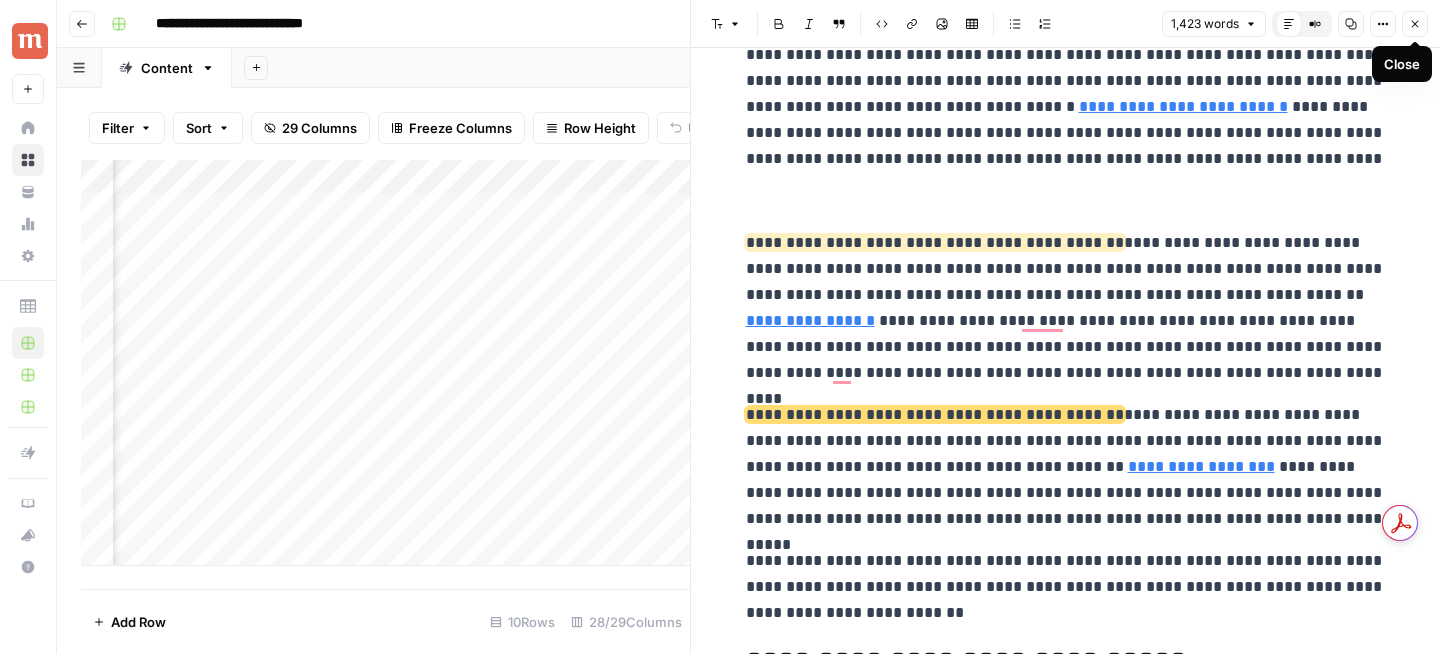 click on "Close" at bounding box center [1415, 24] 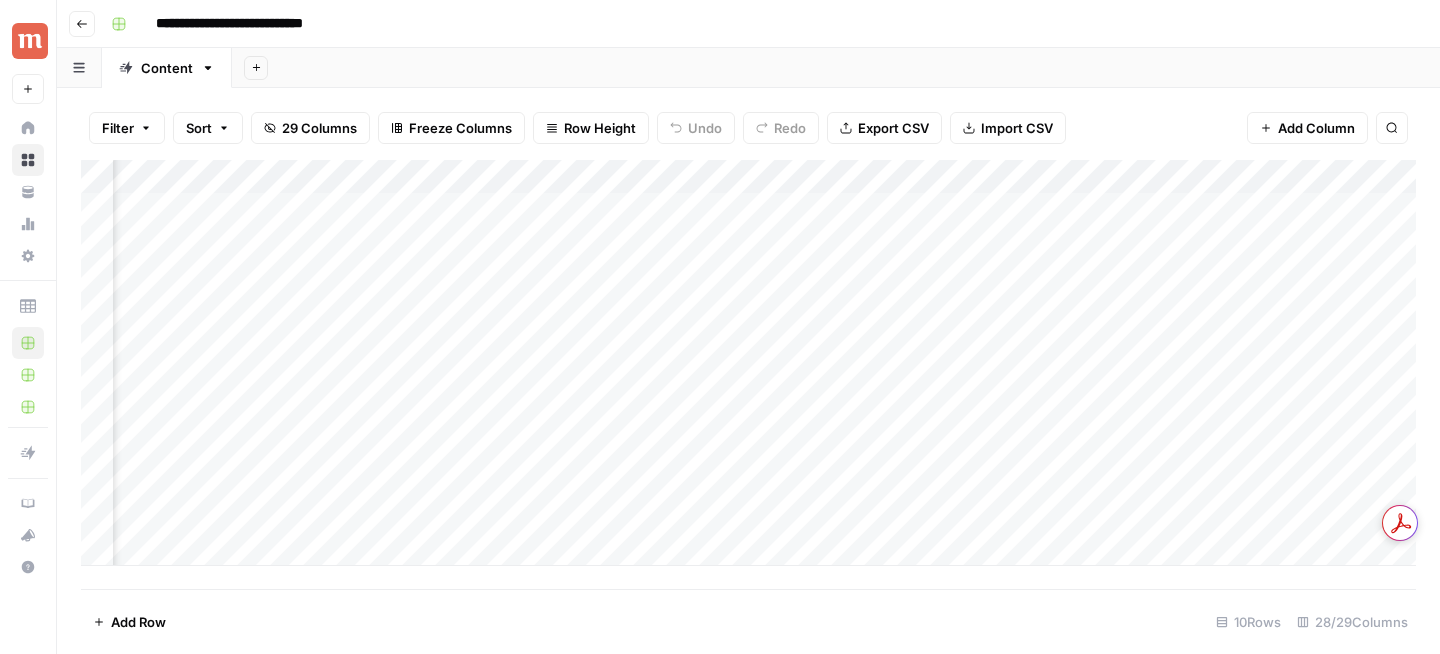 click on "Add Column" at bounding box center [748, 363] 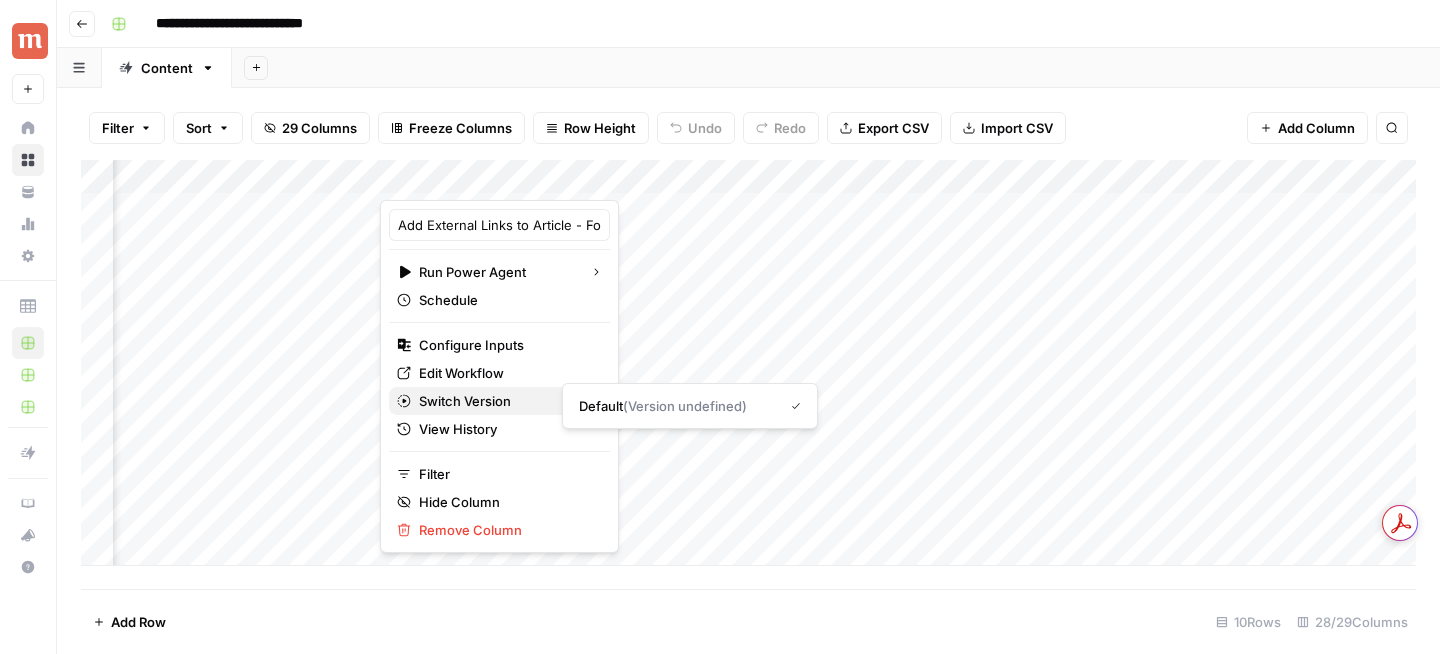 click on "Switch Version" at bounding box center (496, 401) 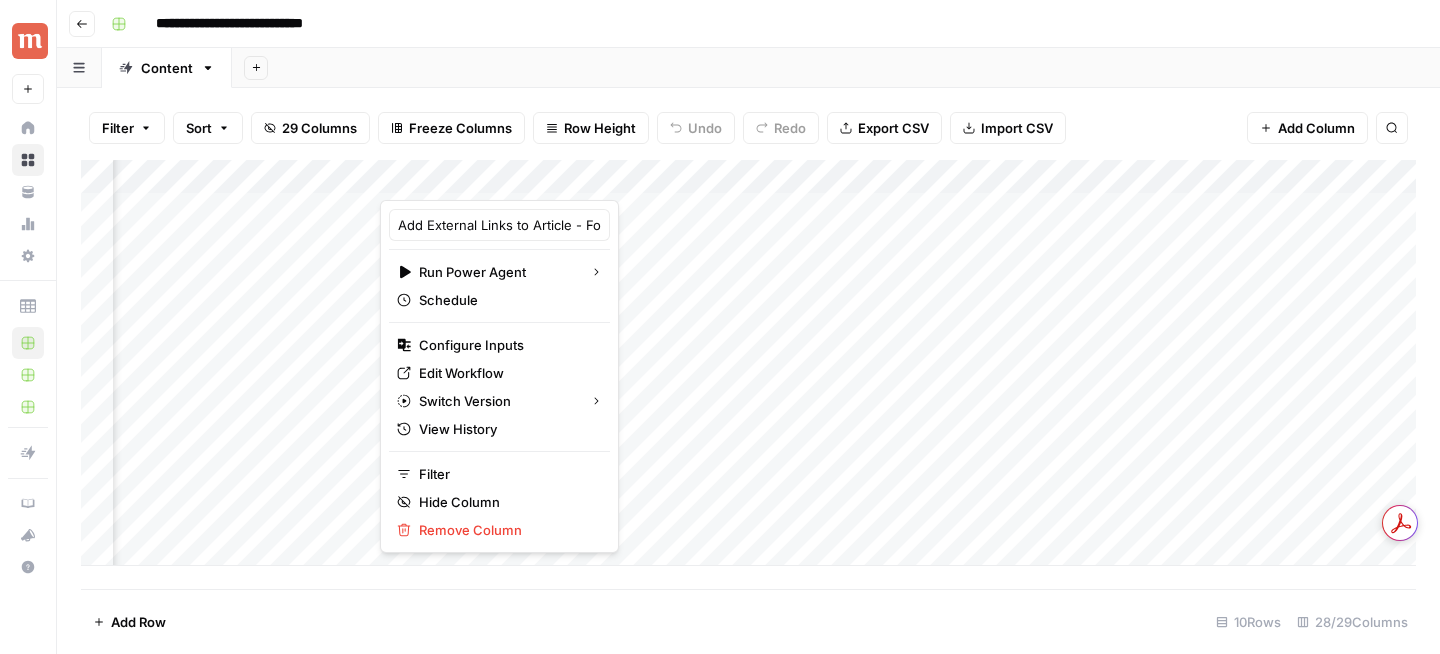 click on "Add Sheet" at bounding box center (836, 68) 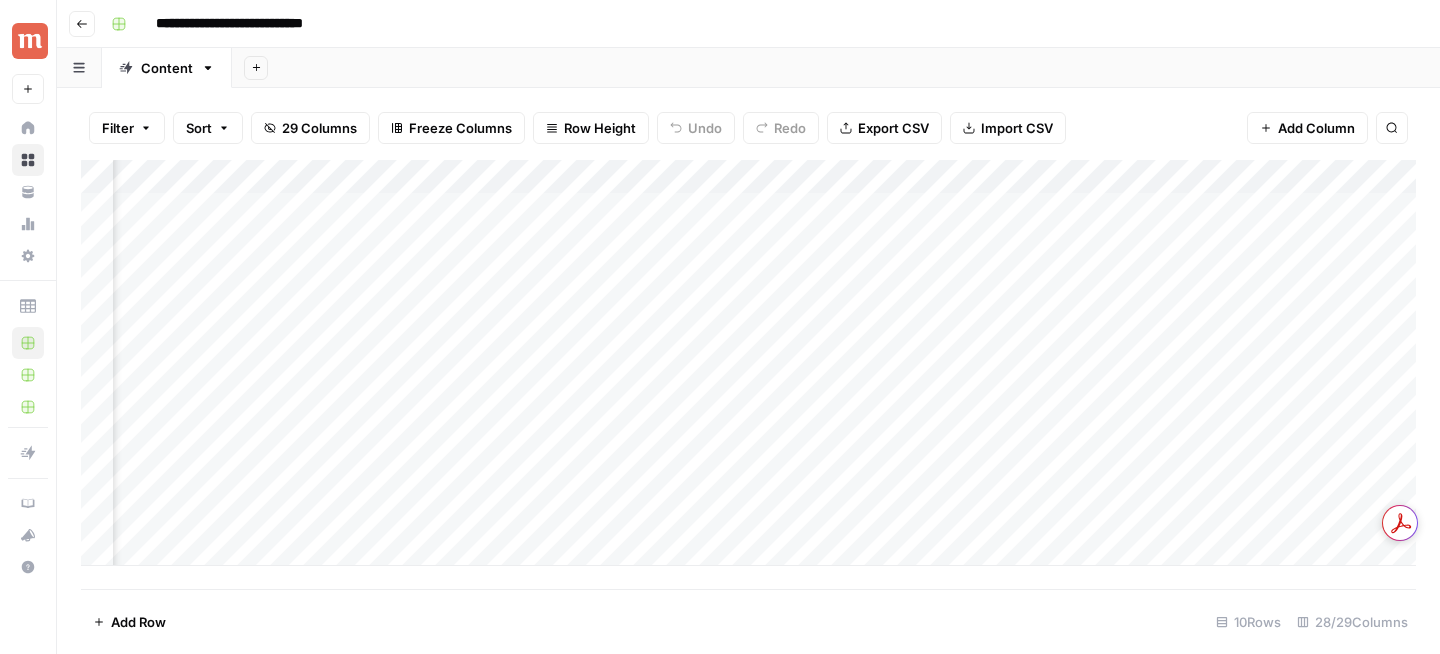 click on "Add Column" at bounding box center [748, 363] 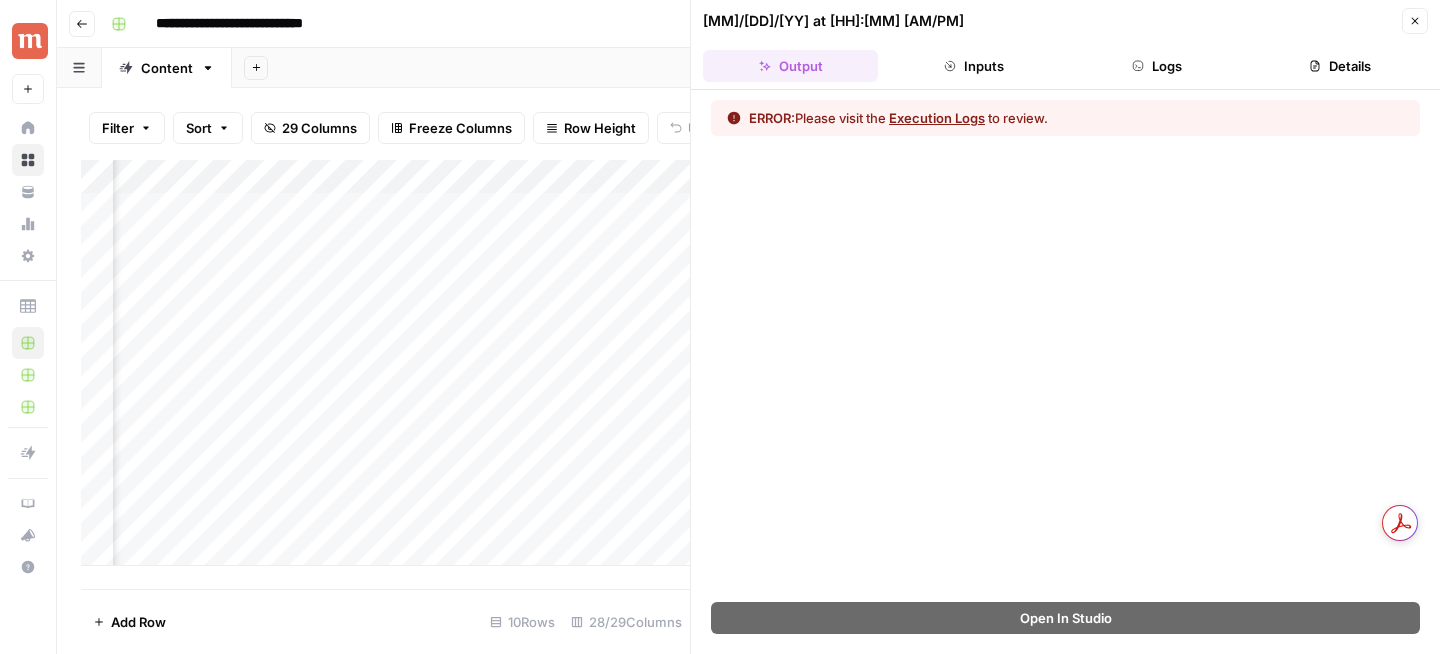 click on "Logs" at bounding box center [1157, 66] 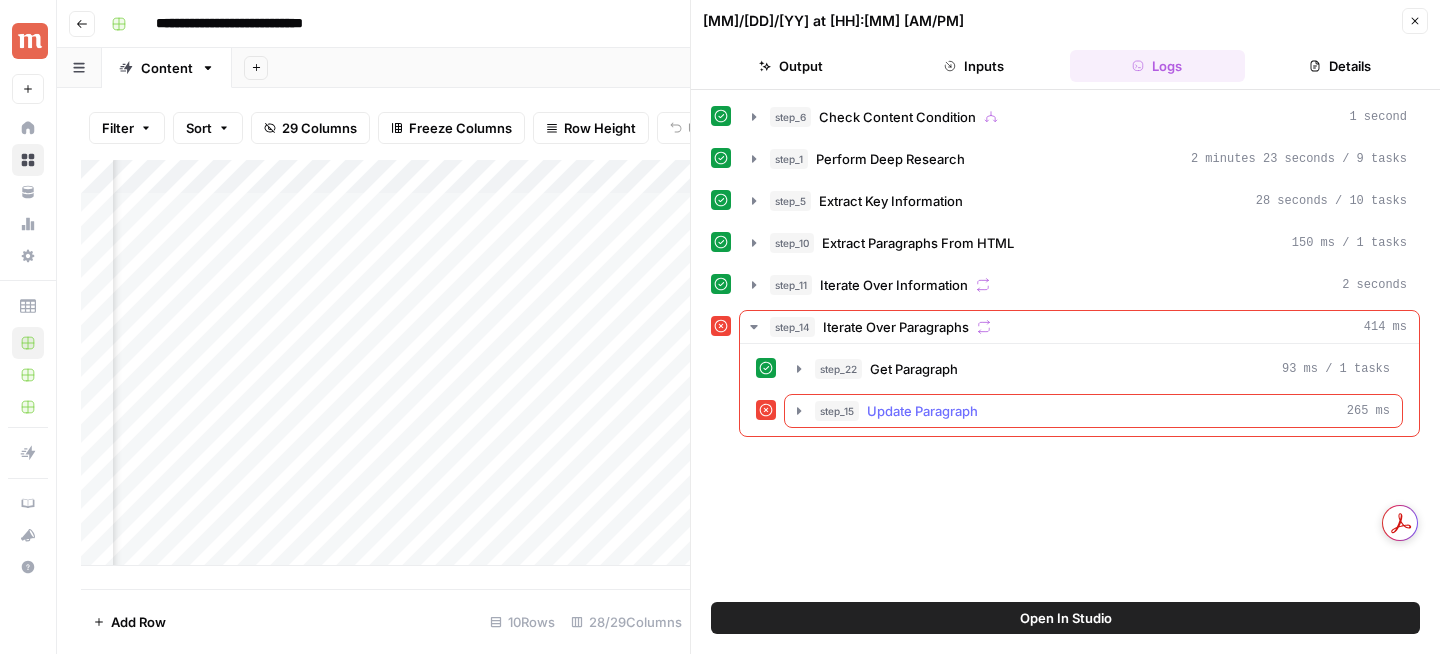 click on "Update Paragraph" at bounding box center [922, 411] 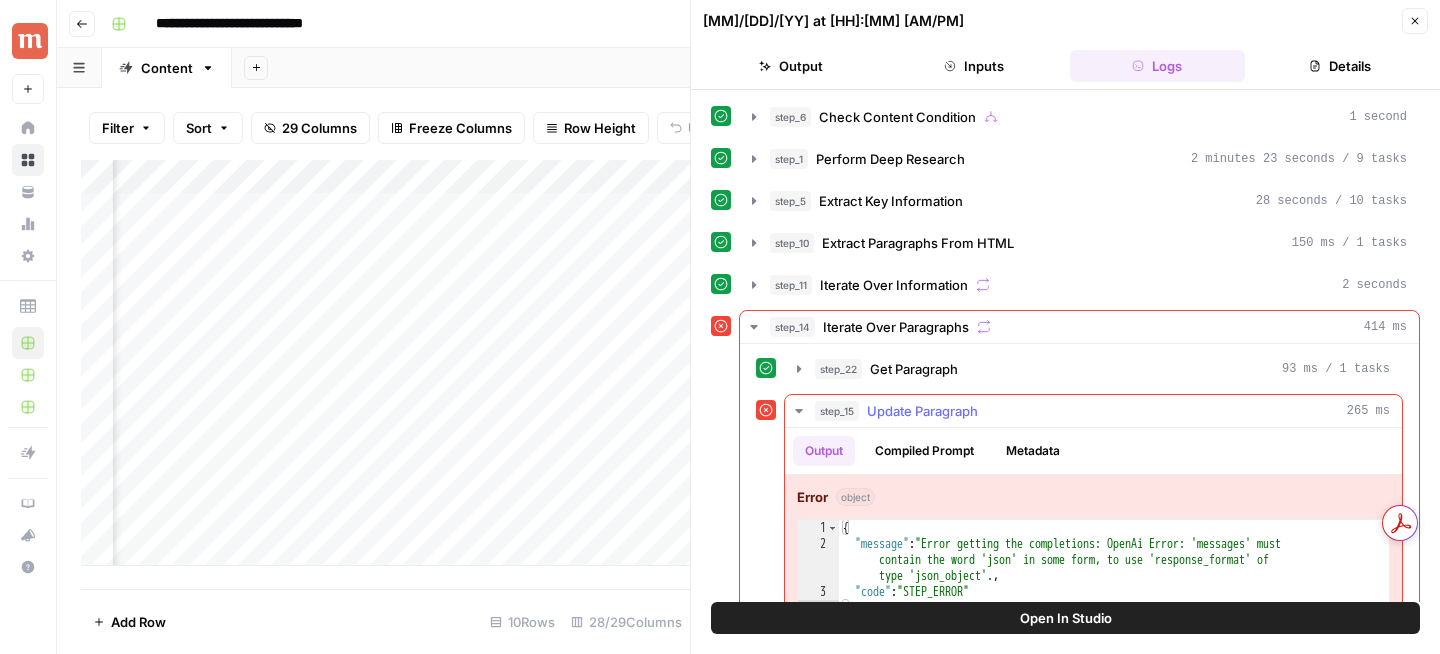 scroll, scrollTop: 45, scrollLeft: 0, axis: vertical 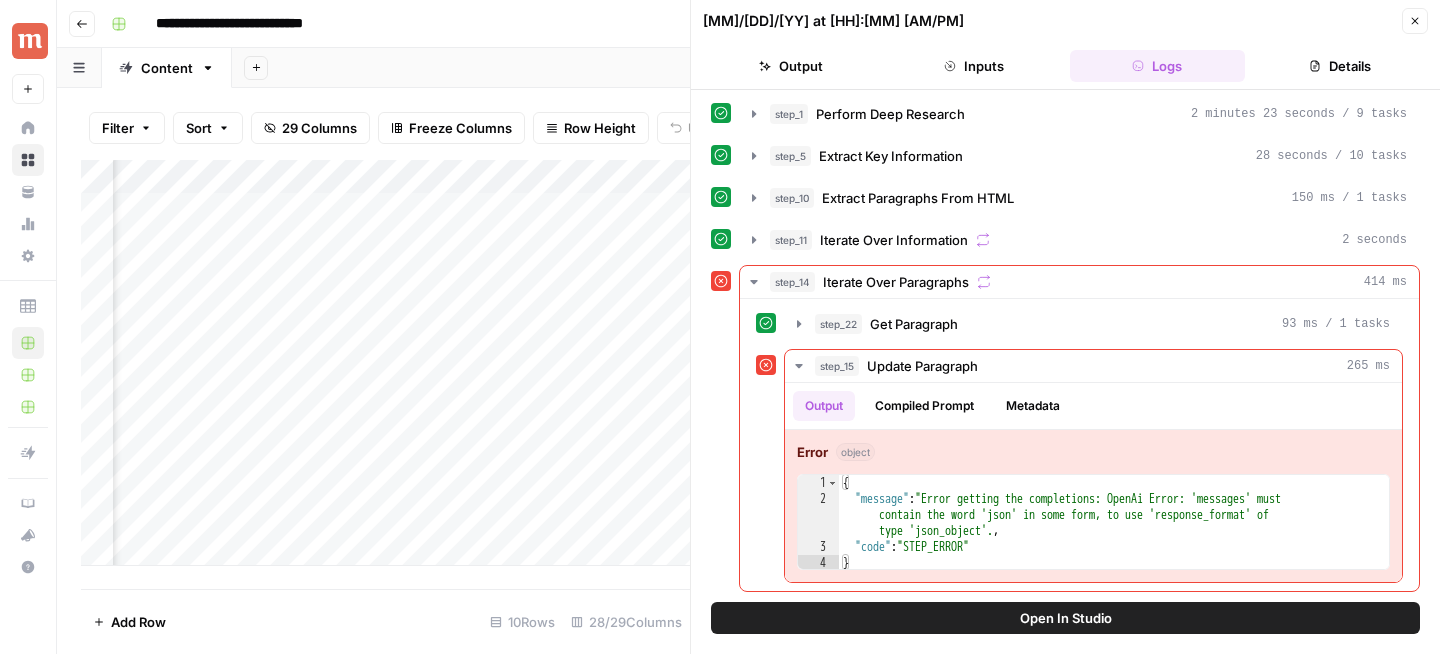 click on "Open In Studio" at bounding box center [1065, 618] 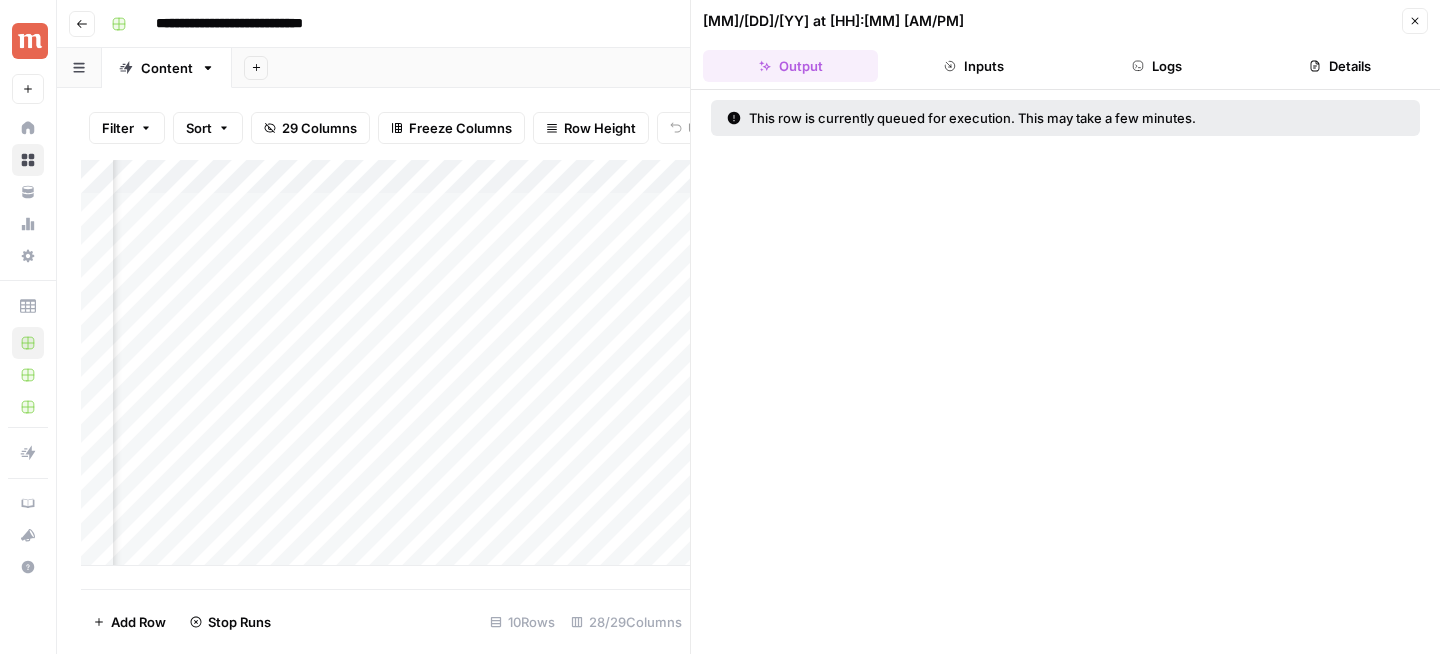 click on "Add Column" at bounding box center [385, 363] 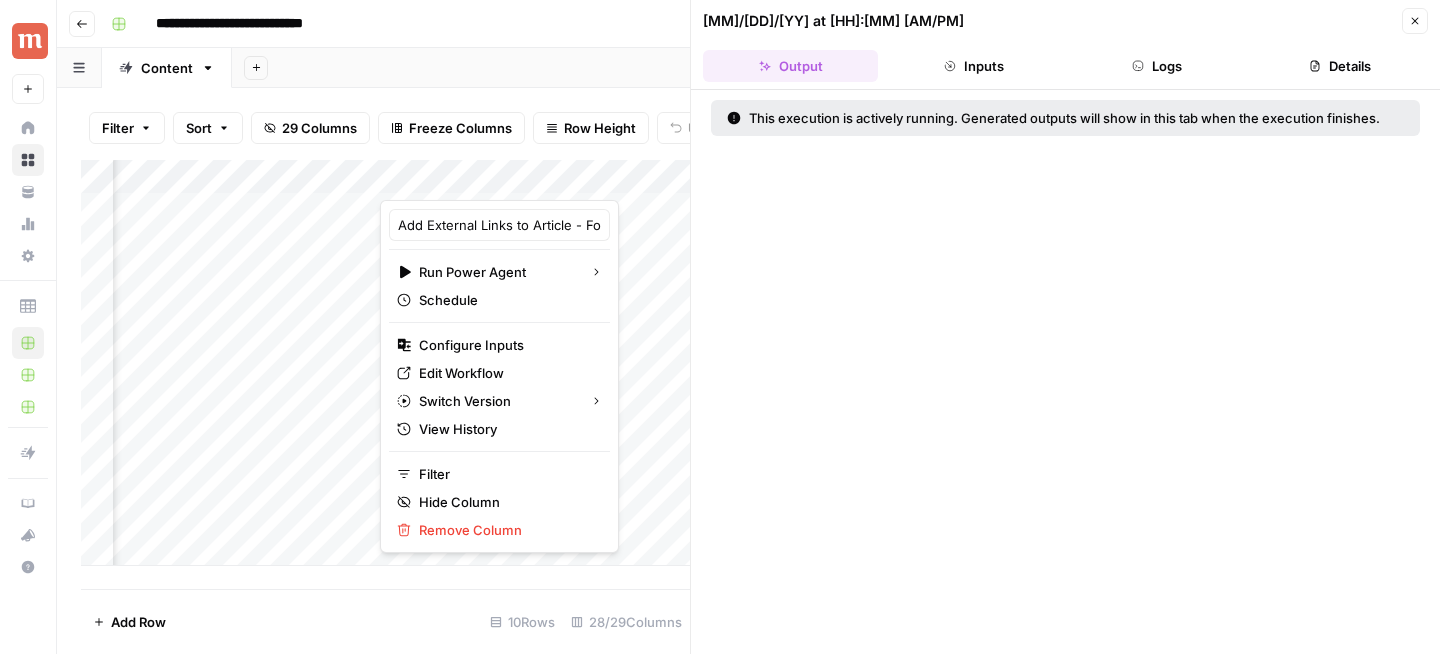 click on "Filter Sort 29 Columns Freeze Columns Row Height Undo Redo Export CSV Import CSV Add Column Search" at bounding box center [385, 128] 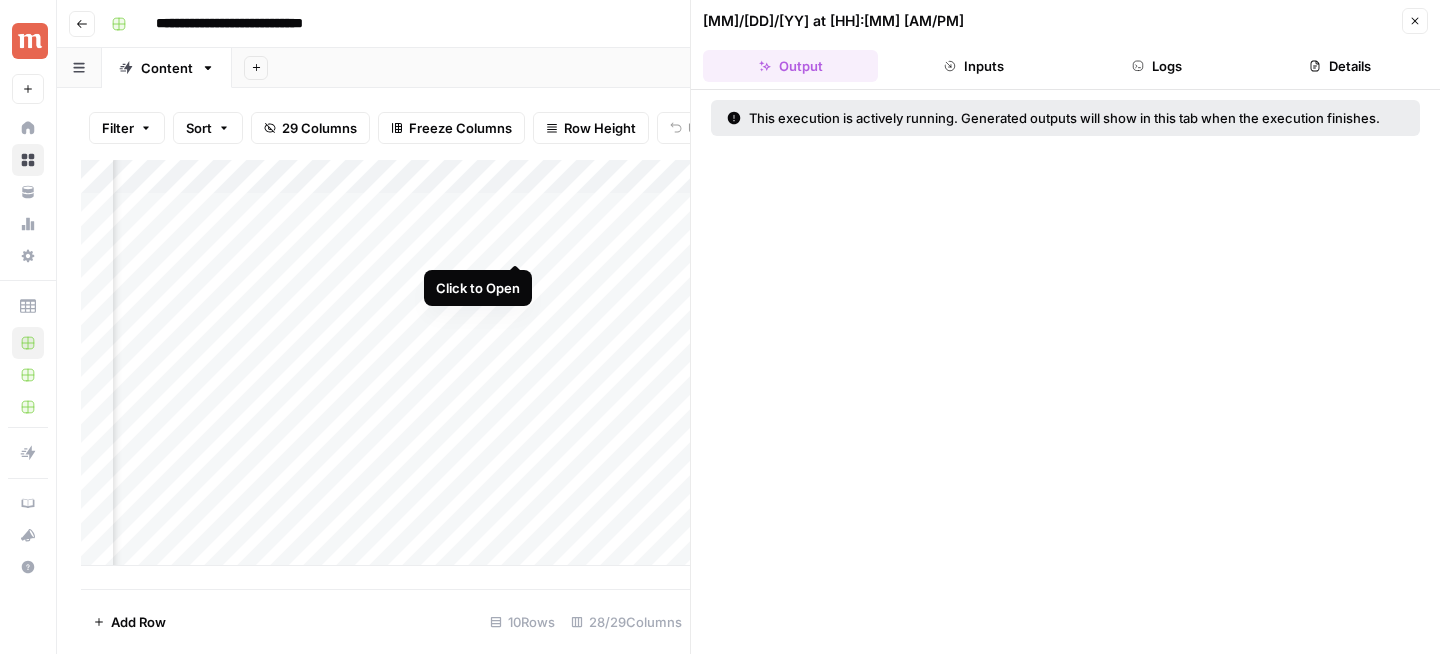 click on "Add Column" at bounding box center (385, 363) 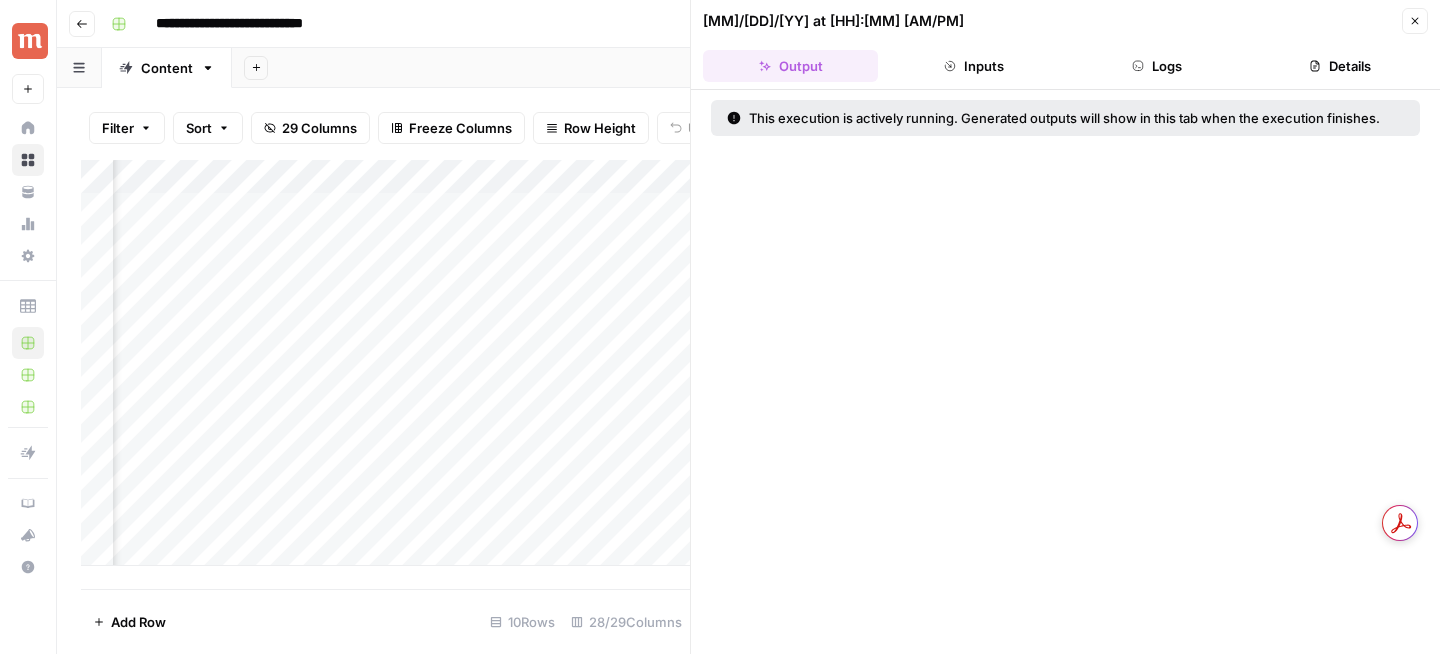 click on "Logs" at bounding box center [1157, 66] 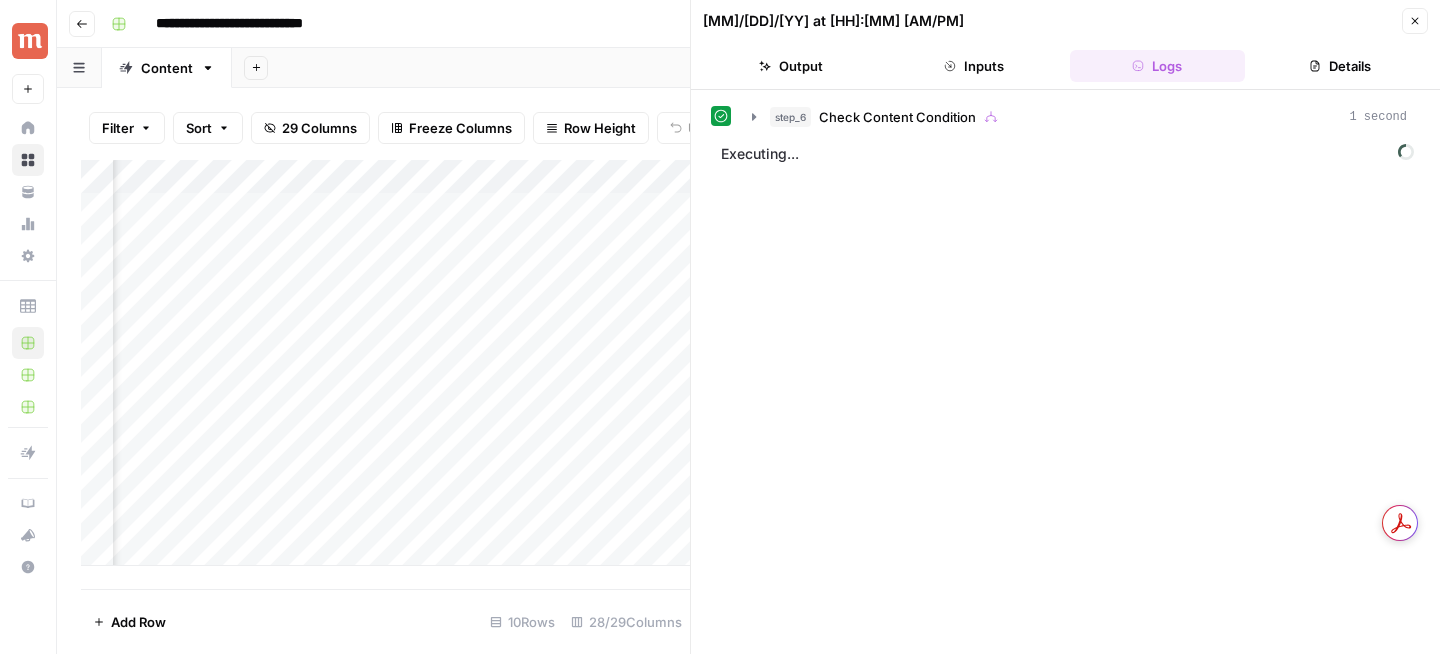 scroll, scrollTop: 0, scrollLeft: 2774, axis: horizontal 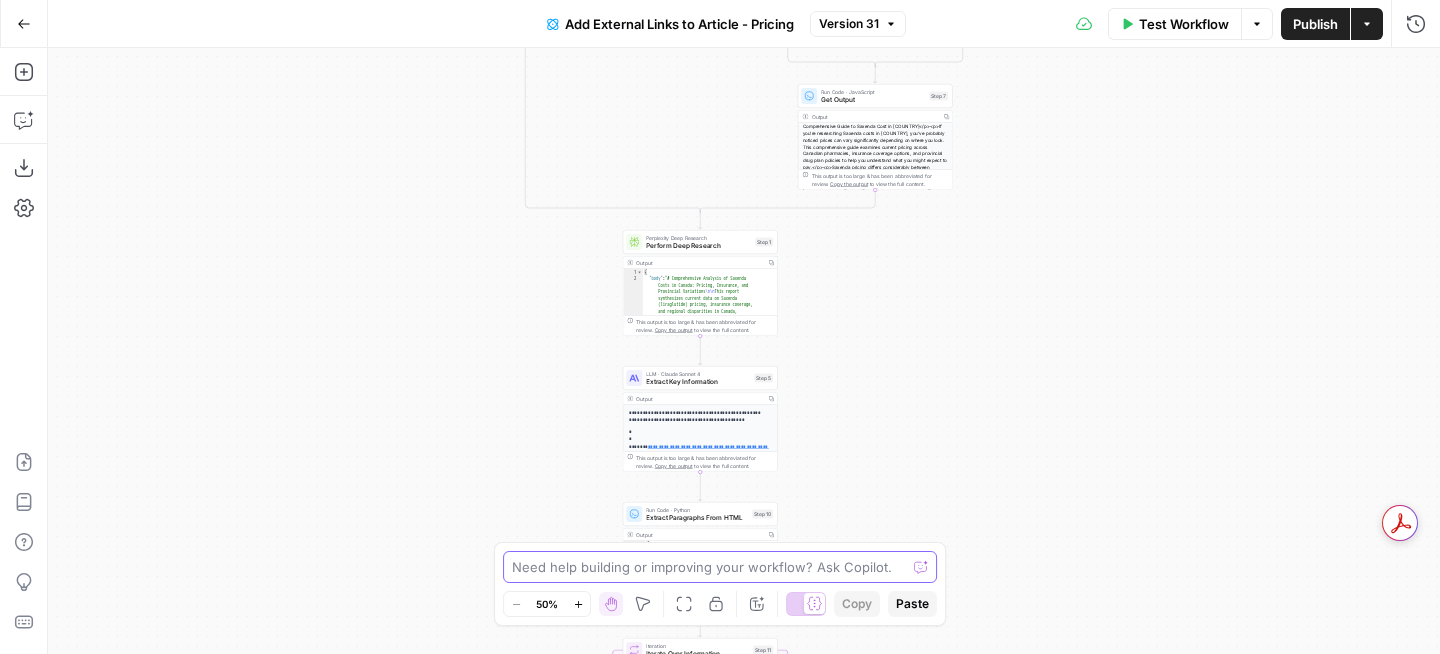 click at bounding box center (709, 567) 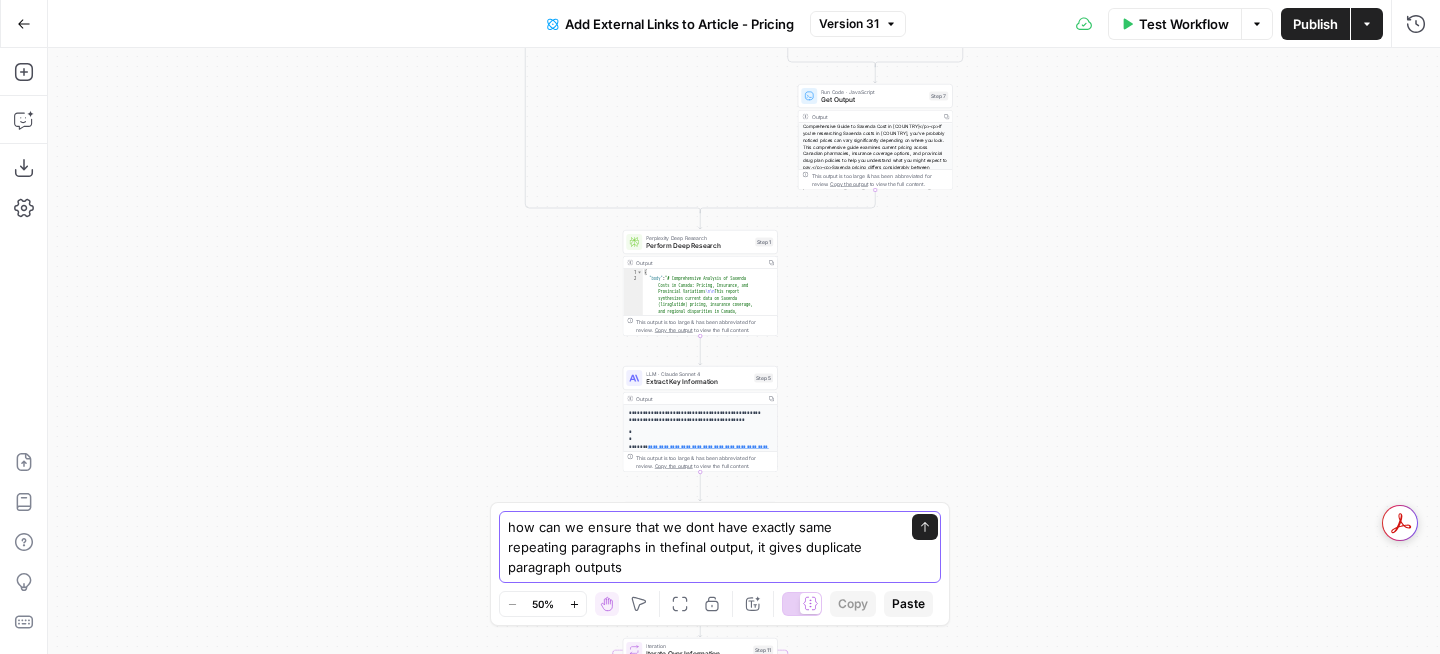 type on "how can we ensure that we dont have exactly same repeating paragraphs in thefinal output, it gives duplicate paragraph outputs" 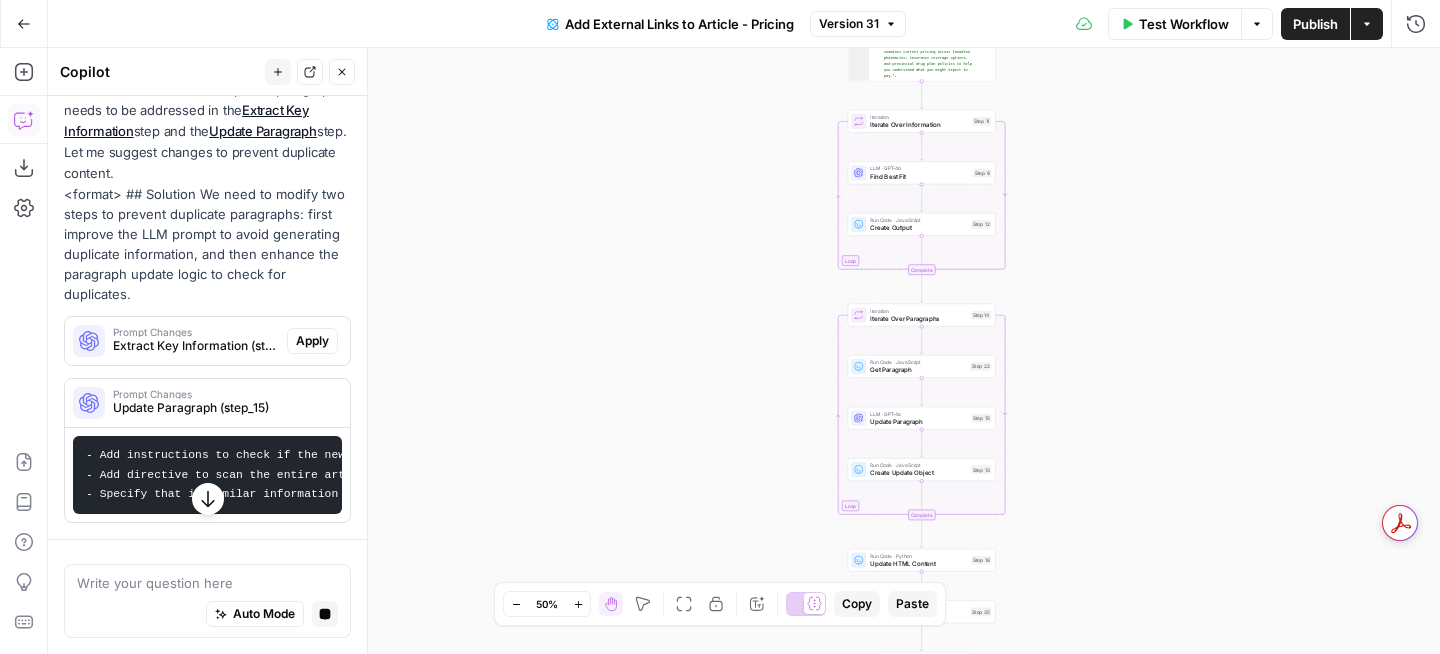 click on "Extract Key Information (step_5)" at bounding box center (196, 346) 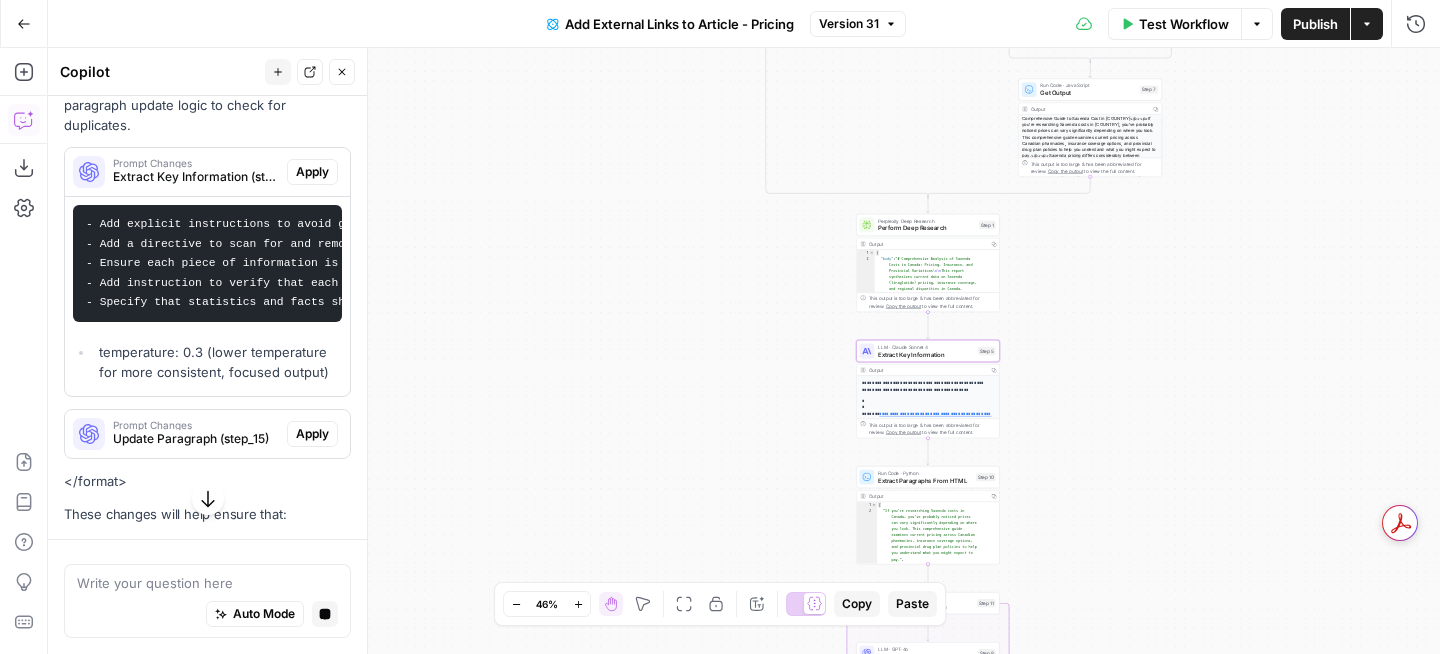 scroll, scrollTop: 490, scrollLeft: 0, axis: vertical 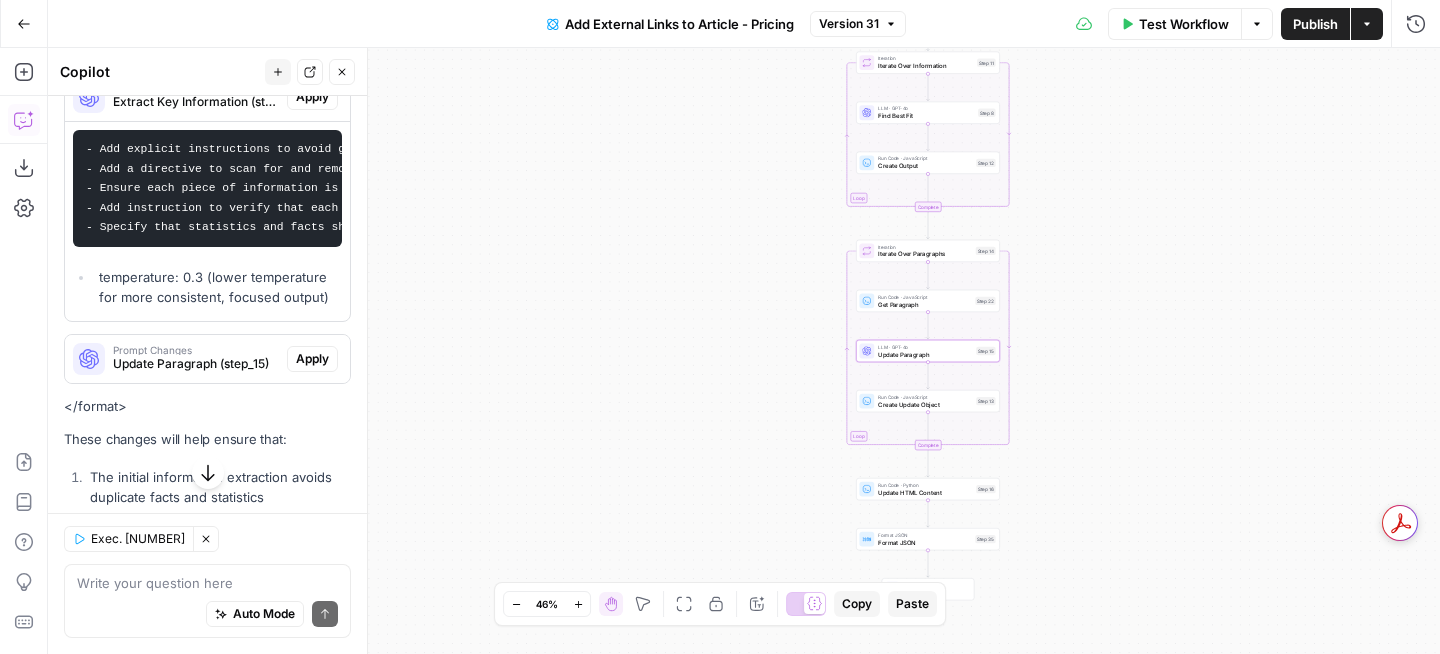 click on "Update Paragraph (step_15)" at bounding box center (196, 364) 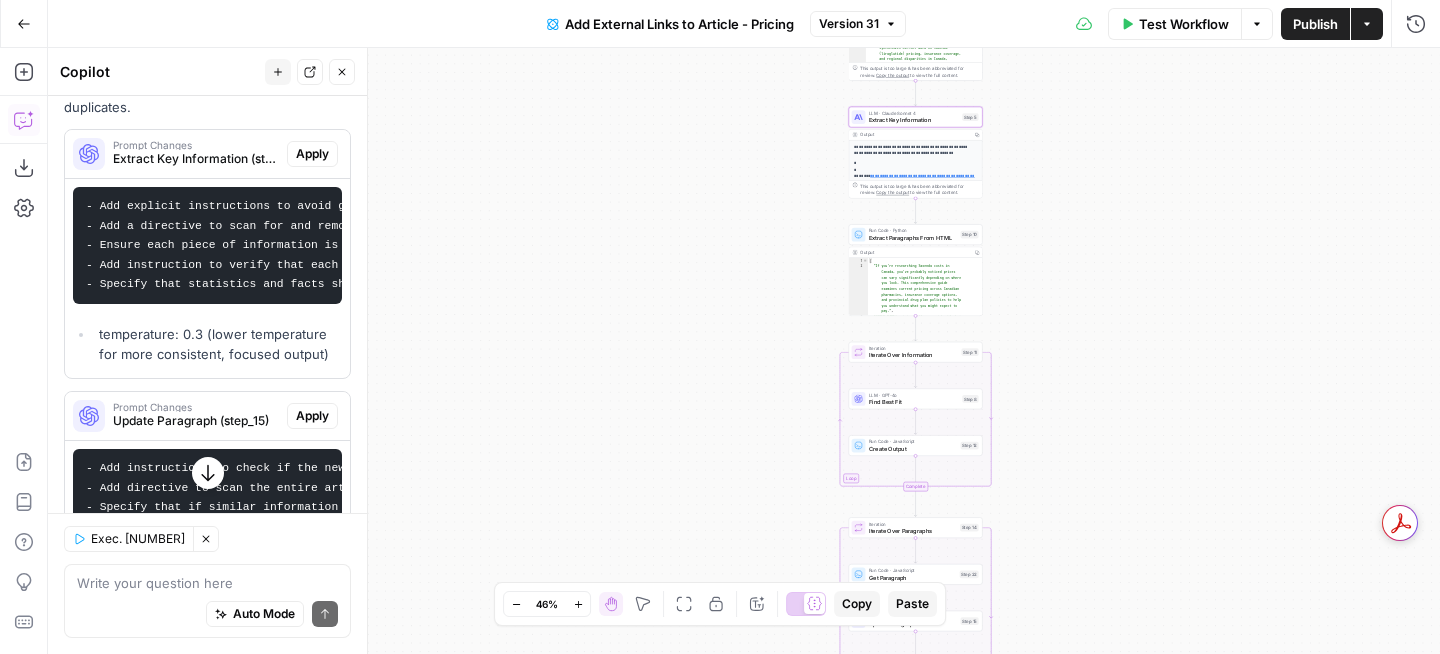 scroll, scrollTop: 493, scrollLeft: 0, axis: vertical 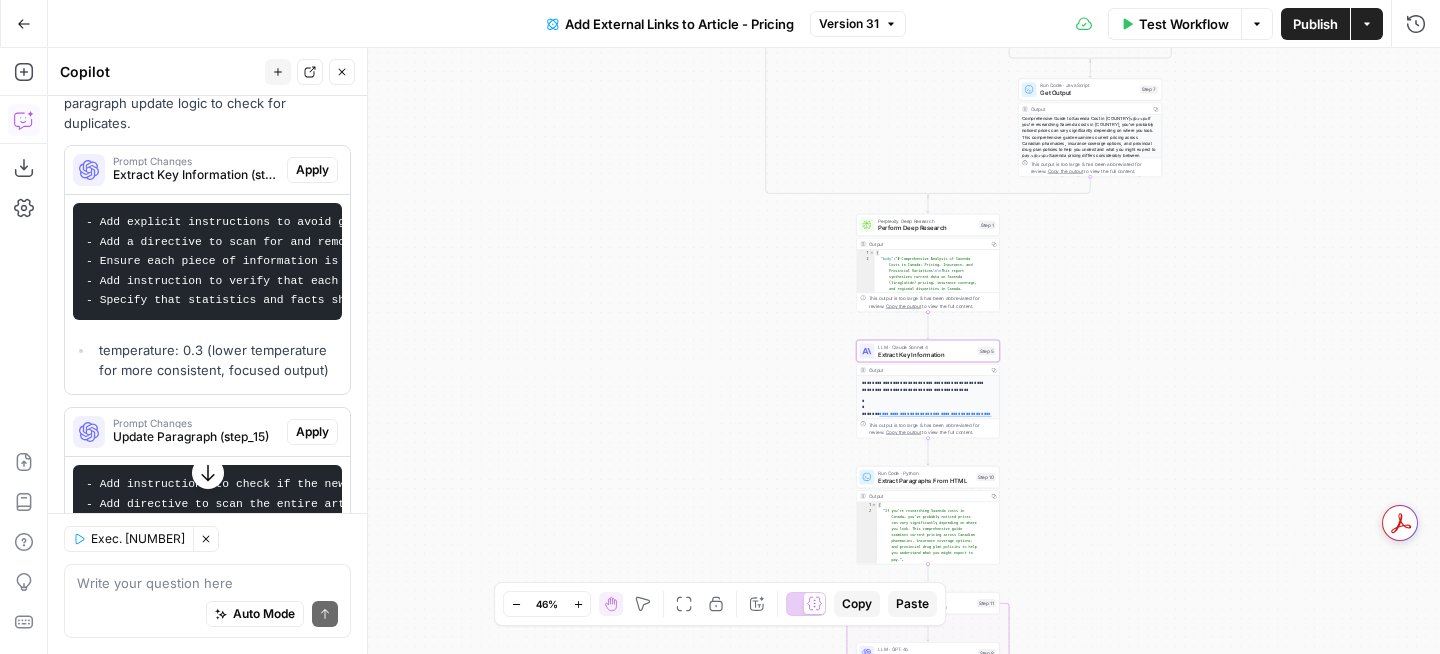 click on "Apply" at bounding box center [312, 170] 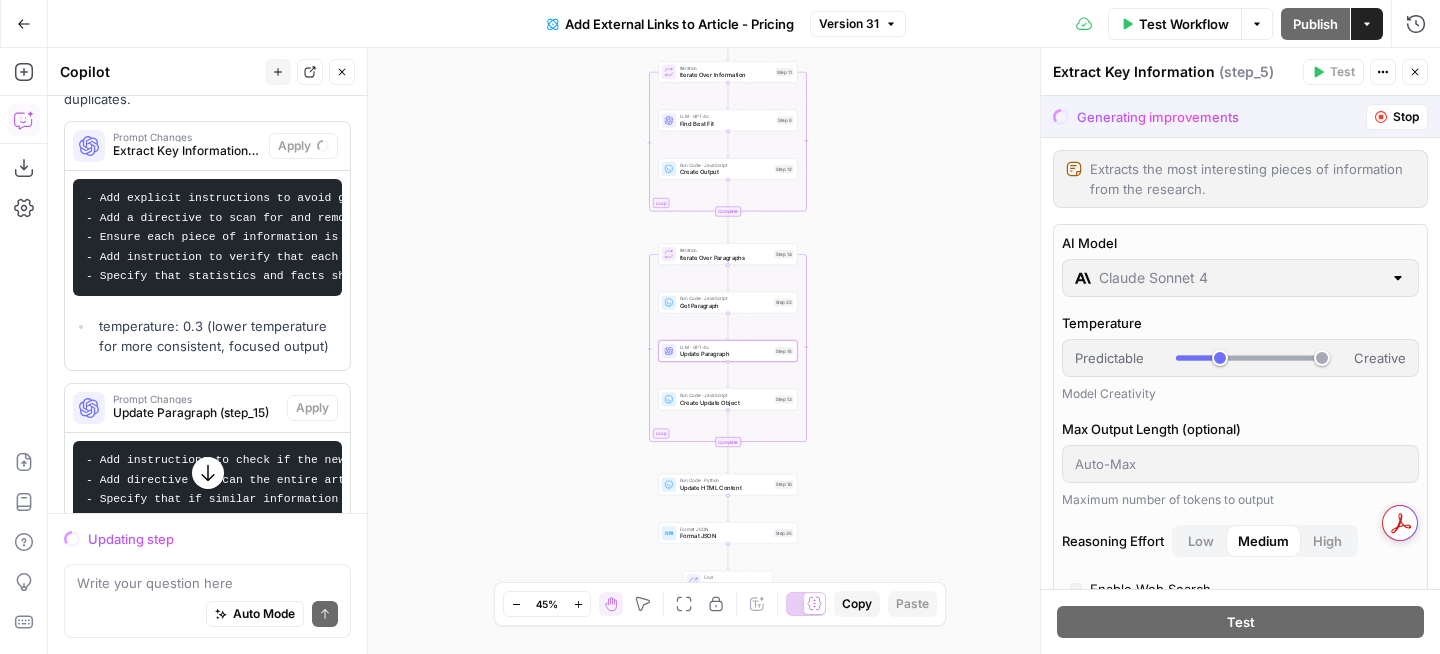 scroll, scrollTop: 515, scrollLeft: 0, axis: vertical 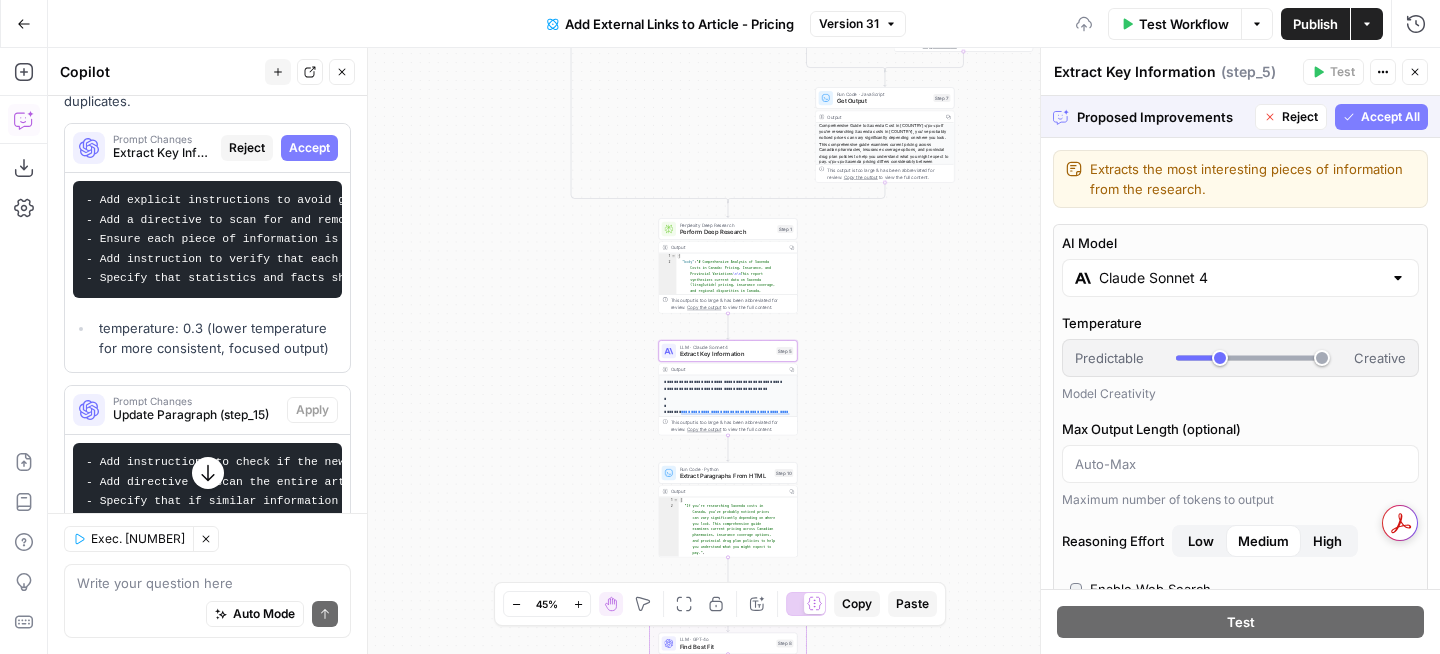 click on "Accept" at bounding box center [309, 148] 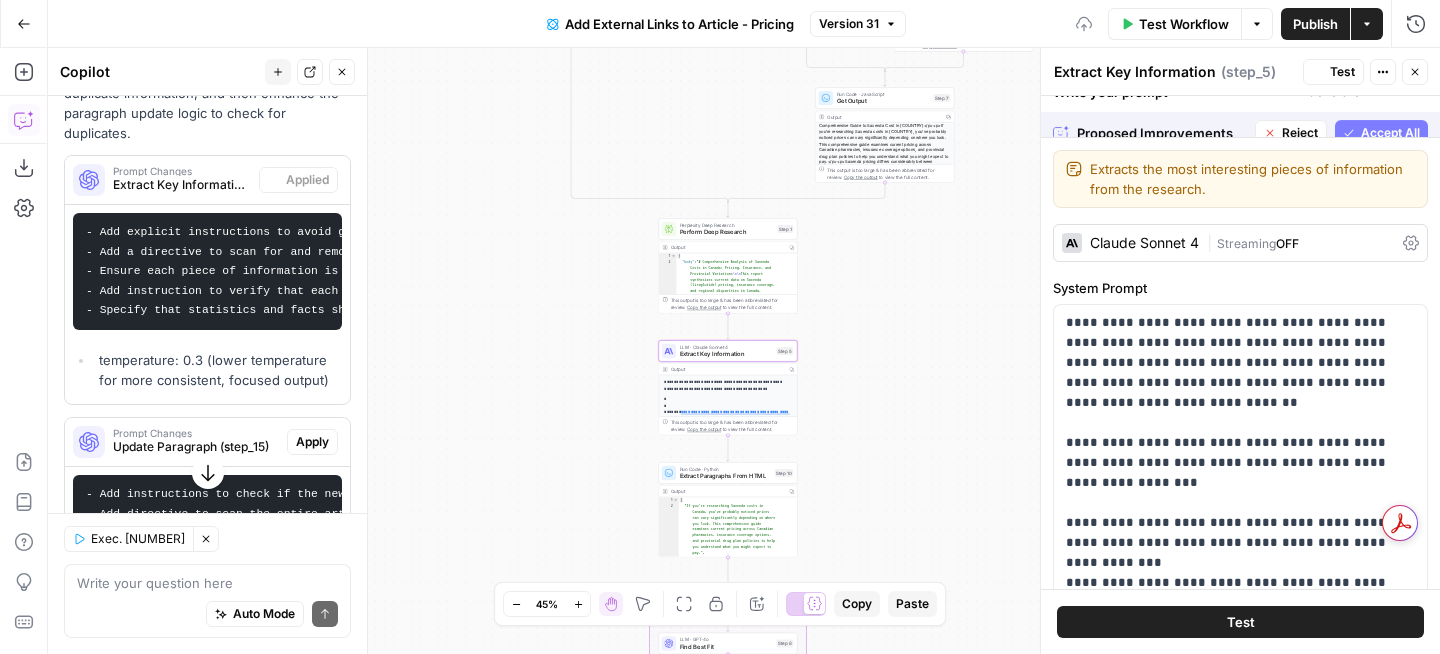 scroll, scrollTop: 547, scrollLeft: 0, axis: vertical 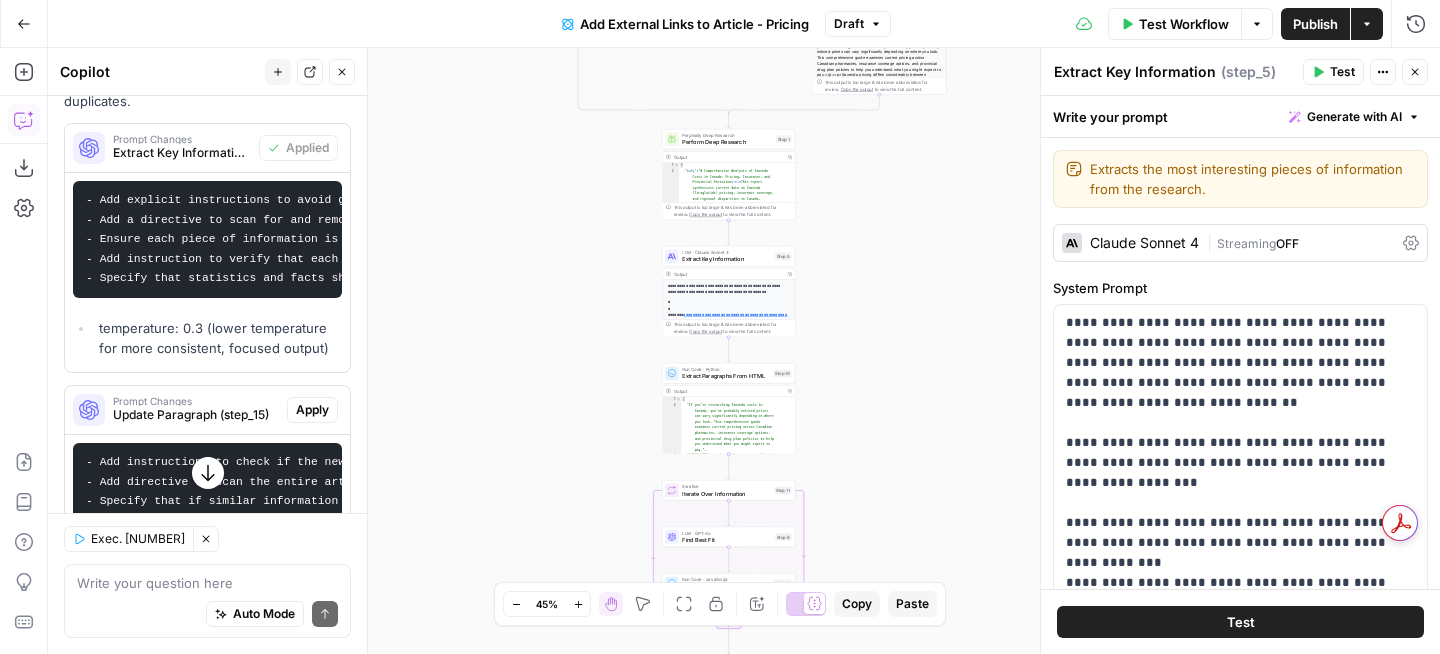 click on "Apply" at bounding box center (312, 410) 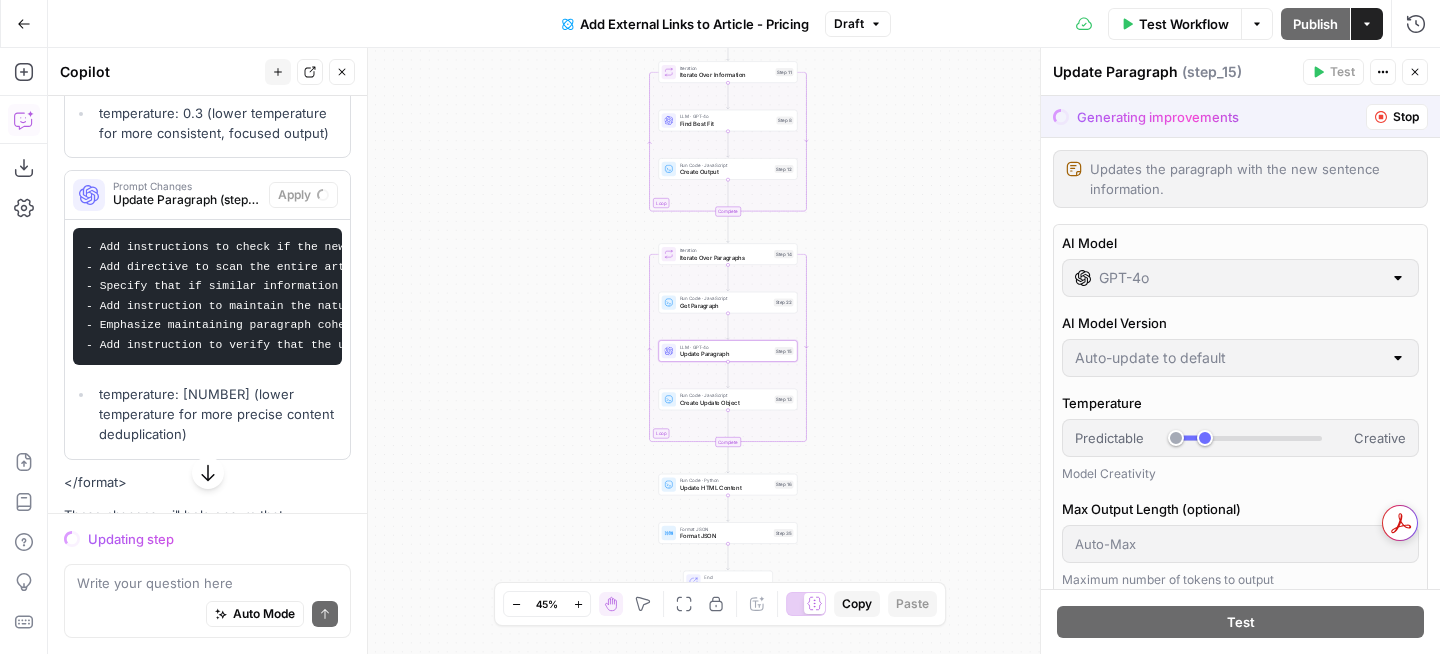 scroll, scrollTop: 726, scrollLeft: 0, axis: vertical 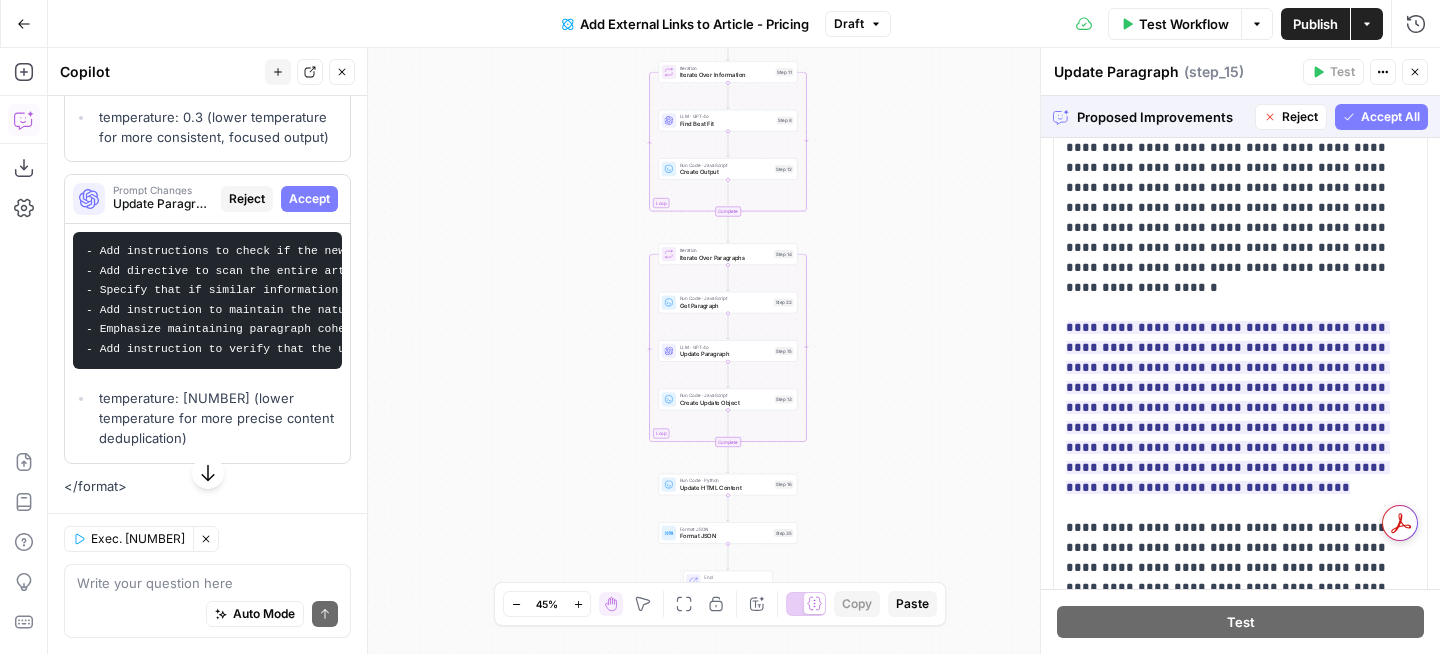 click on "Accept All" at bounding box center (1390, 117) 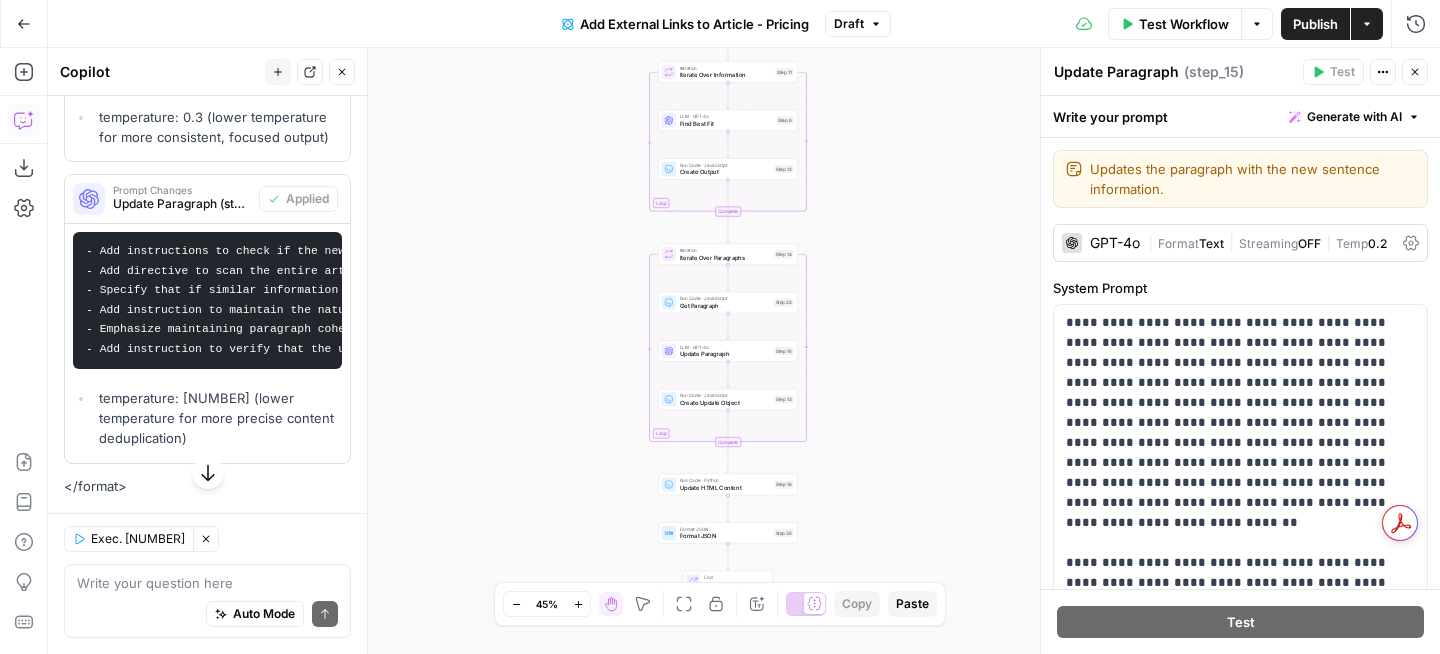 click on "Publish" at bounding box center (1315, 24) 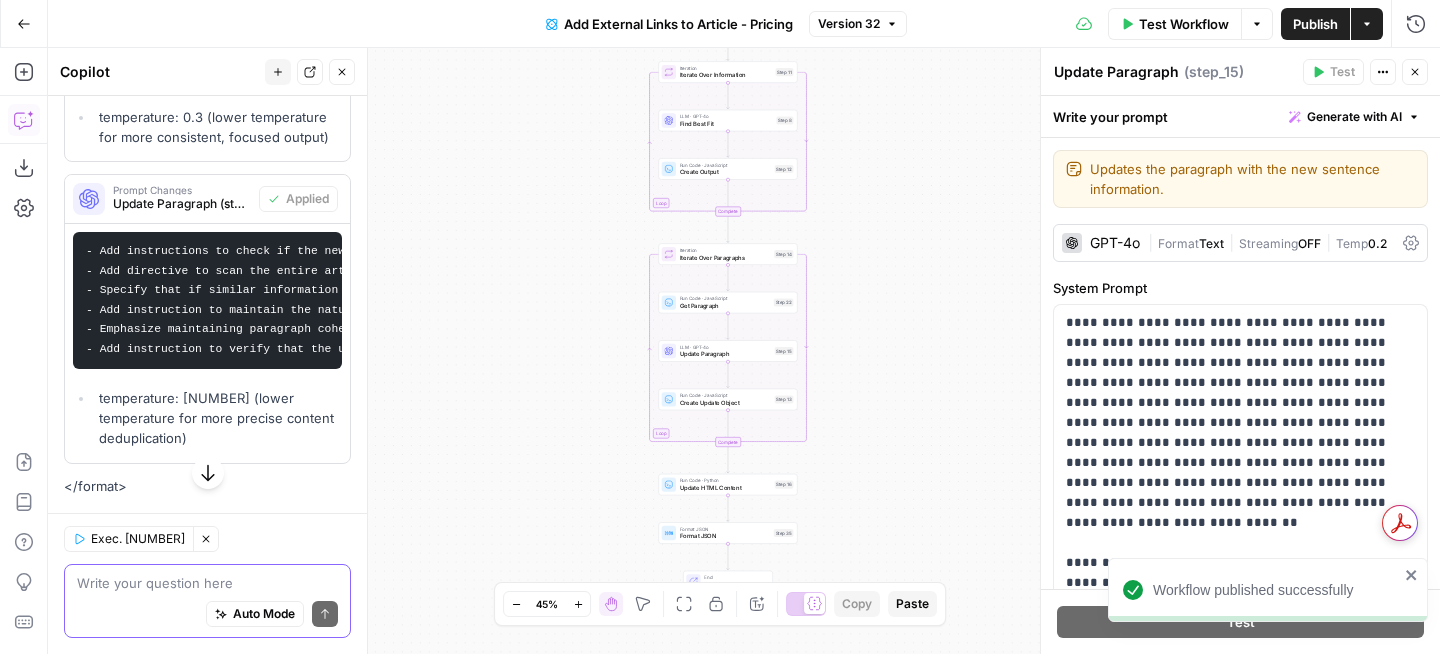 click at bounding box center (207, 583) 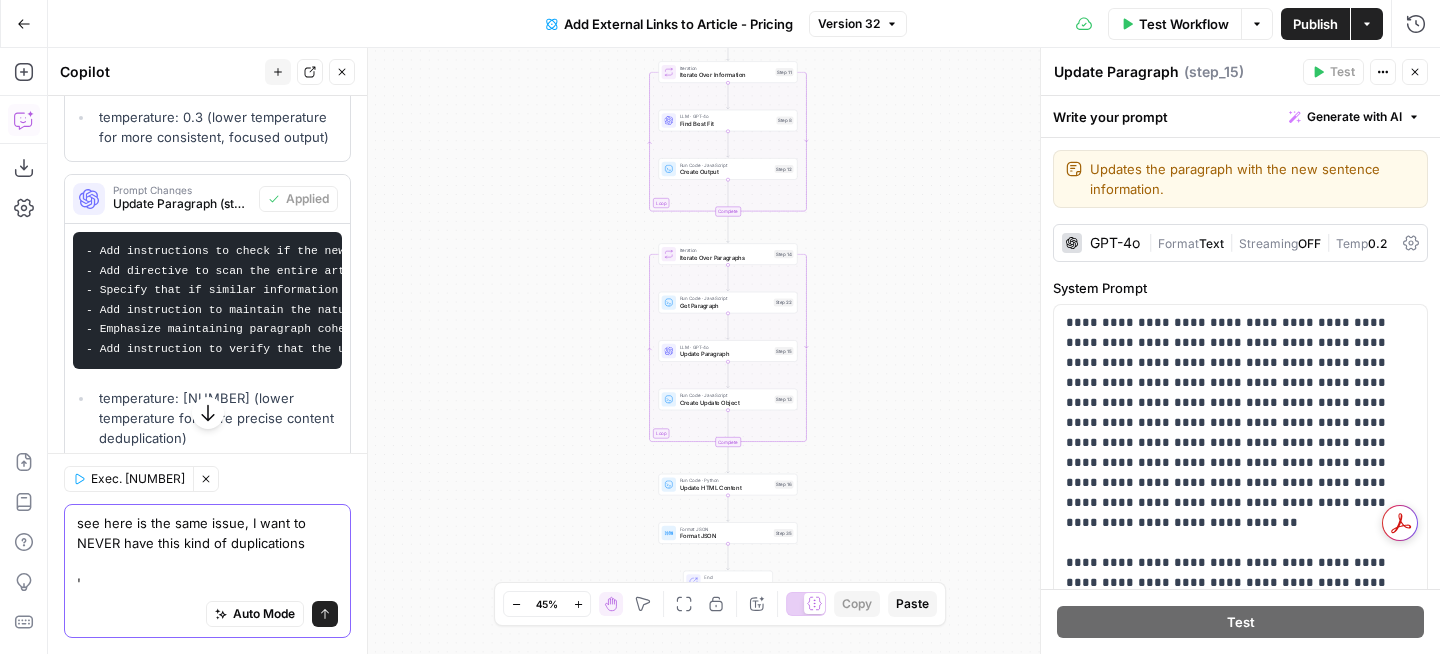 paste on "Online pharmacies frequently offer different pricing structures compared to traditional retail locations. Some offer promotional discounts for new customers, such as 10% off initial orders. Public drug plans across Canada covered only 18% of new drugs approved by Health Canada between 2018-2022, compared to 68% coverage in private drug plans. This means publicly insured Canadians have access to fewer than 1 out of every 5 new drugs compared to those with private coverage.
Online pharmacies frequently offer different pricing structures compared to traditional retail locations. Some offer promotional discounts for new customers, such as 10% off initial orders. Across Canada, 97.2% of Canadians are eligible for some form of prescription drug coverage through public and private drug plans, leaving under 1.1 million people (2.8% of the population) in the uninsured gap." 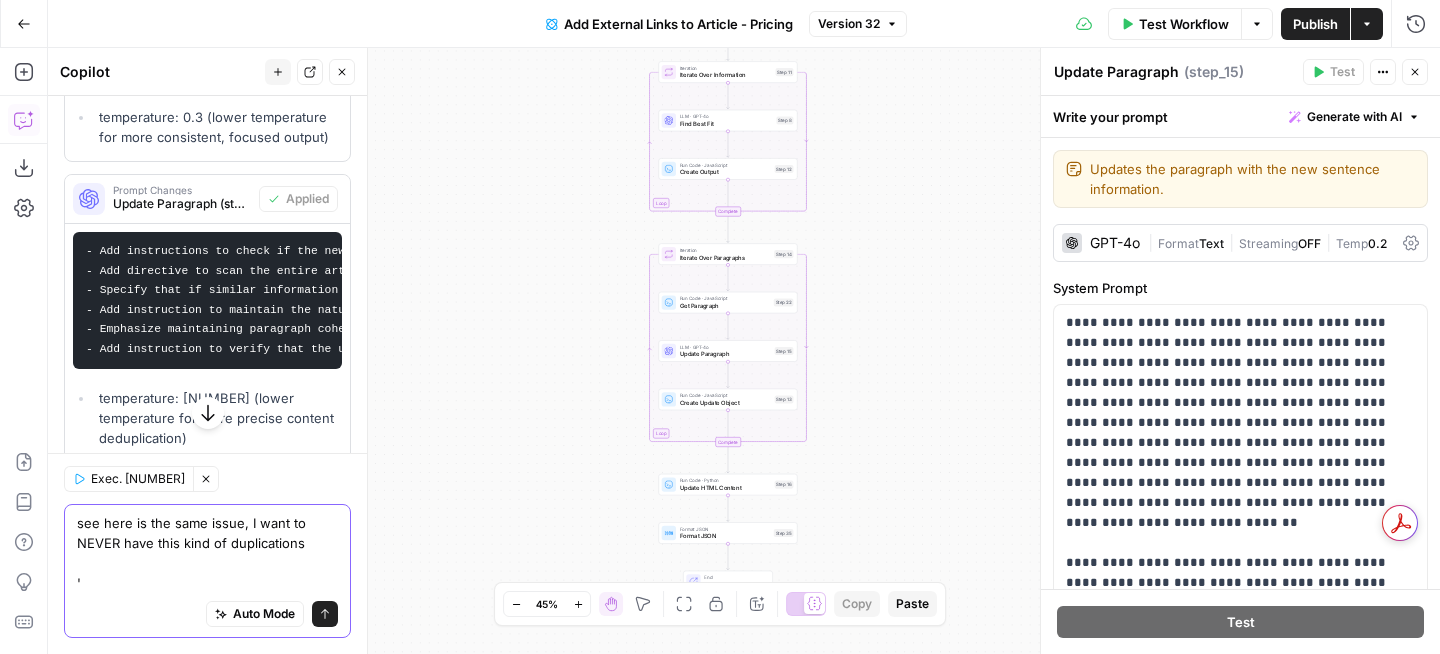 type on "see here is the same issue, I want to NEVER have this kind of duplications
'Online pharmacies frequently offer different pricing structures compared to traditional retail locations. Some offer promotional discounts for new customers, such as 10% off initial orders. Public drug plans across Canada covered only 18% of new drugs approved by Health Canada between 2018-2022, compared to 68% coverage in private drug plans. This means publicly insured Canadians have access to fewer than 1 out of every 5 new drugs compared to those with private coverage.
Online pharmacies frequently offer different pricing structures compared to traditional retail locations. Some offer promotional discounts for new customers, such as 10% off initial orders. Across Canada, 97.2% of Canadians are eligible for some form of prescription drug coverage through public and private drug plans, leaving under 1.1 million people (2.8% of the population) in the uninsured gap." 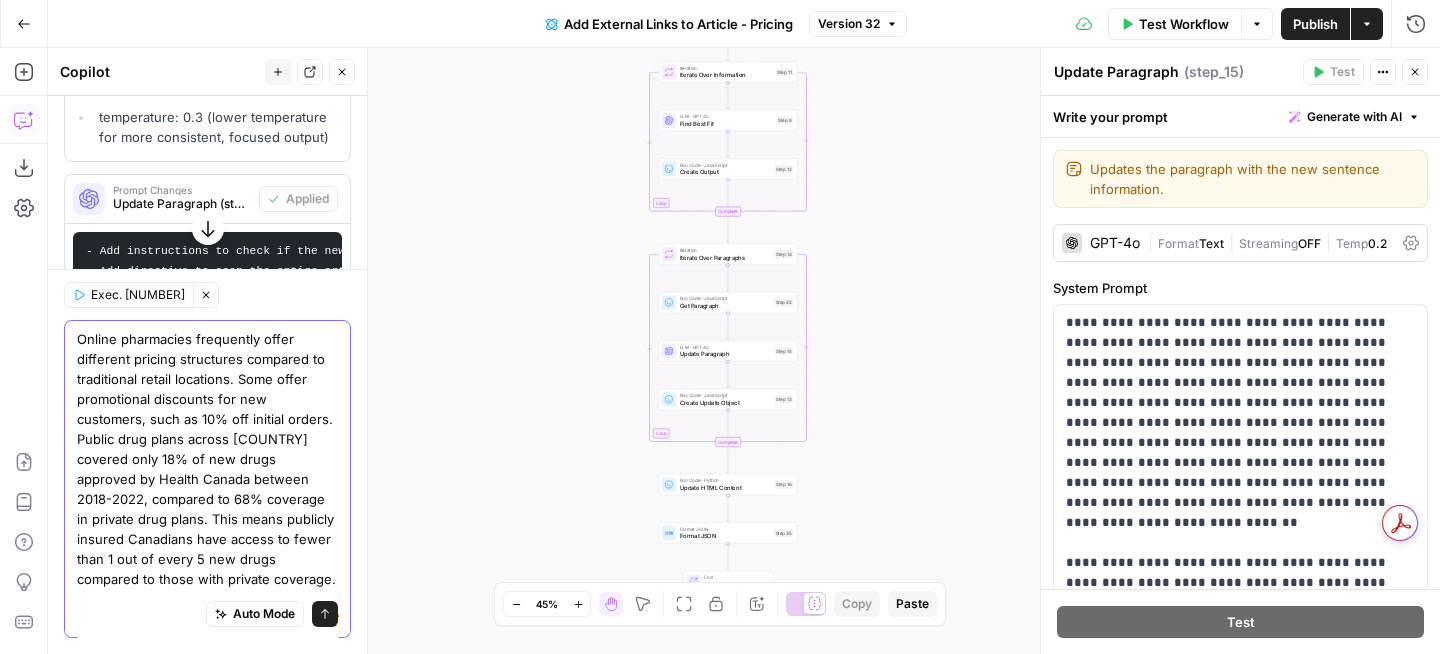 scroll, scrollTop: 250, scrollLeft: 0, axis: vertical 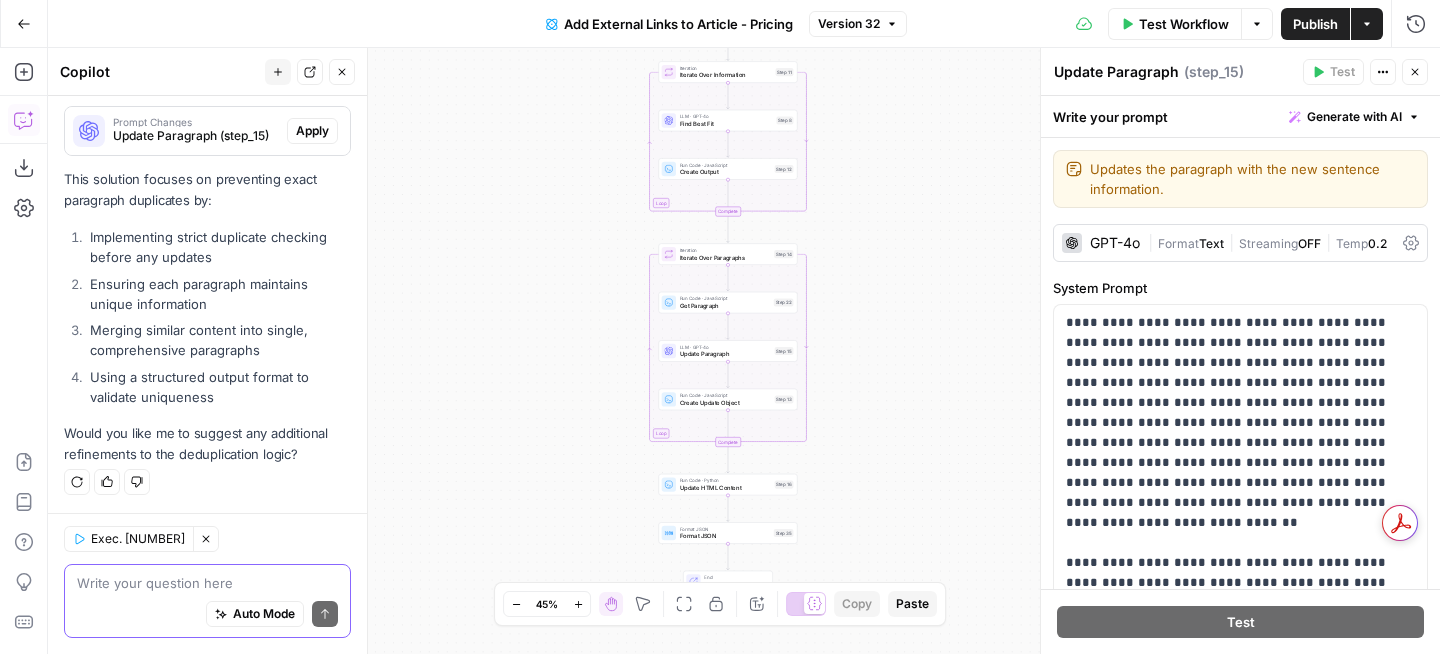 click at bounding box center (207, 583) 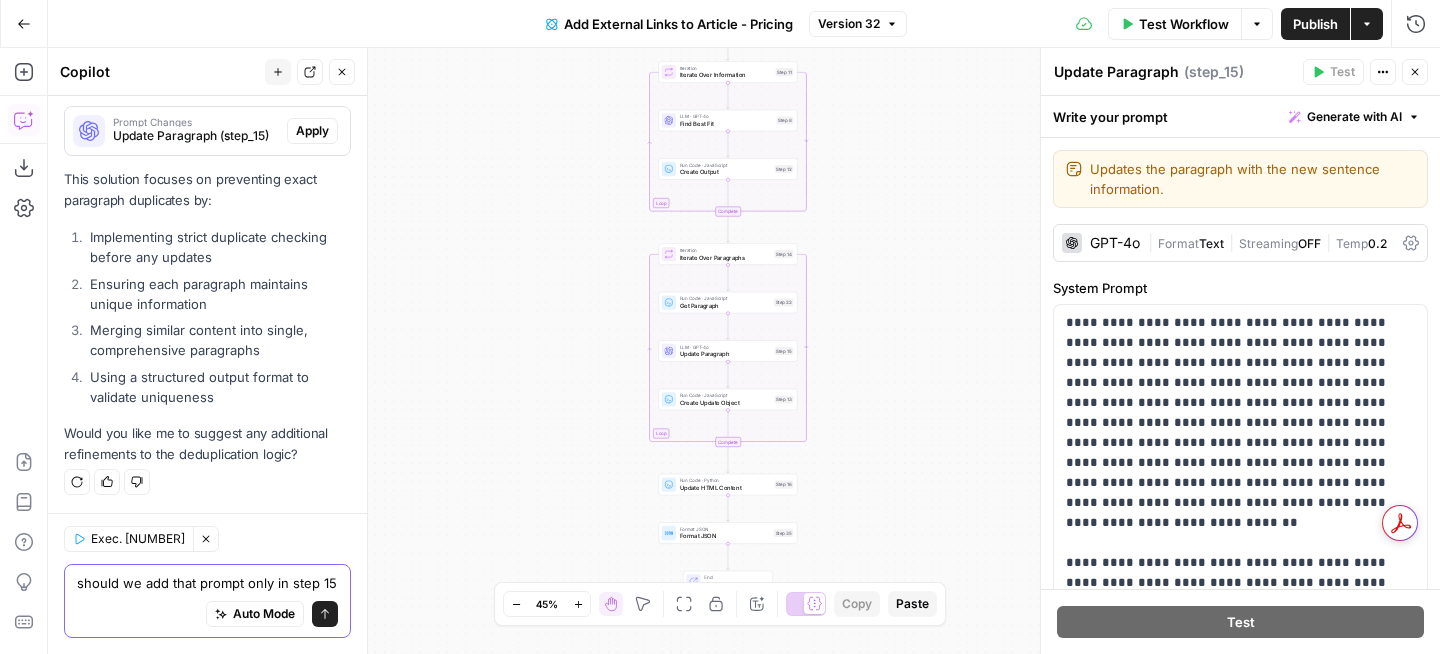 type on "should we add that prompt only in step 15?" 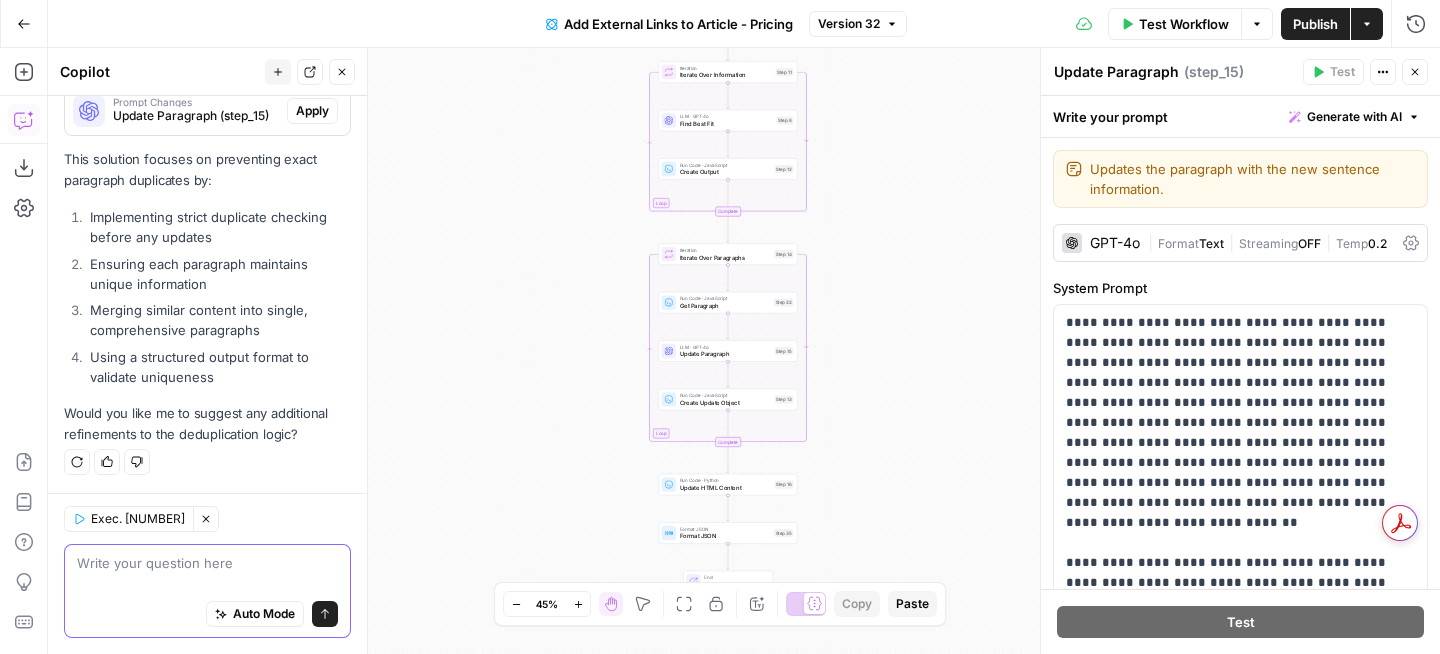 scroll, scrollTop: 2506, scrollLeft: 0, axis: vertical 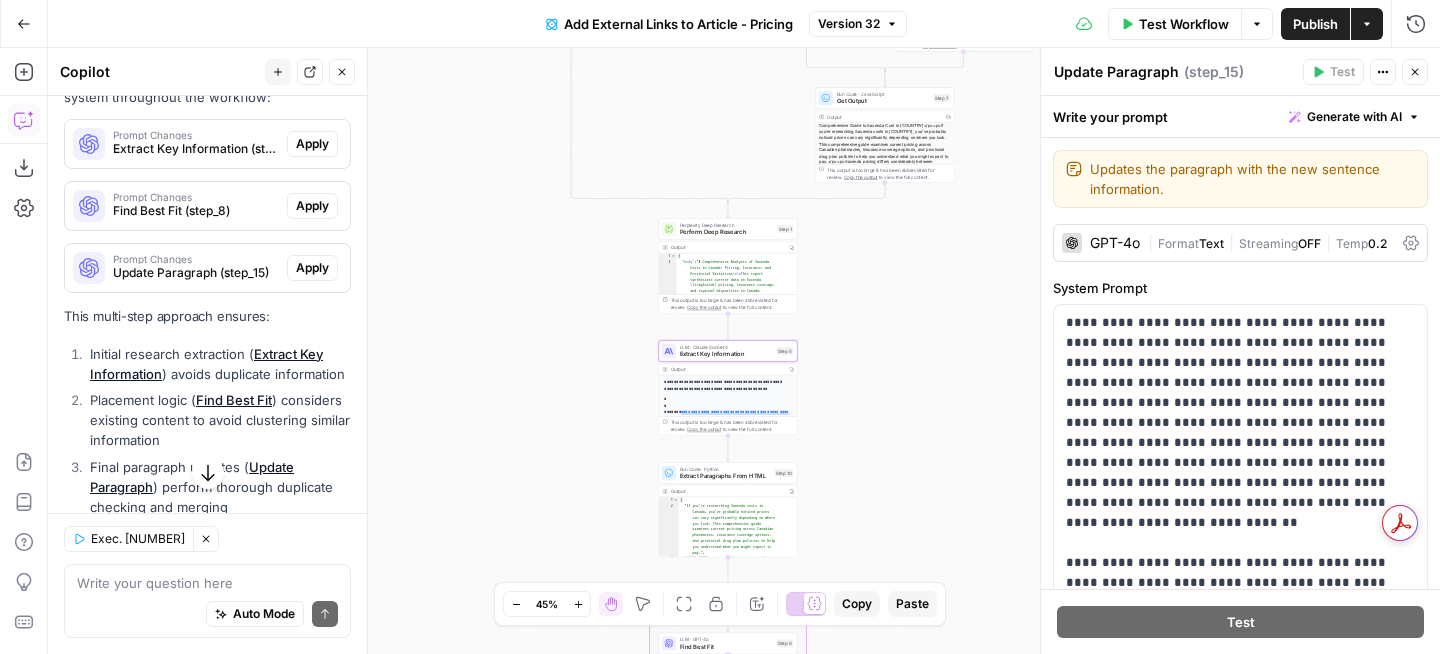 click on "Apply" at bounding box center [312, 144] 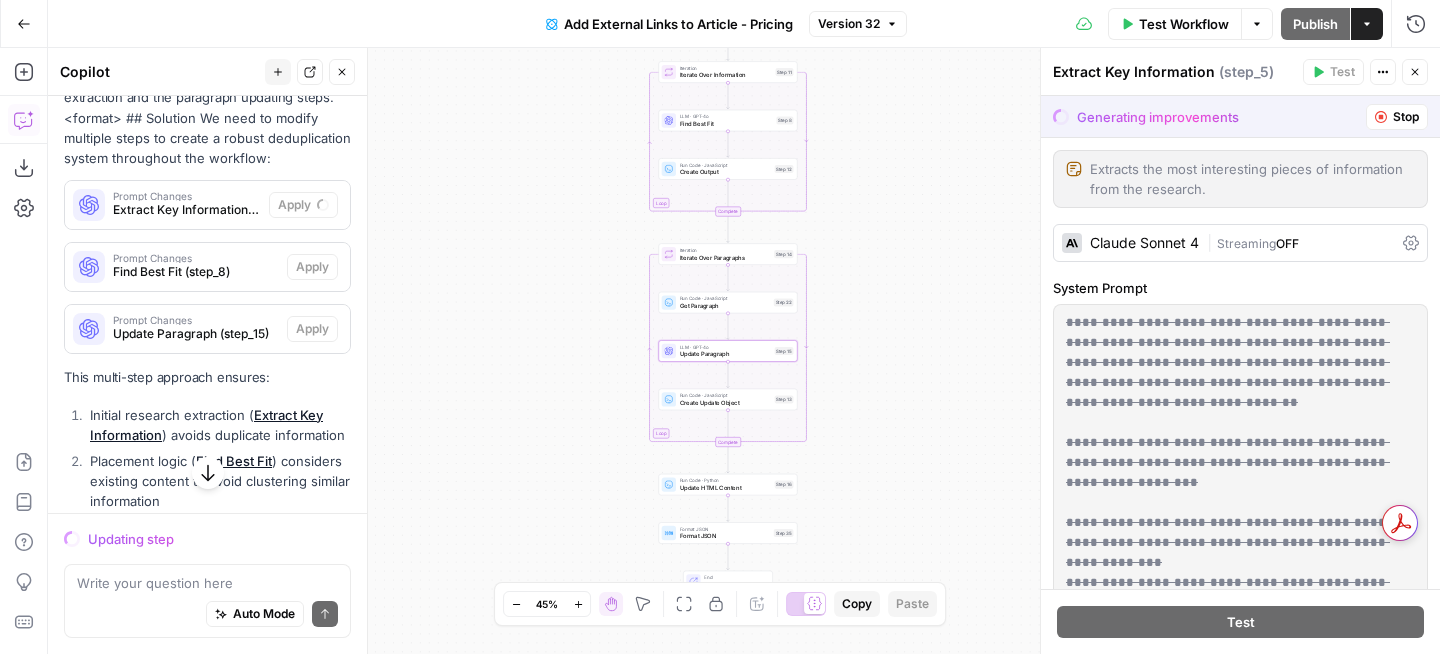 scroll, scrollTop: 2987, scrollLeft: 0, axis: vertical 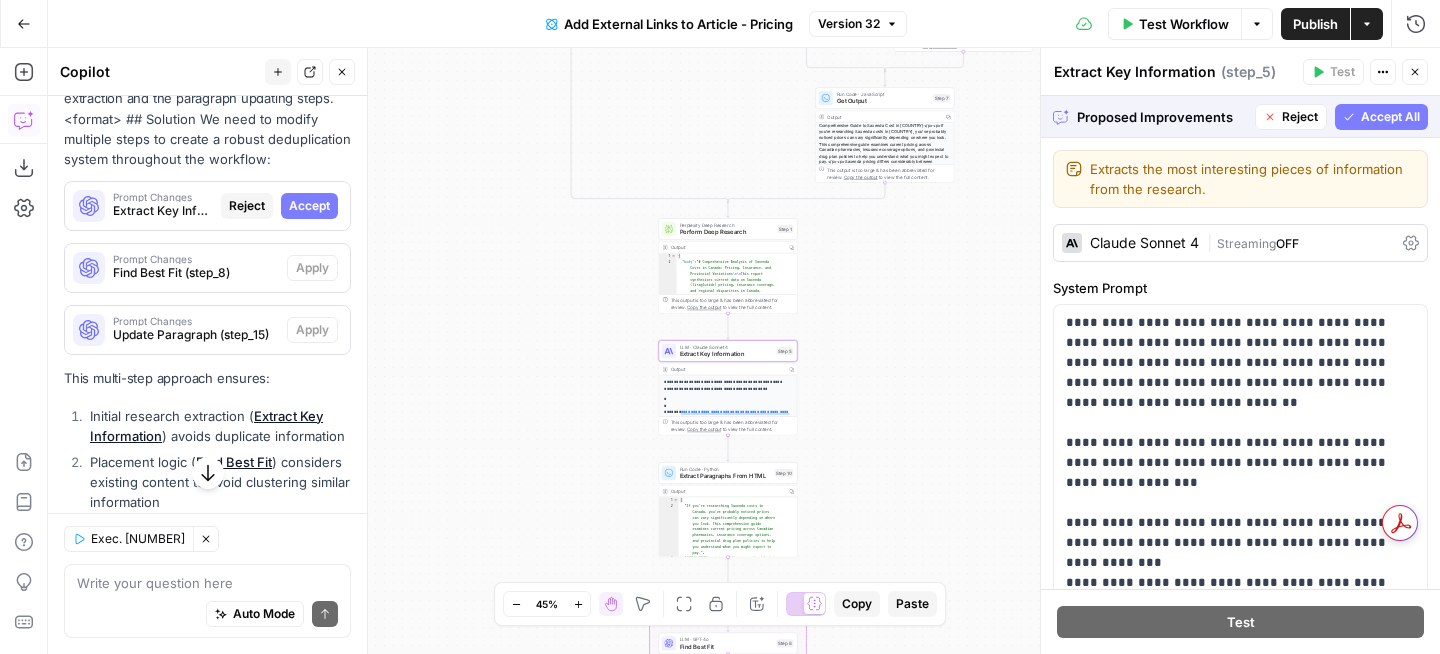 drag, startPoint x: 296, startPoint y: 249, endPoint x: 298, endPoint y: 259, distance: 10.198039 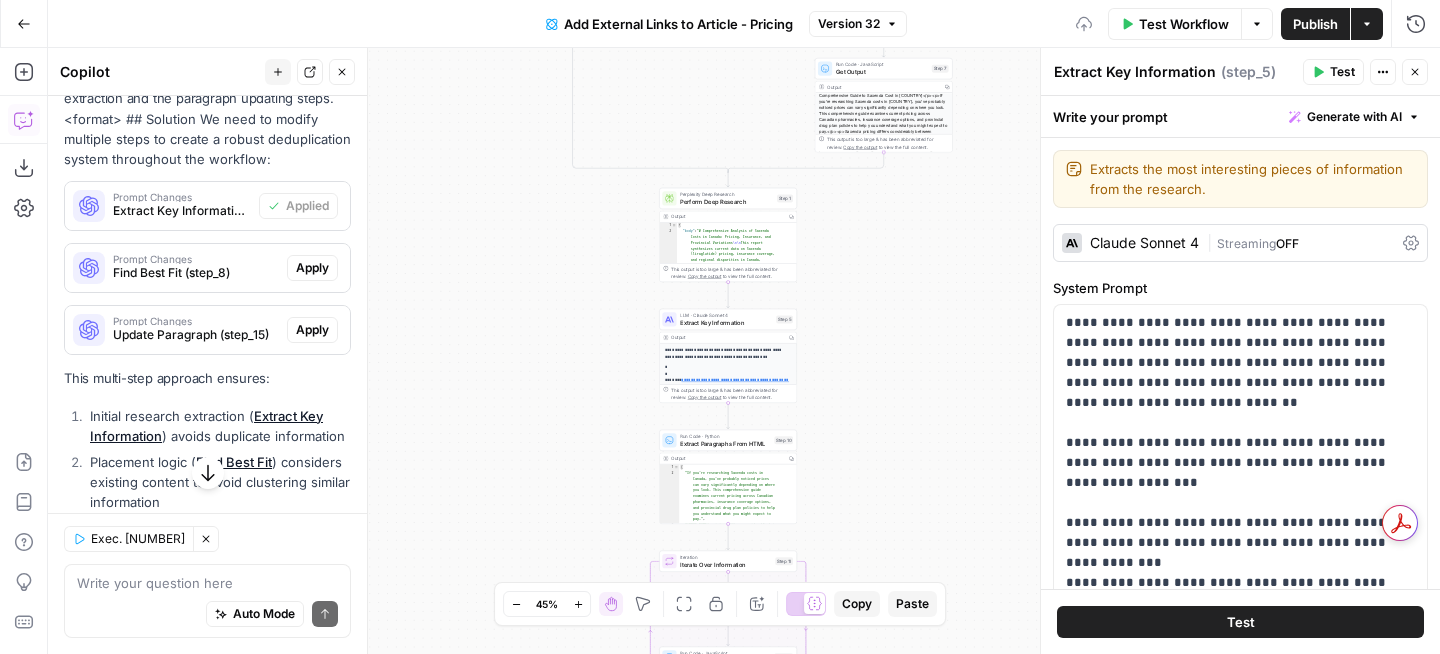 click on "Apply" at bounding box center (312, 268) 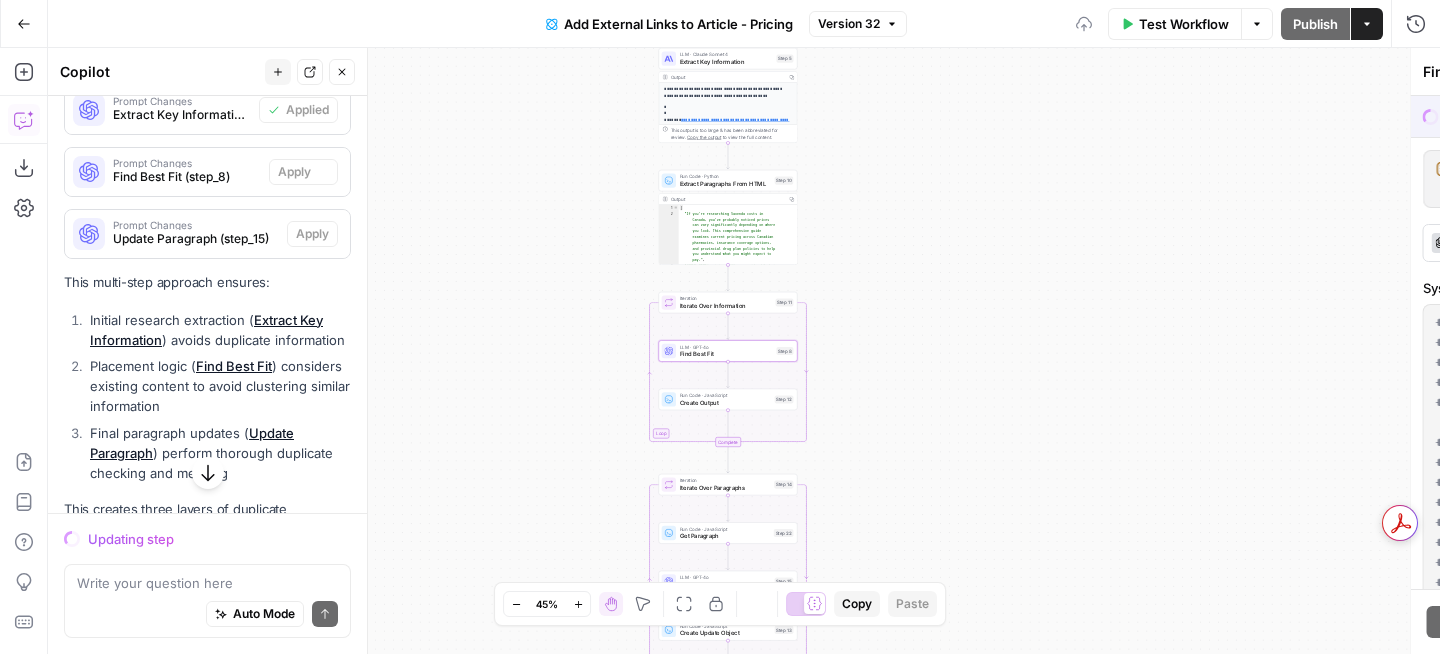 scroll, scrollTop: 2987, scrollLeft: 0, axis: vertical 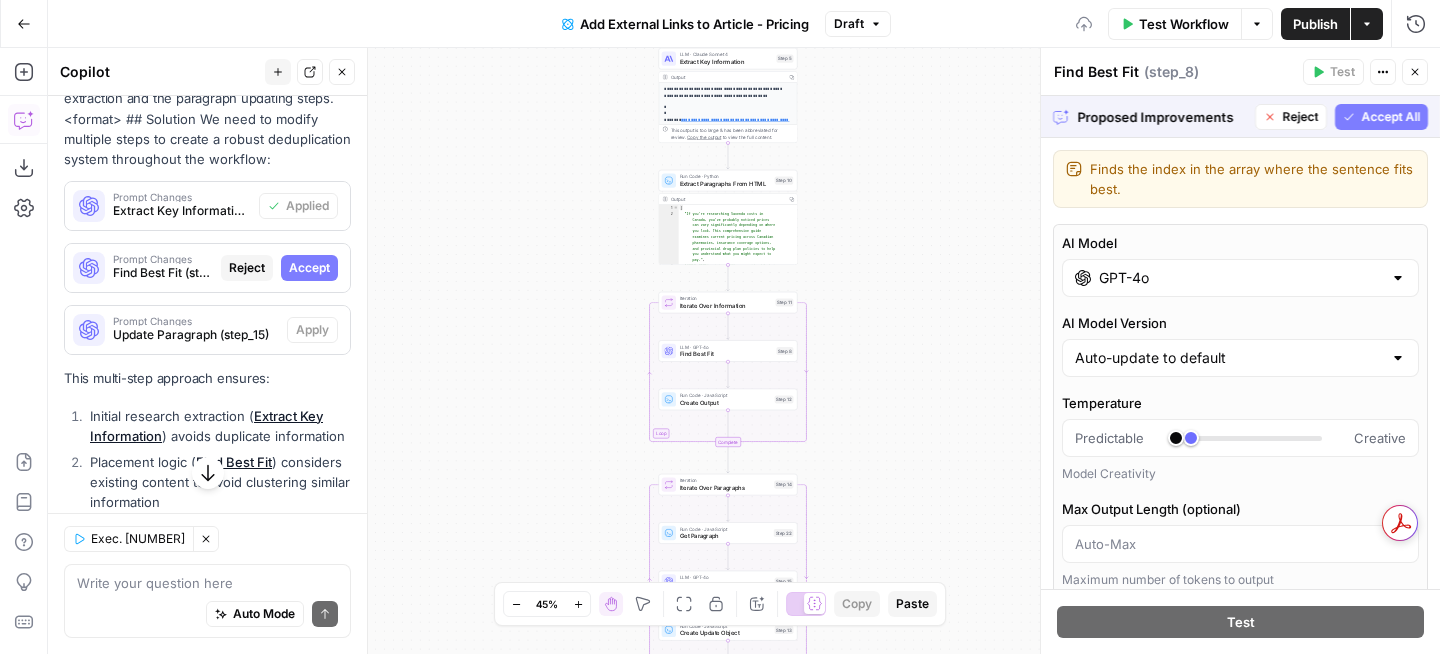 click on "Accept" at bounding box center (309, 268) 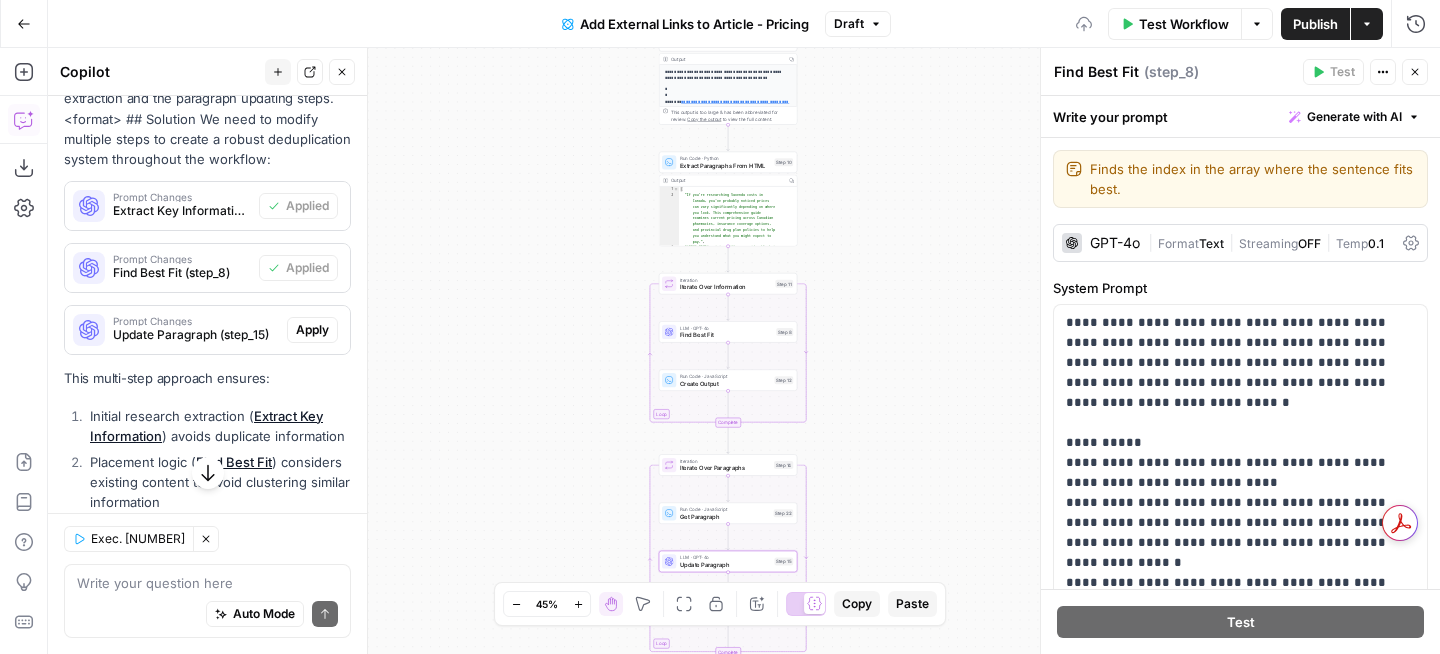 click on "Apply" at bounding box center [312, 330] 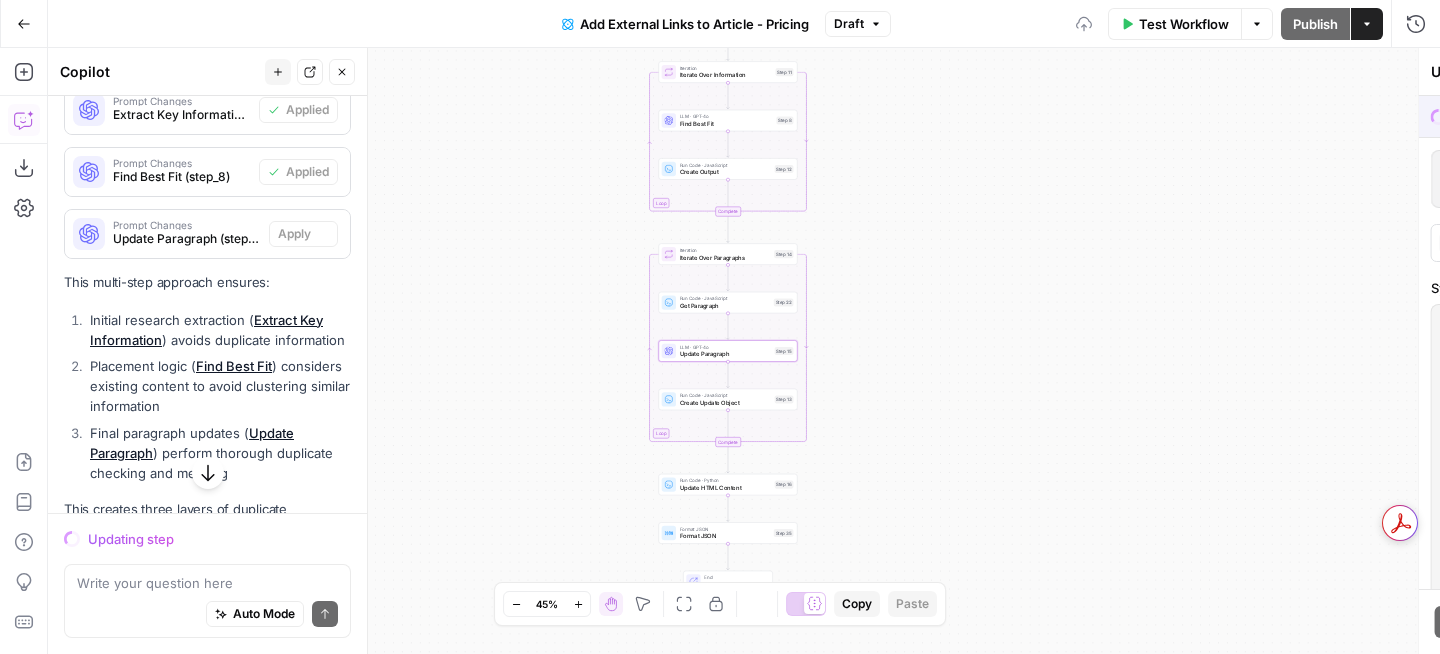 scroll, scrollTop: 2987, scrollLeft: 0, axis: vertical 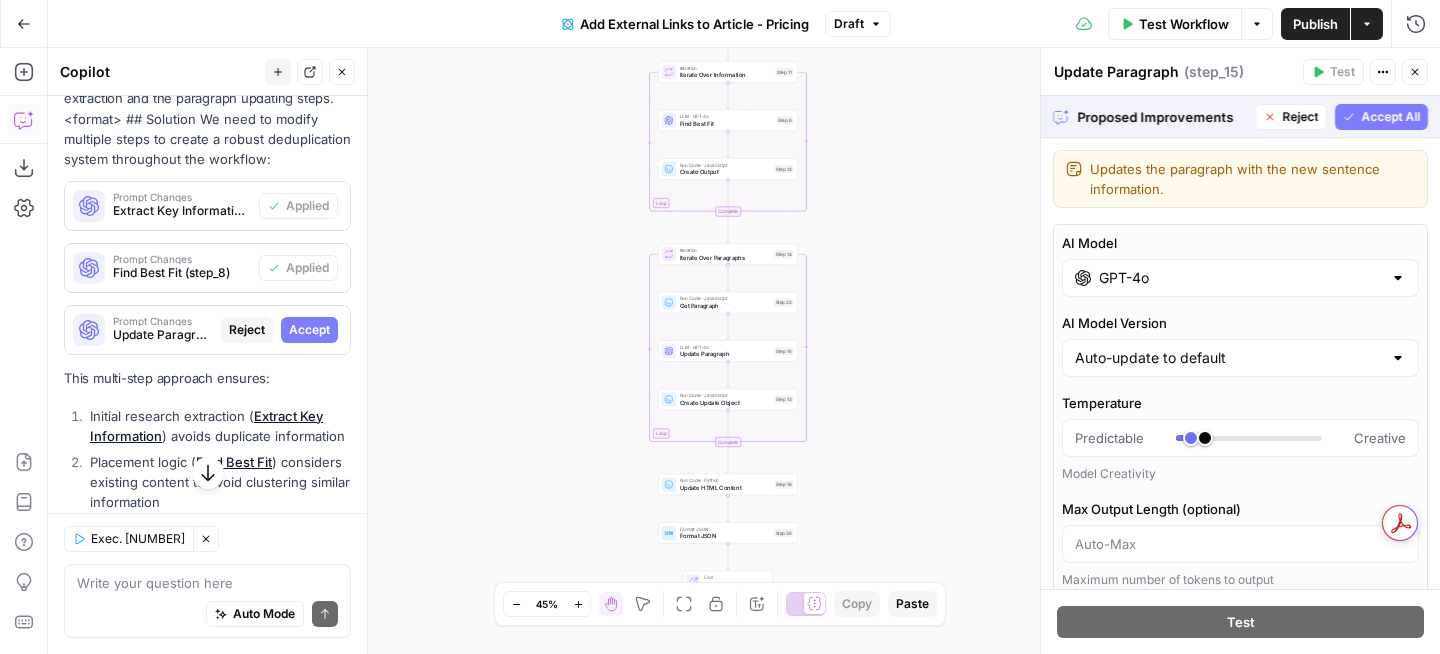 click on "Accept" at bounding box center [309, 330] 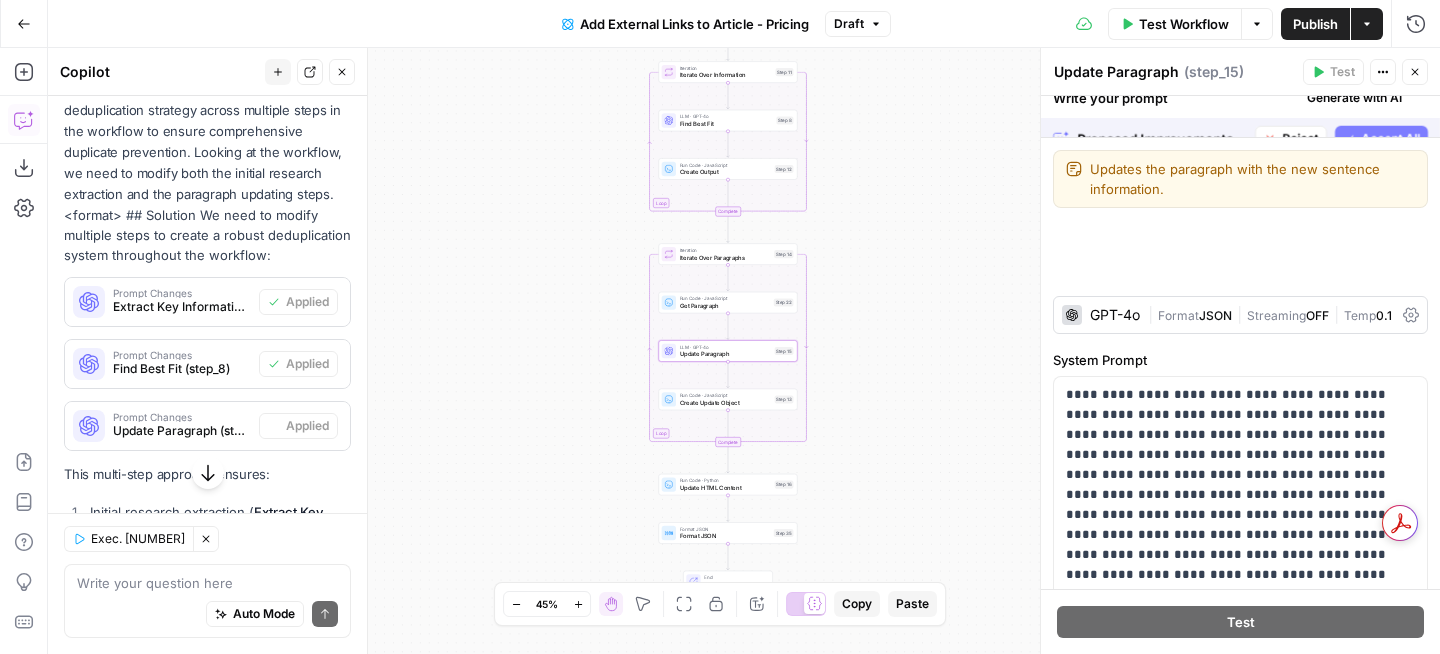 scroll, scrollTop: 3083, scrollLeft: 0, axis: vertical 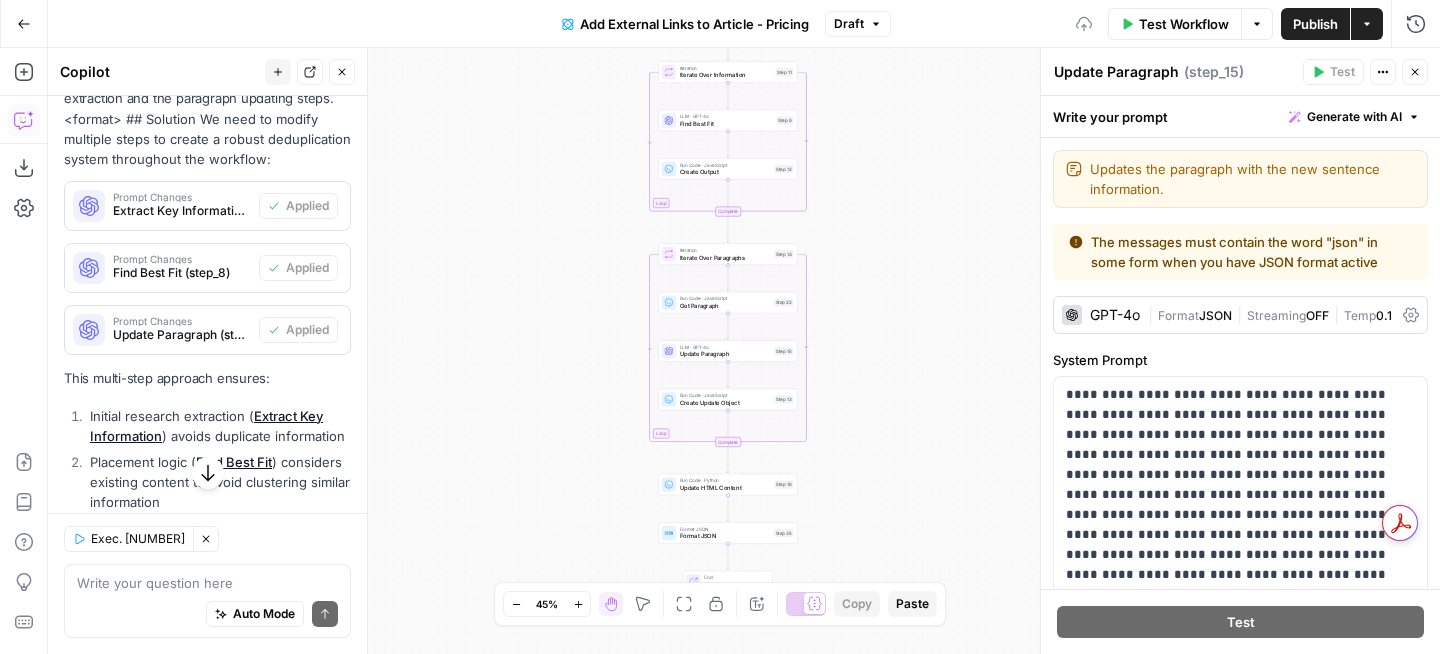 click on "Publish" at bounding box center (1315, 24) 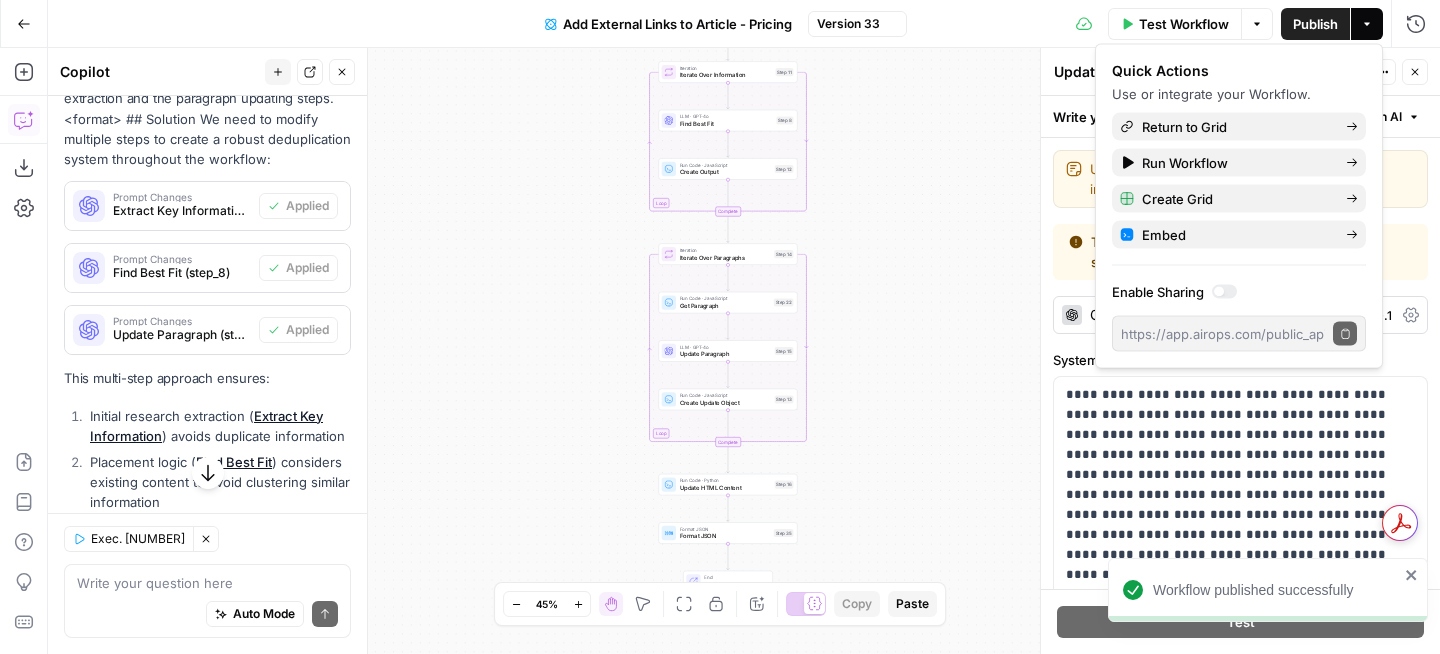 scroll, scrollTop: 3443, scrollLeft: 0, axis: vertical 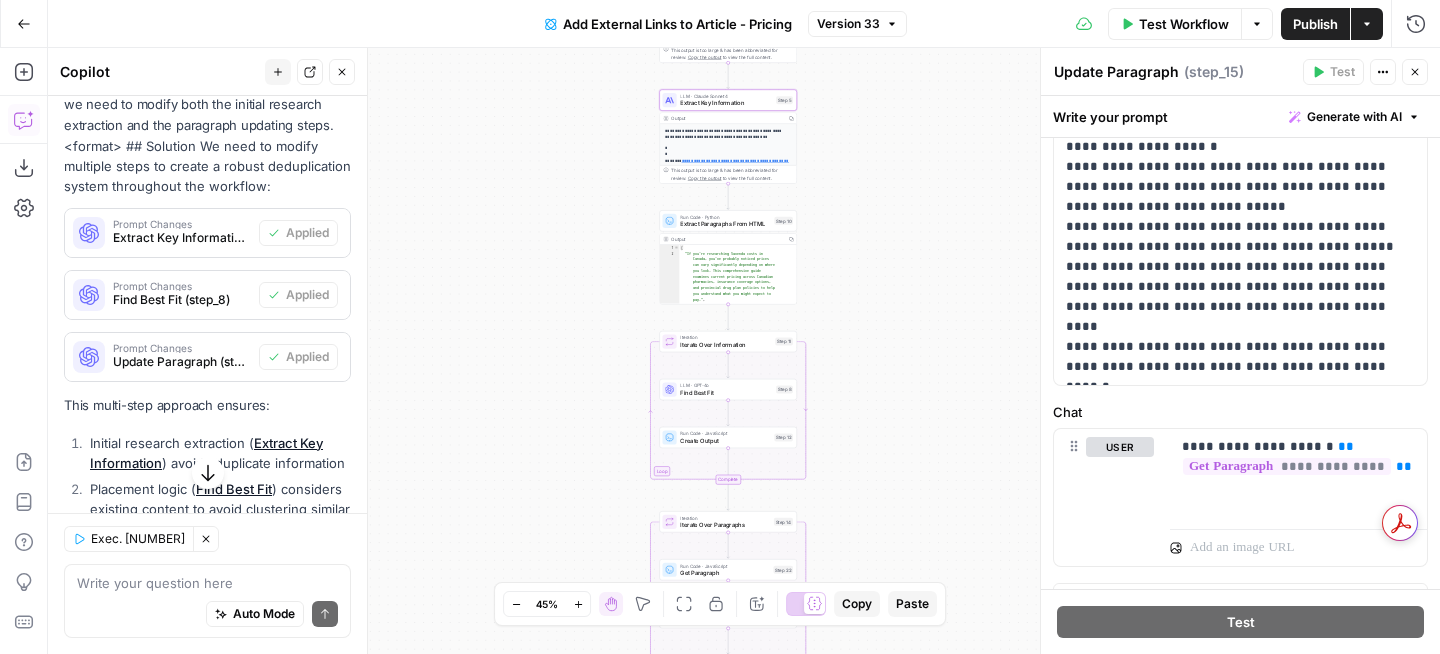 click on "Prompt Changes Extract Key Information (step_5)" at bounding box center [162, 233] 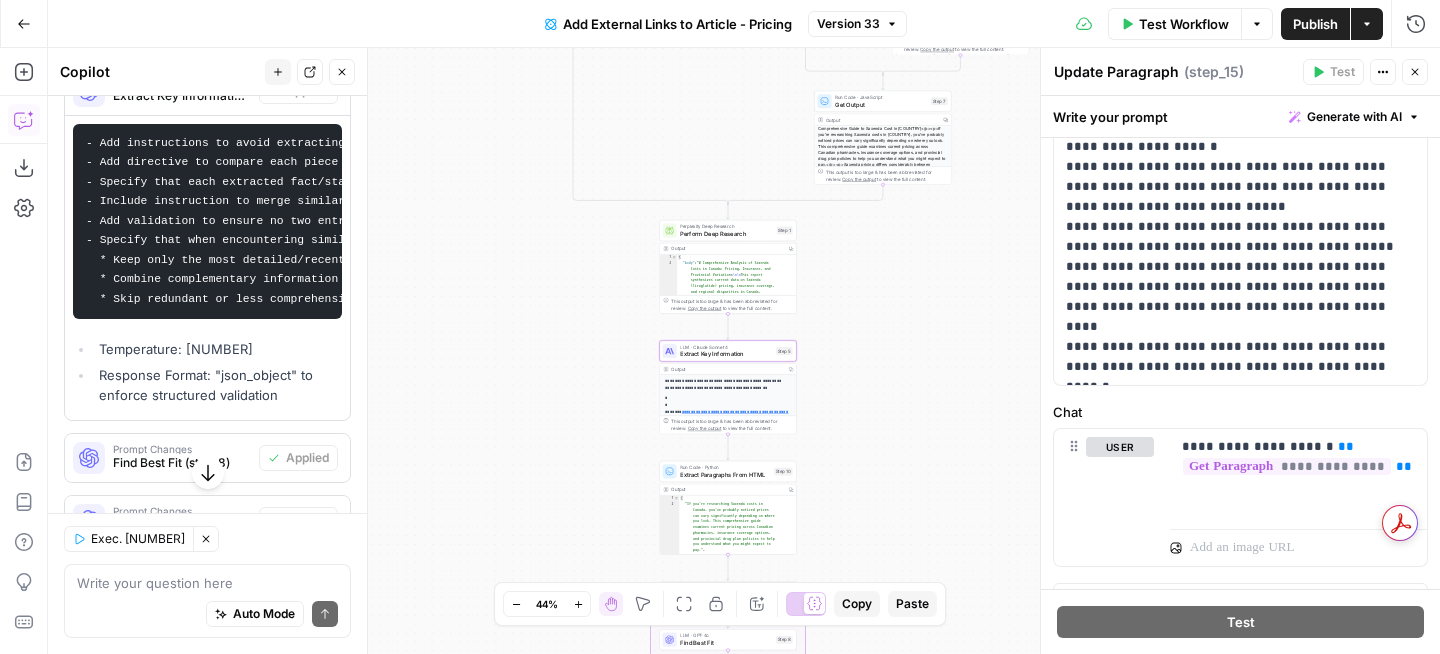 scroll, scrollTop: 3161, scrollLeft: 0, axis: vertical 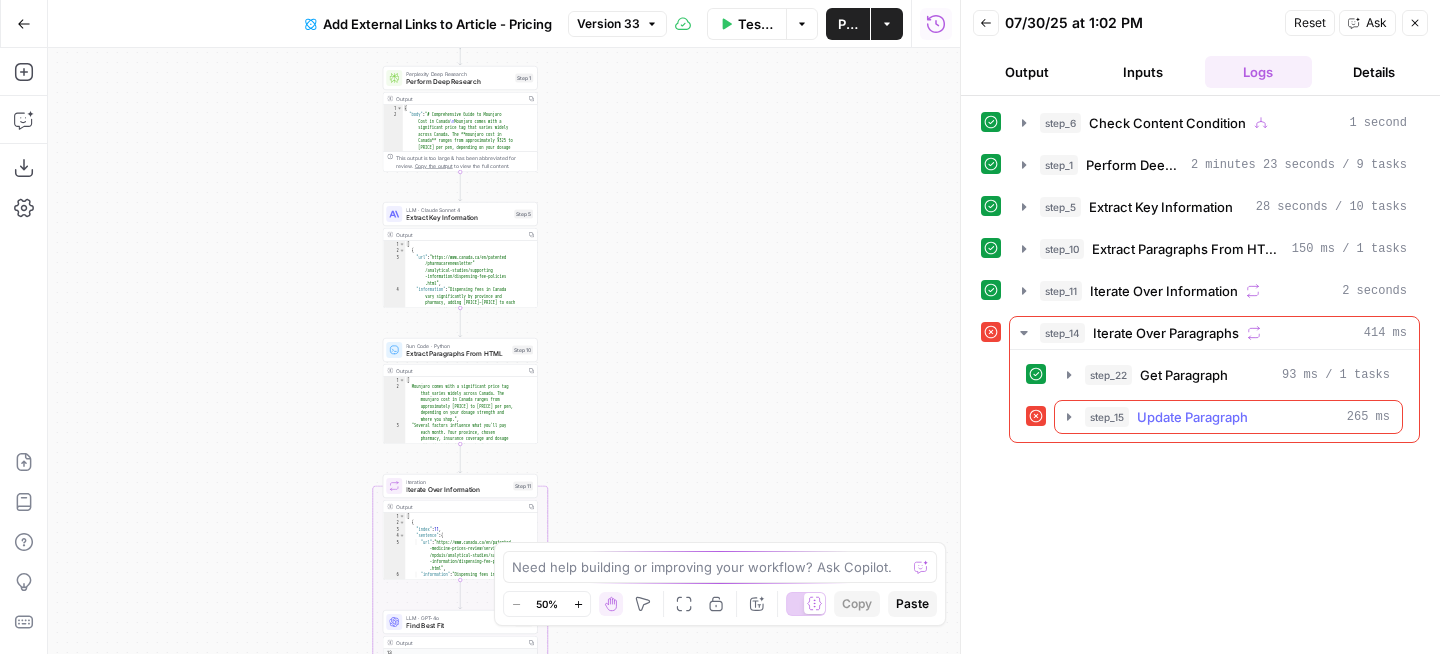 click on "Update Paragraph" at bounding box center [1192, 417] 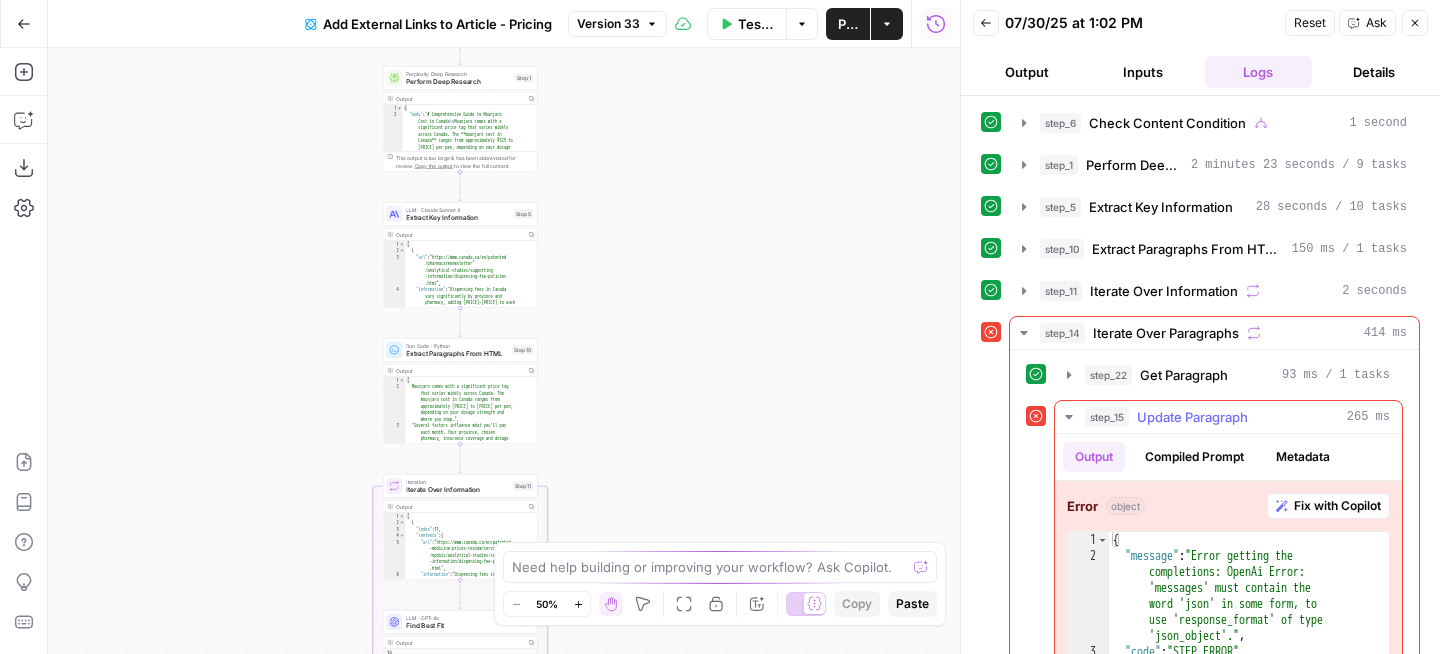 click on "Error object Fix with Copilot 1 2 3 4 {    "message" :  "Error getting the         completions: OpenAi Error:         'messages' must contain the         word 'json' in some form, to         use 'response_format' of type         'json_object'." ,    "code" :  "STEP_ERROR" }     XXXXXXXXXXXXXXXXXXXXXXXXXXXXXXXXXXXXXXXXXXXXXXXXXXXXXXXXXXXXXXXXXXXXXXXXXXXXXXXXXXXXXXXXXXXXXXXXXXXXXXXXXXXXXXXXXXXXXXXXXXXXXXXXXXXXXXXXXXXXXXXXXXXXXXXXXXXXXXXXXXXXXXXXXXXXXXXXXXXXXXXXXXXXXXXXXXXXXXXXXXXXXXXXXXXXXXXXXXXXXXXXXXXXXXXXXXXXXXXXXXXXXXXXXXXXXXXXXXXXXXXXXXXXXXXXXXXXXXXXXXXXXXXXXXXXXXXXXXXXXXXXXXXXXXXXXXXXXXXXXXXXXXXXXXXXXXXXXXXXXXXXXXXXXXXXXXXXXXXXXXXXXXXXXXXXXXXXXXXXXXXXXXXXXXXXXXXXXXXXXXXXXXXXXXXXXXXXXXXXXXXXXXXXXXXXXXXXXXXXXXXXXXXXXXXXXXXXXXXXXXXXXXXXXXXXXXXXXXXXXXXXXXXXXXXXXXXXXXXXXXXXXXXXXXXX" at bounding box center (1228, 584) 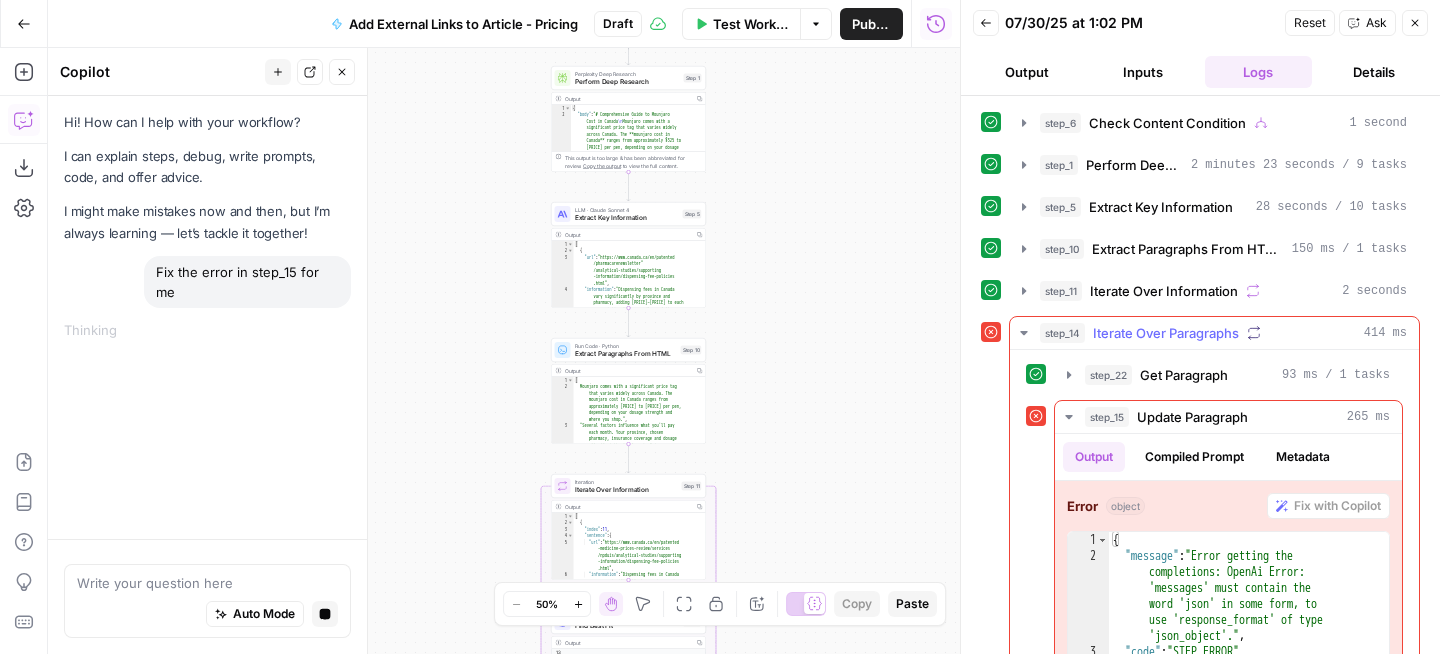 scroll, scrollTop: 53, scrollLeft: 0, axis: vertical 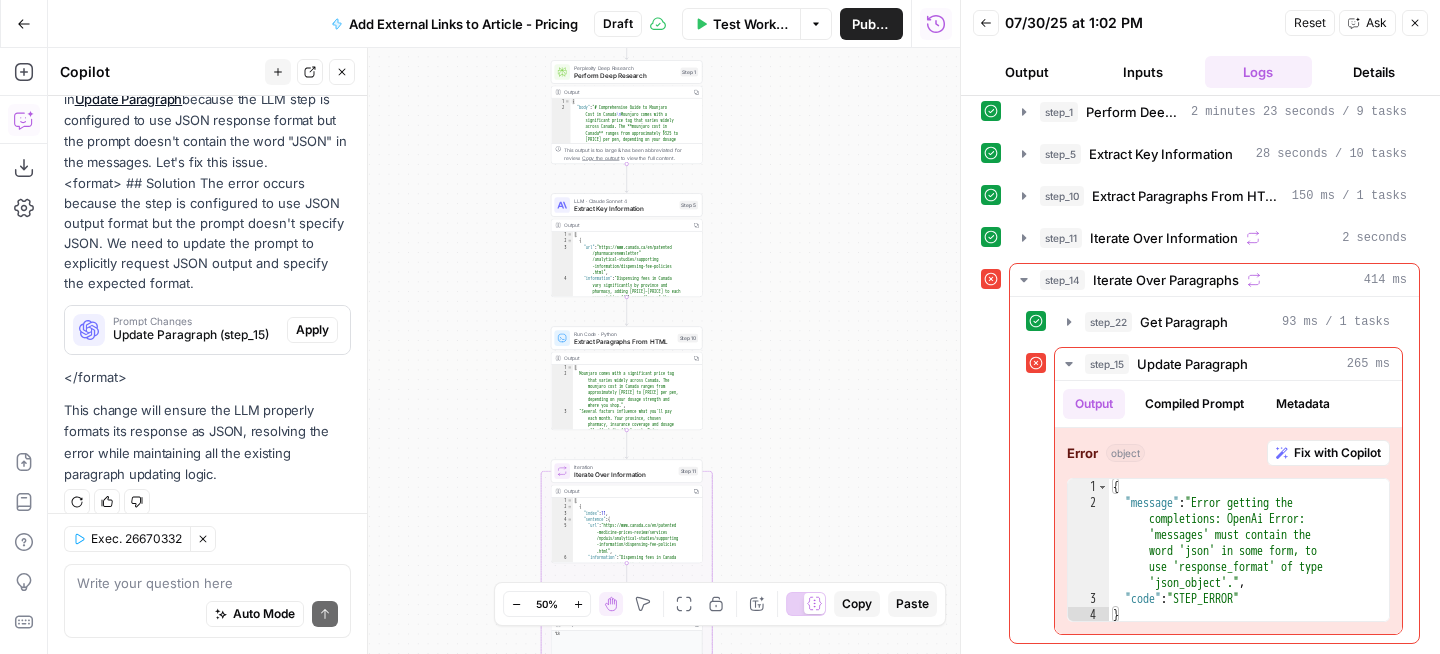 click on "Apply" at bounding box center [312, 330] 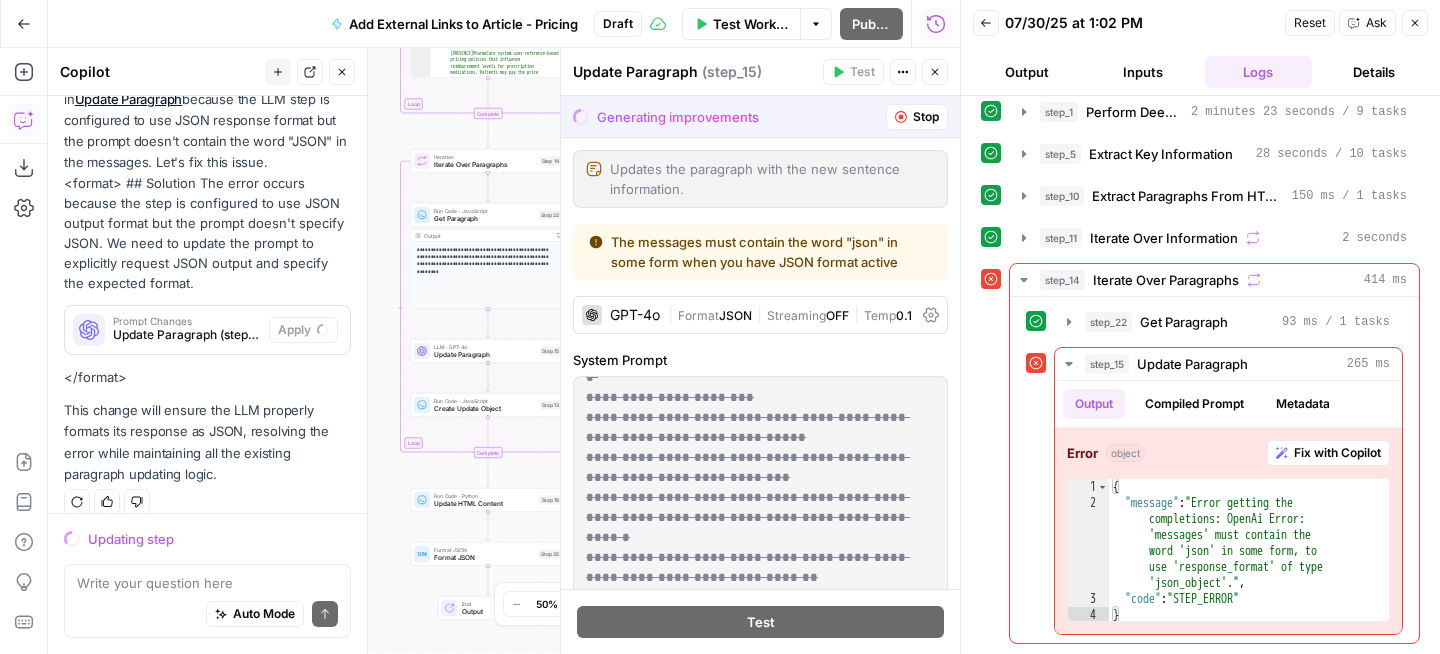 scroll, scrollTop: 2141, scrollLeft: 0, axis: vertical 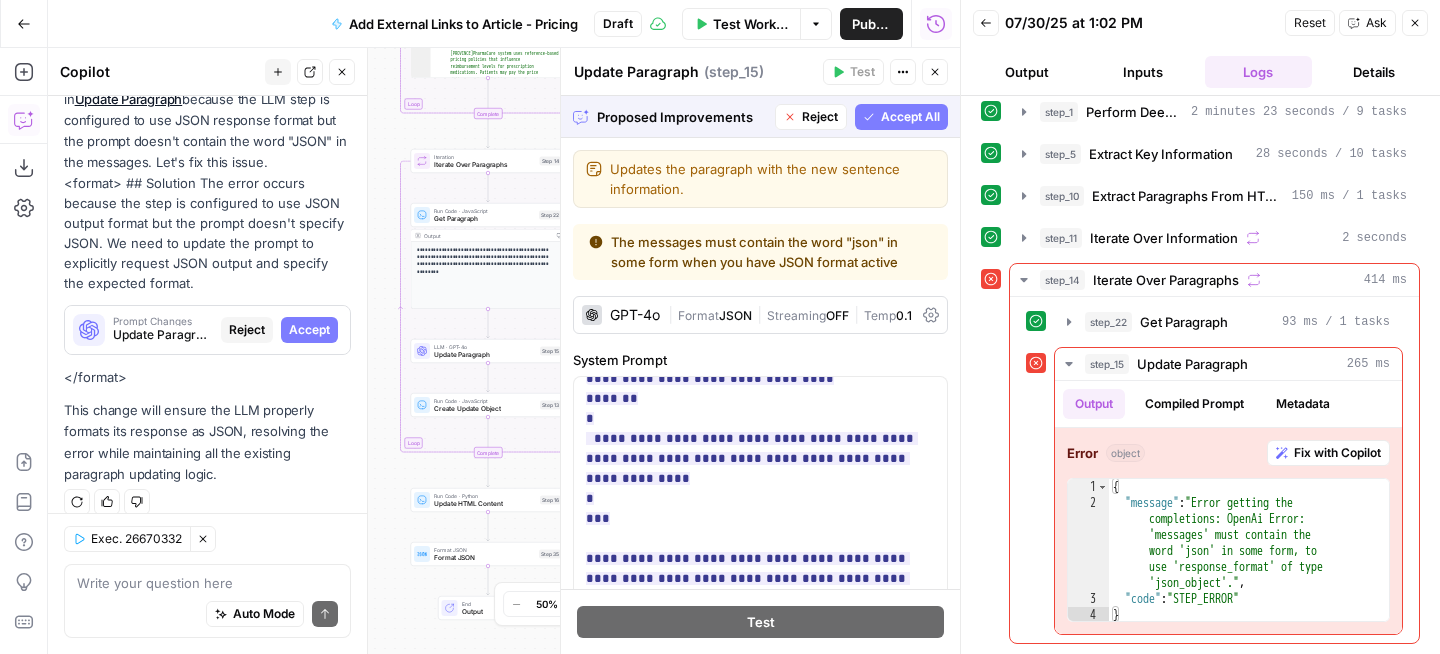 click 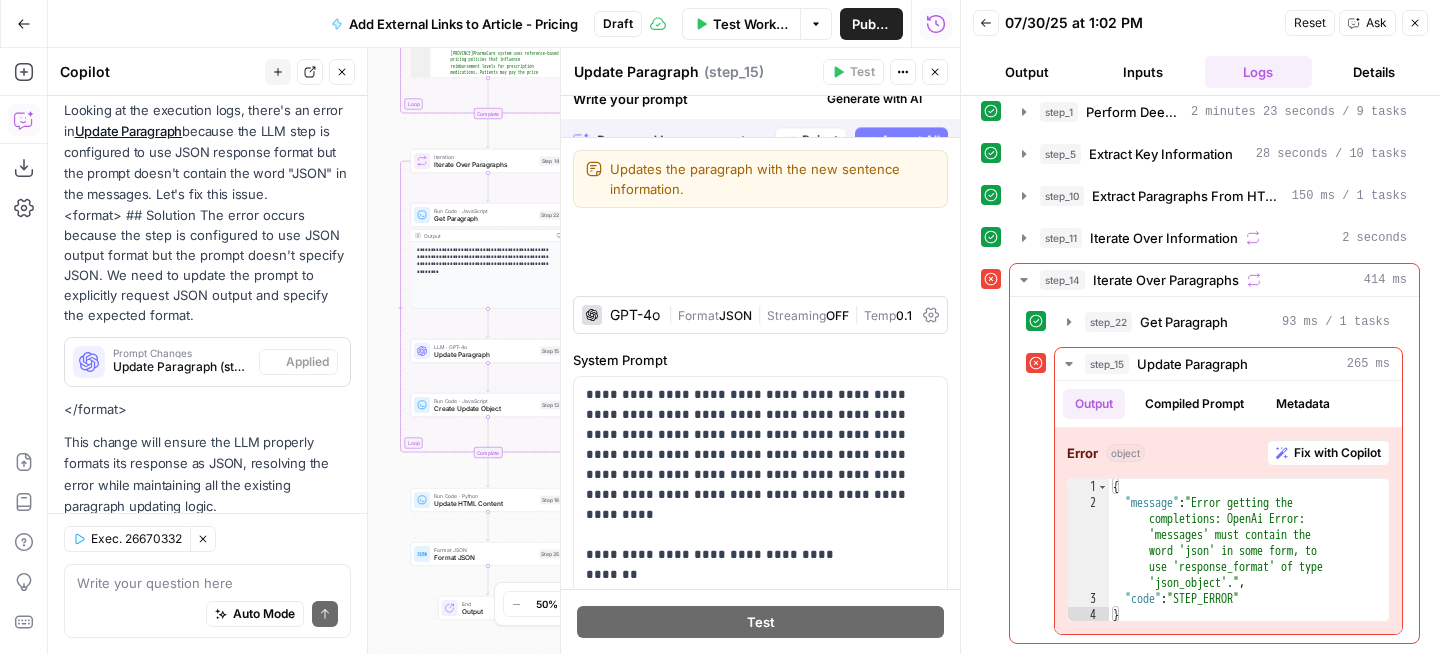 scroll, scrollTop: 284, scrollLeft: 0, axis: vertical 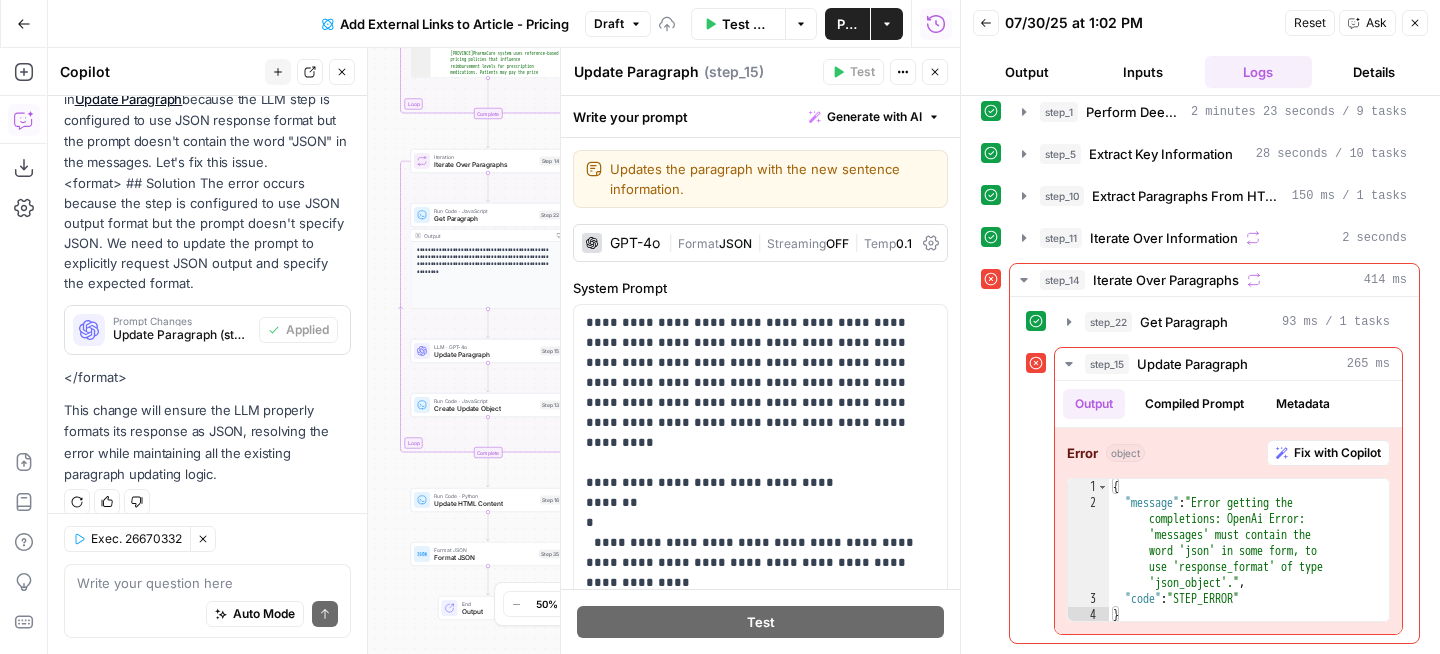 click on "Publish" at bounding box center [847, 24] 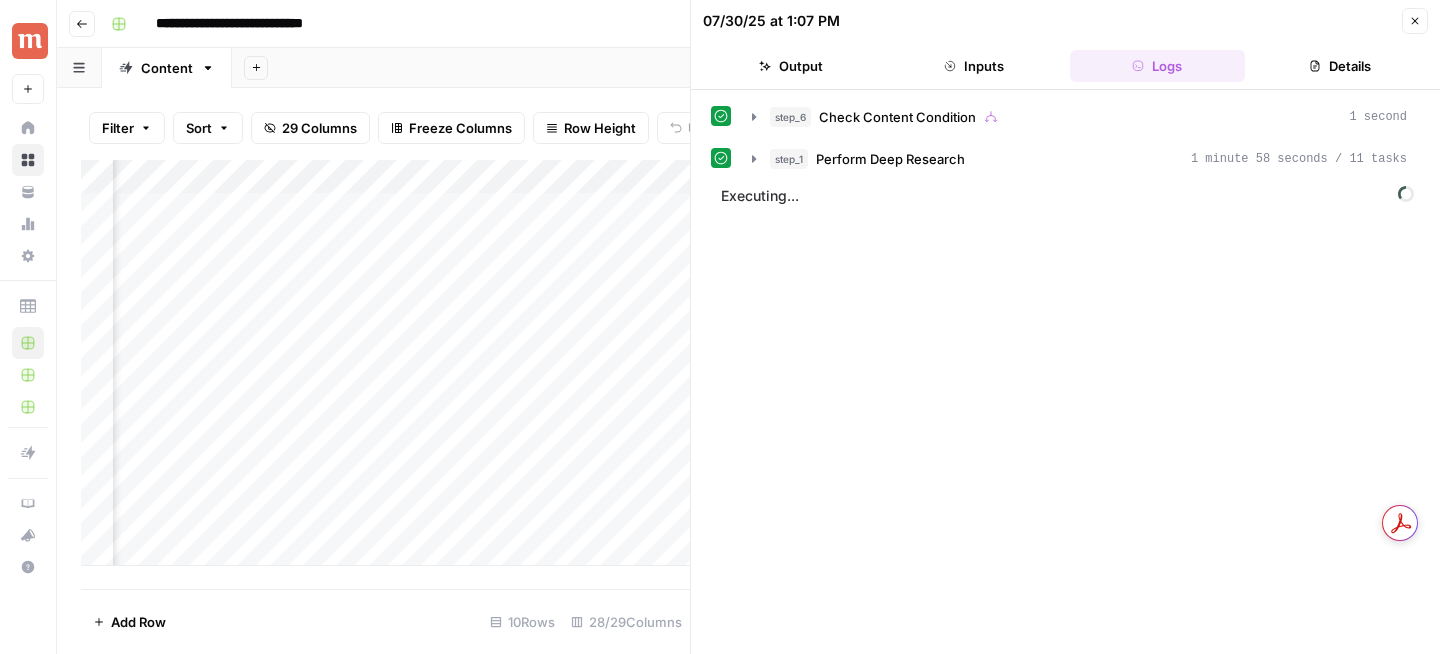 scroll, scrollTop: 0, scrollLeft: 0, axis: both 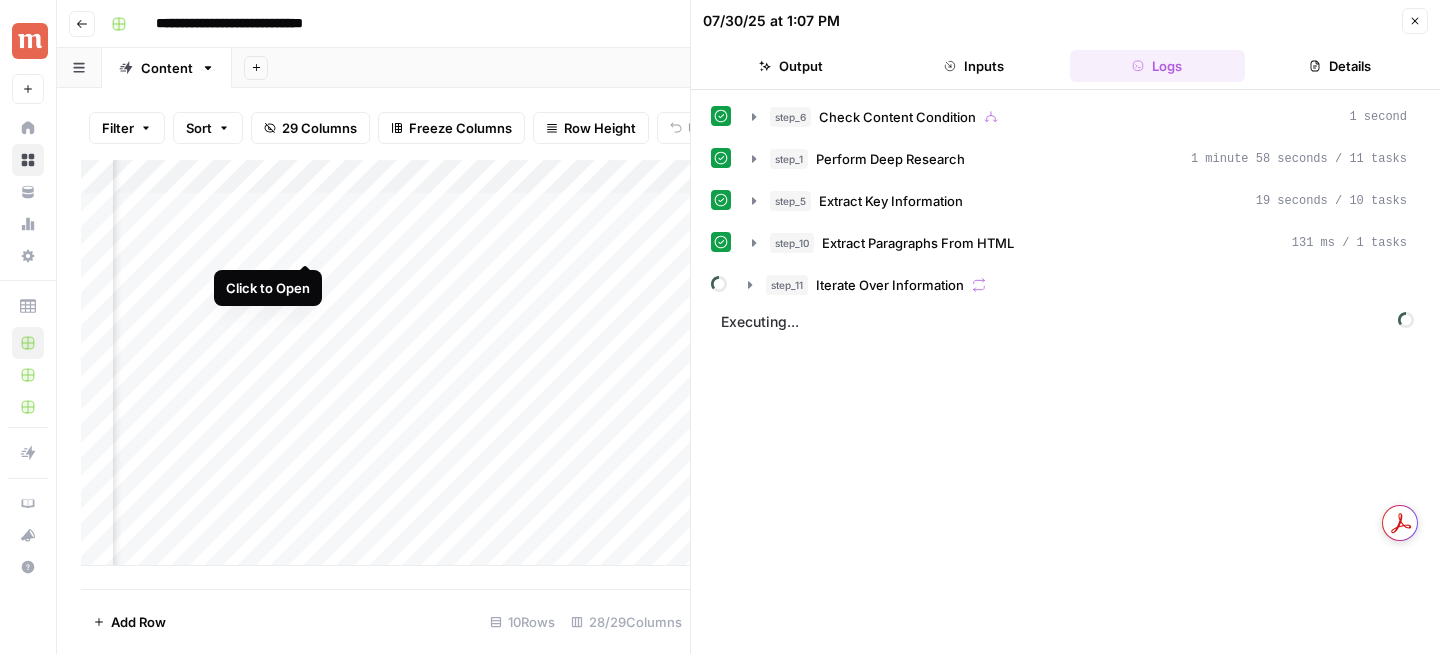 click on "Add Column" at bounding box center (385, 363) 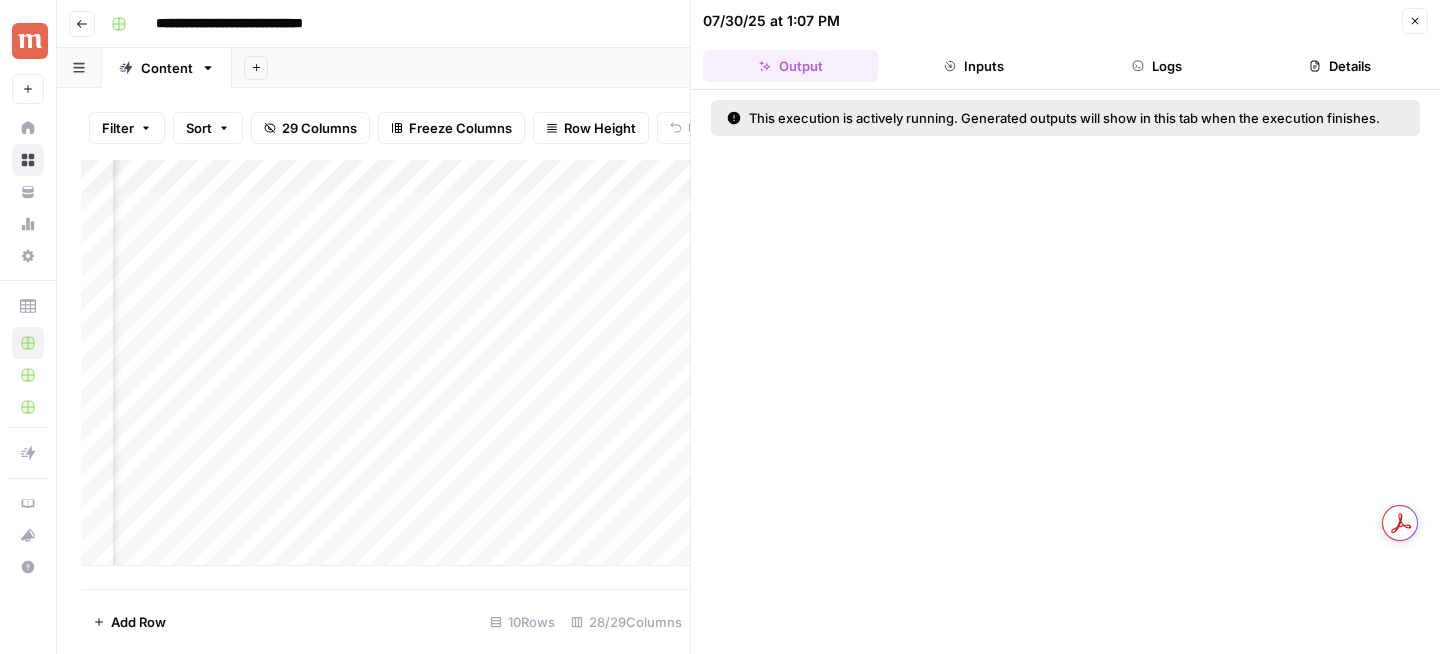 click on "Logs" at bounding box center [1157, 66] 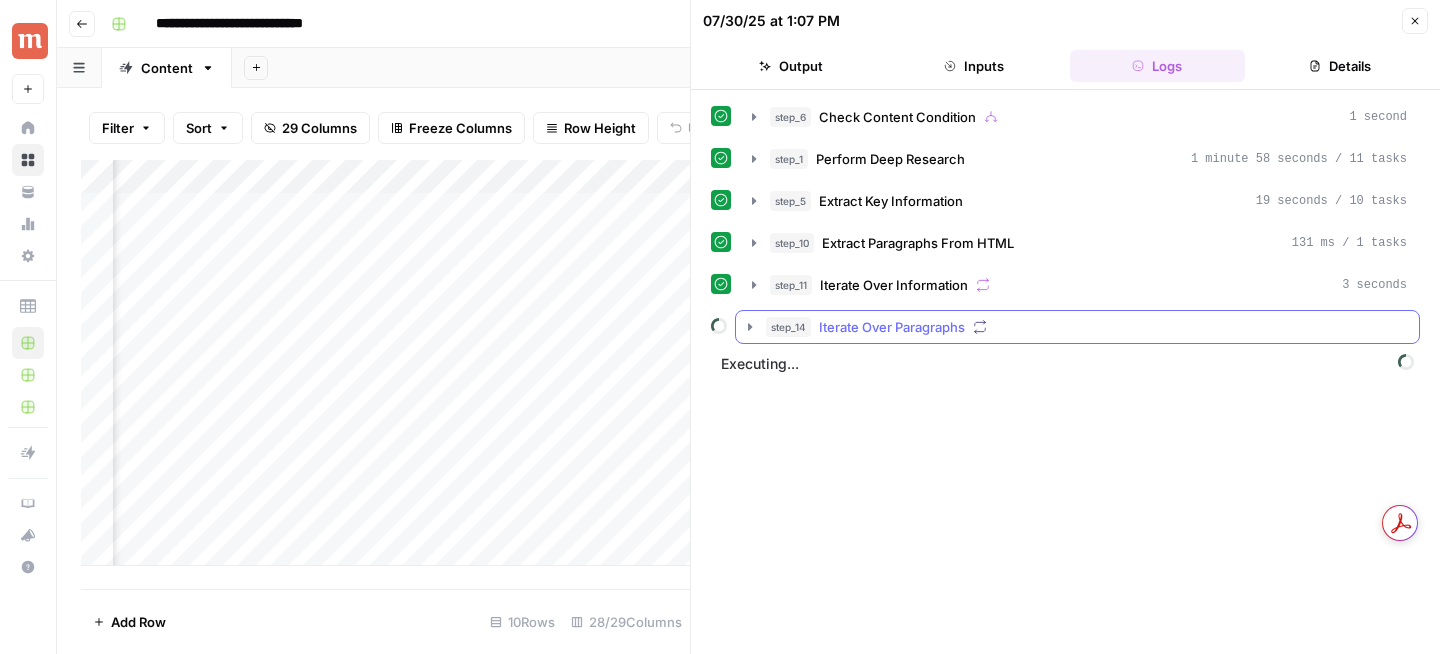 click 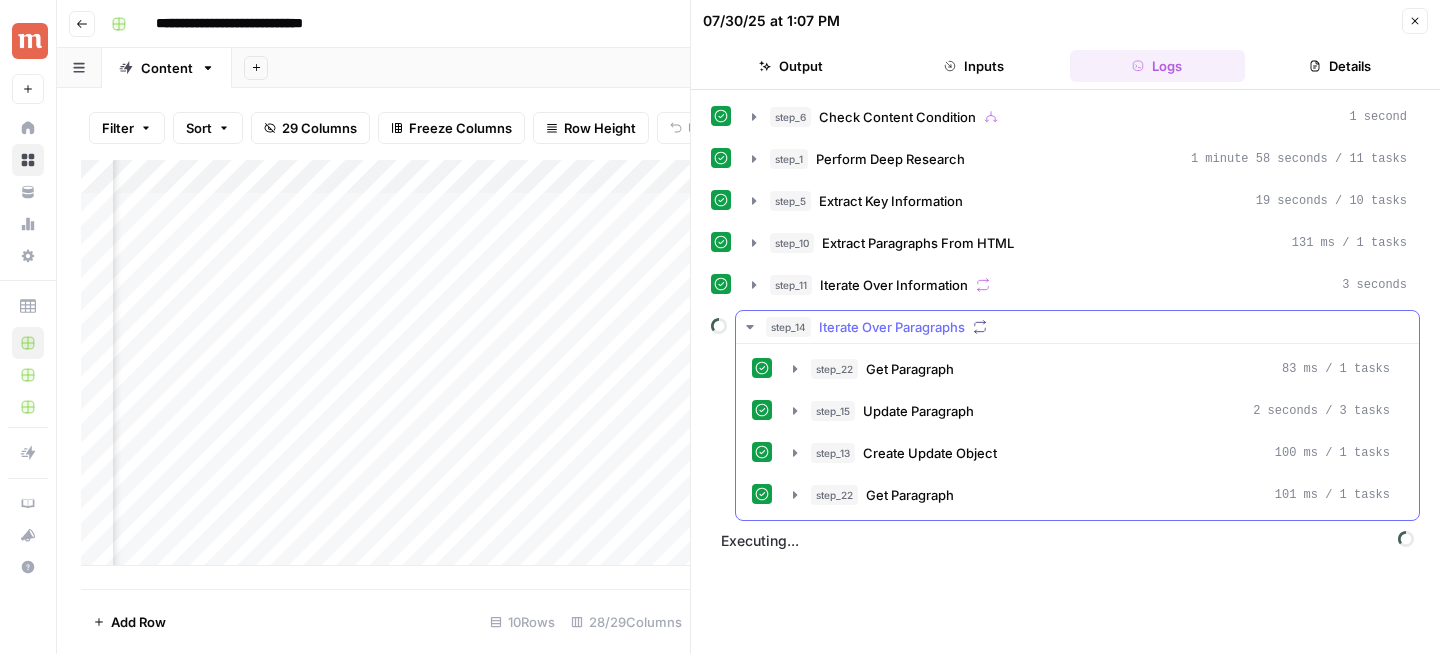 click on "step_22 Get Paragraph 101 ms / 1 tasks" at bounding box center [1091, 495] 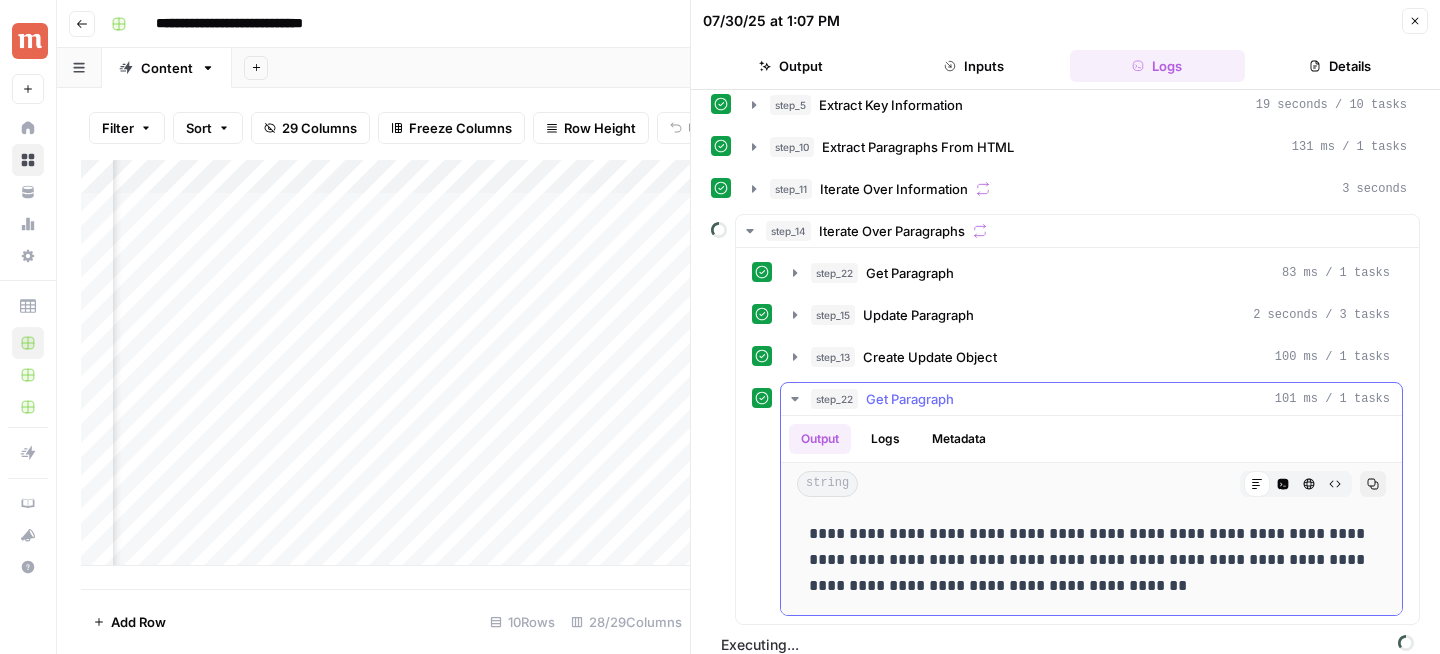 scroll, scrollTop: 113, scrollLeft: 0, axis: vertical 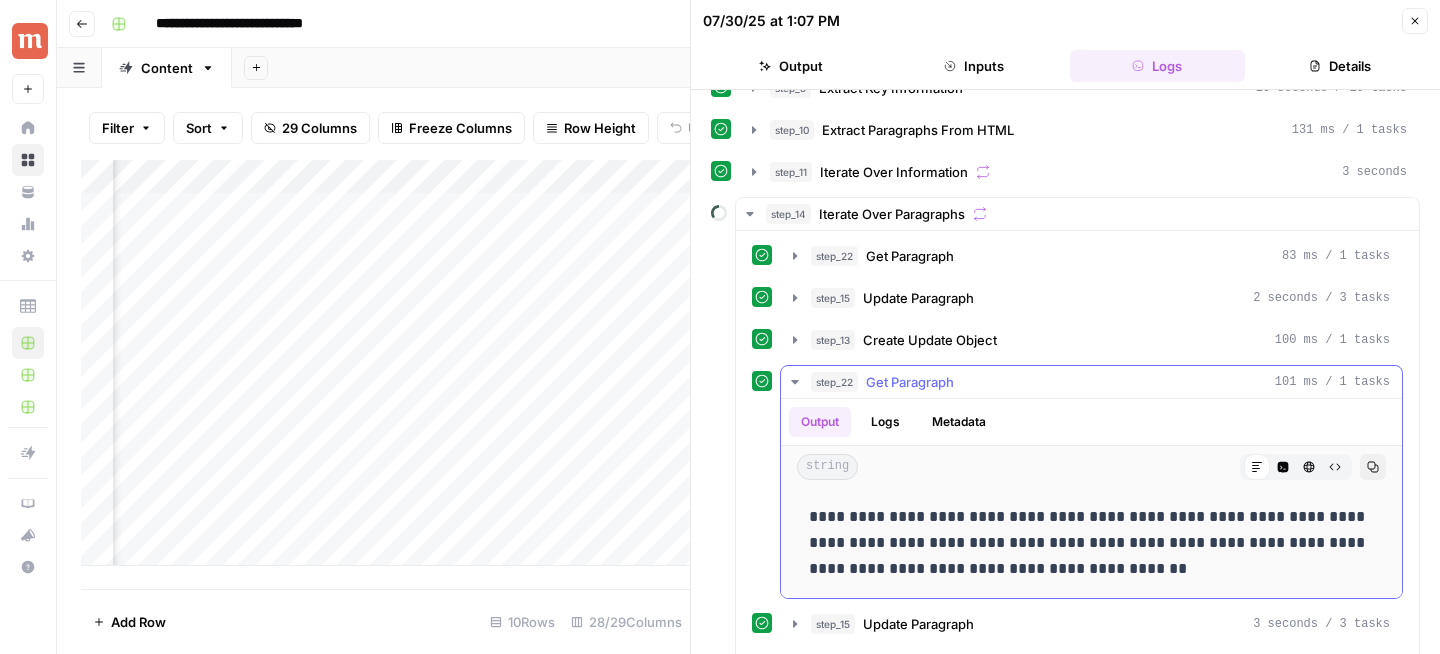 click 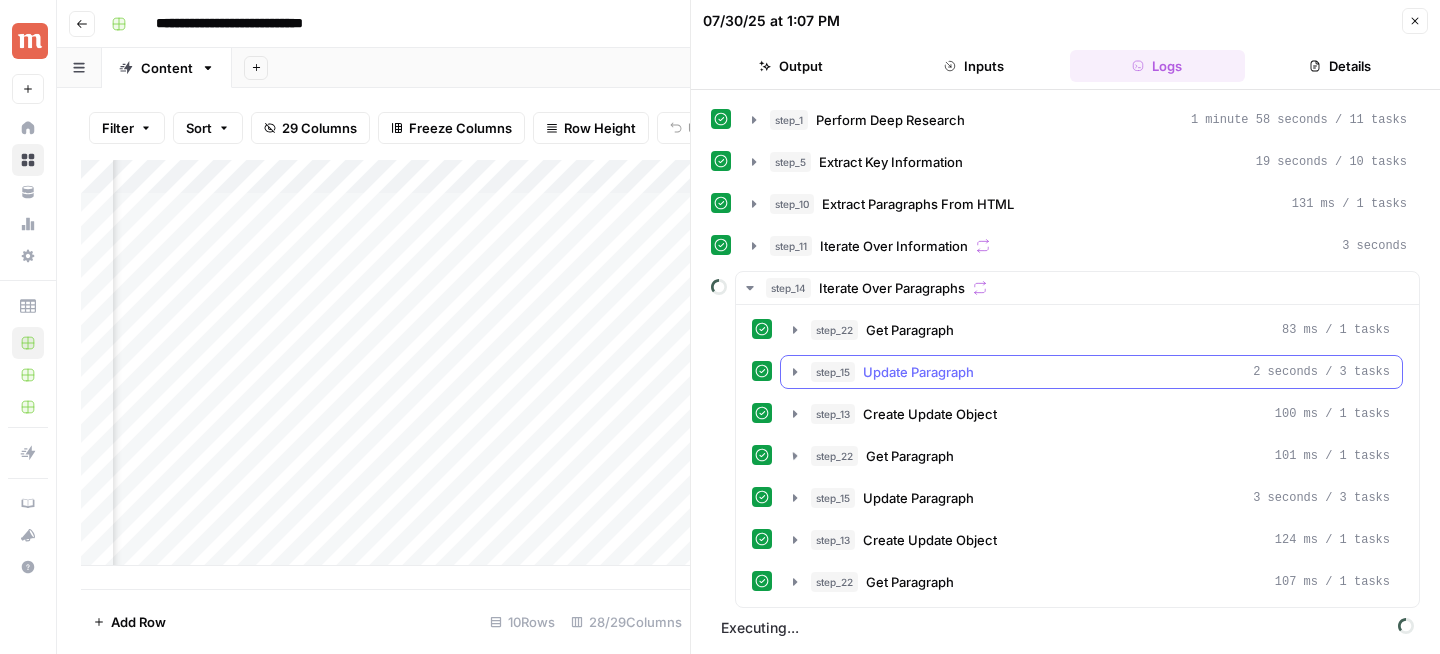 scroll, scrollTop: 39, scrollLeft: 0, axis: vertical 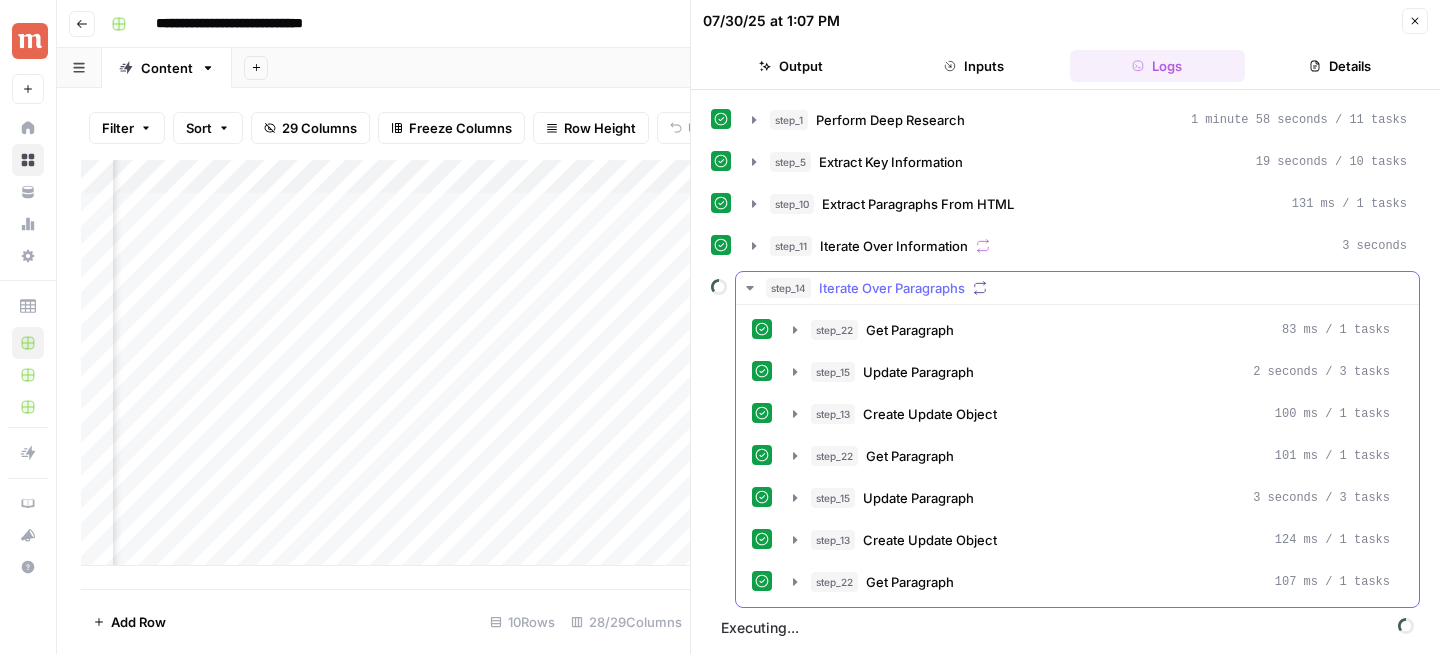 click 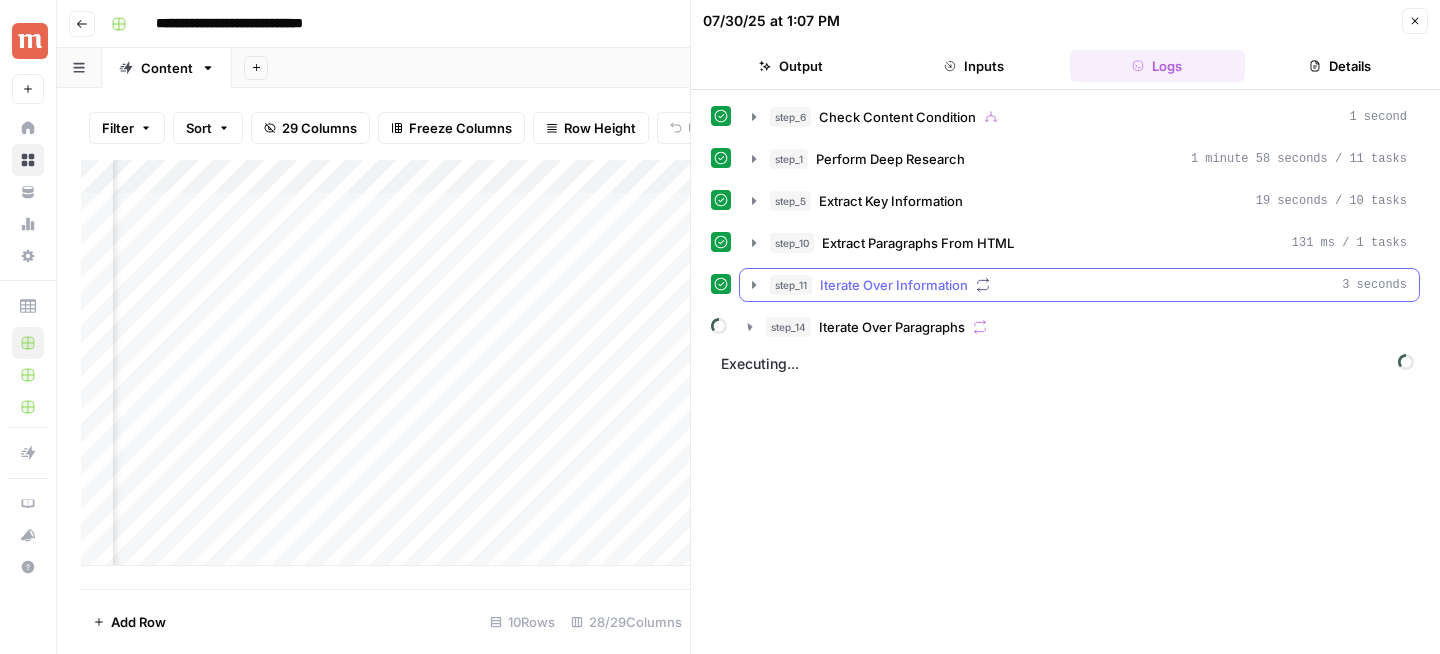 scroll, scrollTop: 0, scrollLeft: 0, axis: both 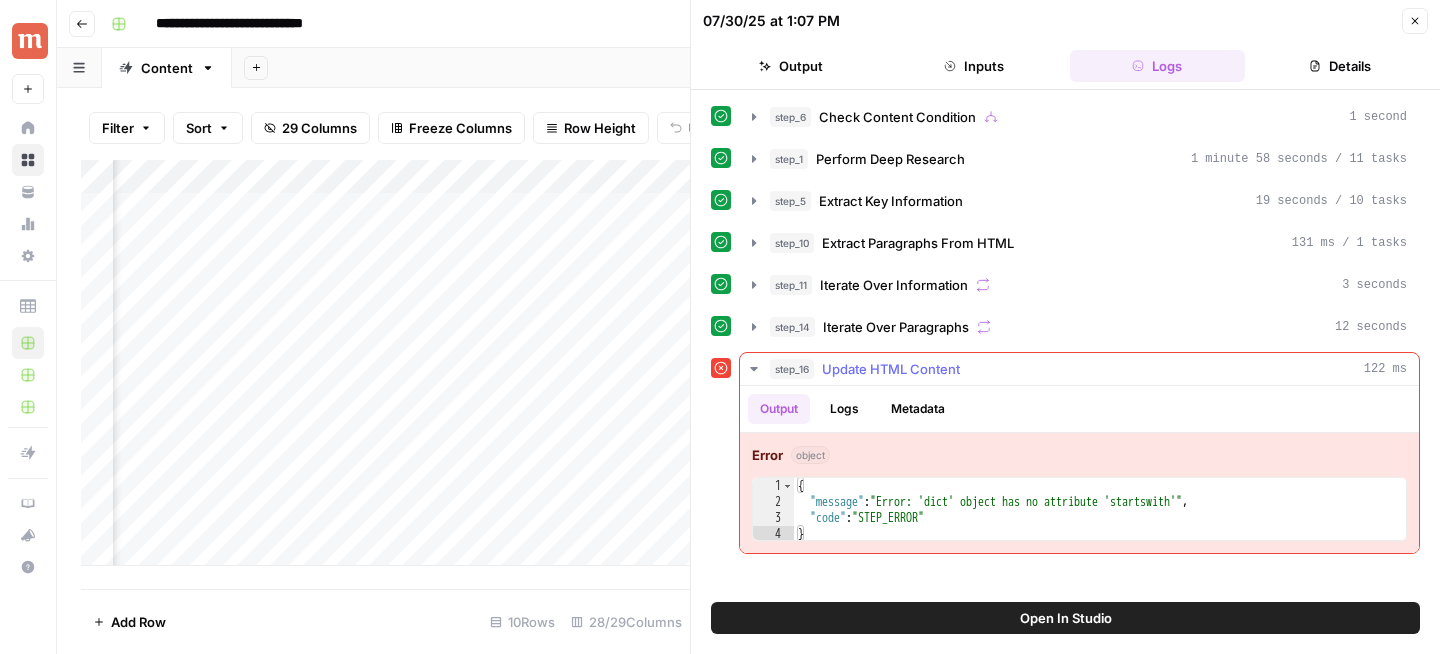 click 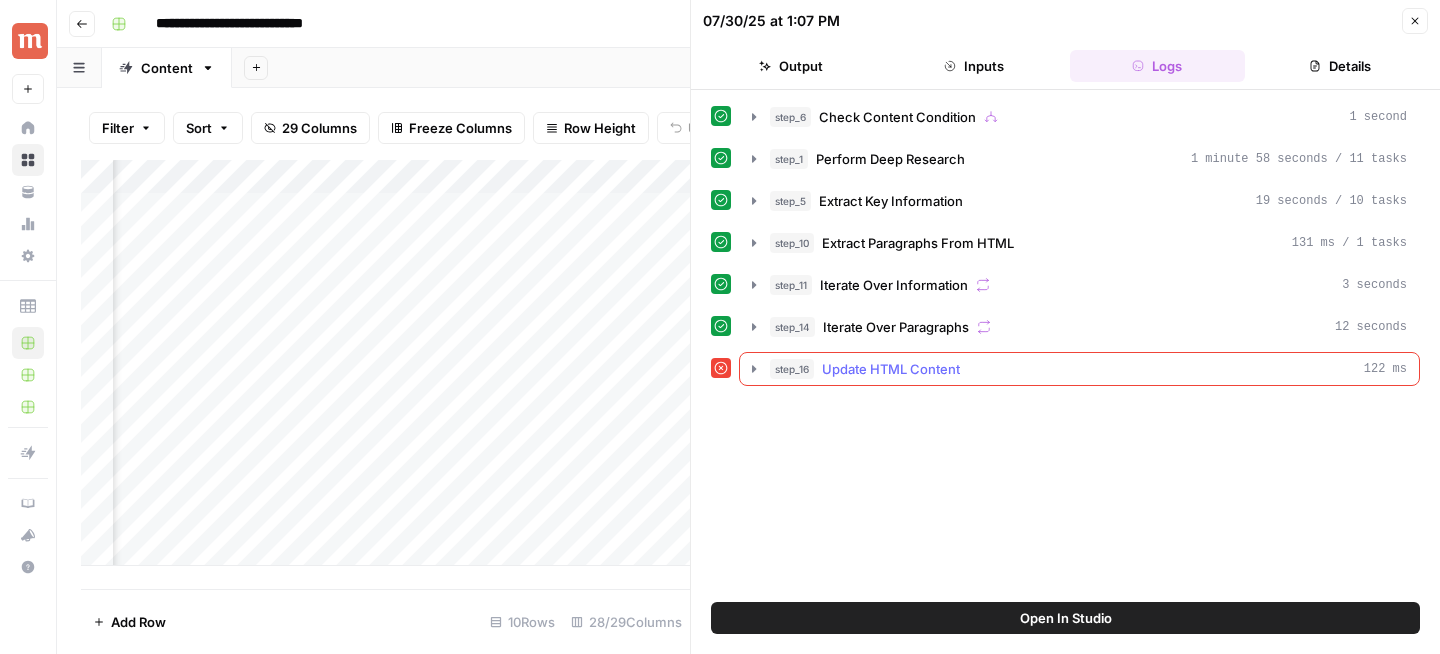 click 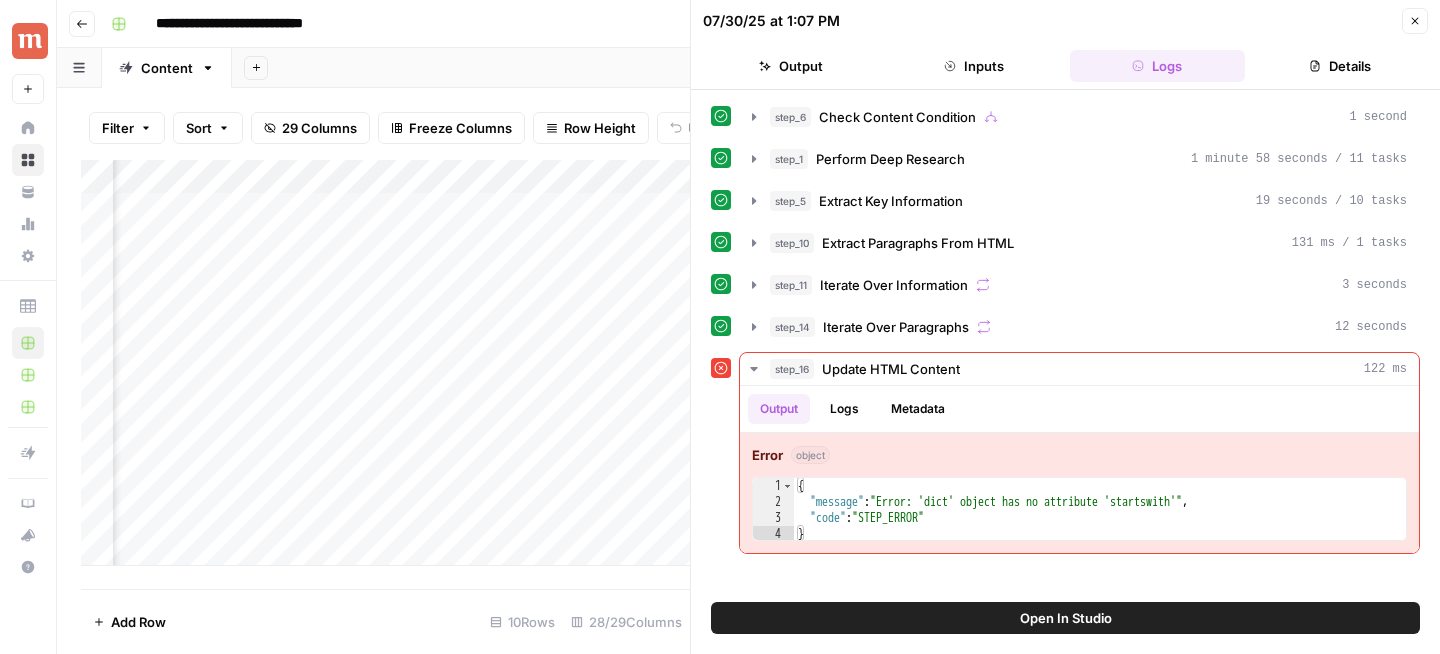 click on "Open In Studio" at bounding box center [1065, 628] 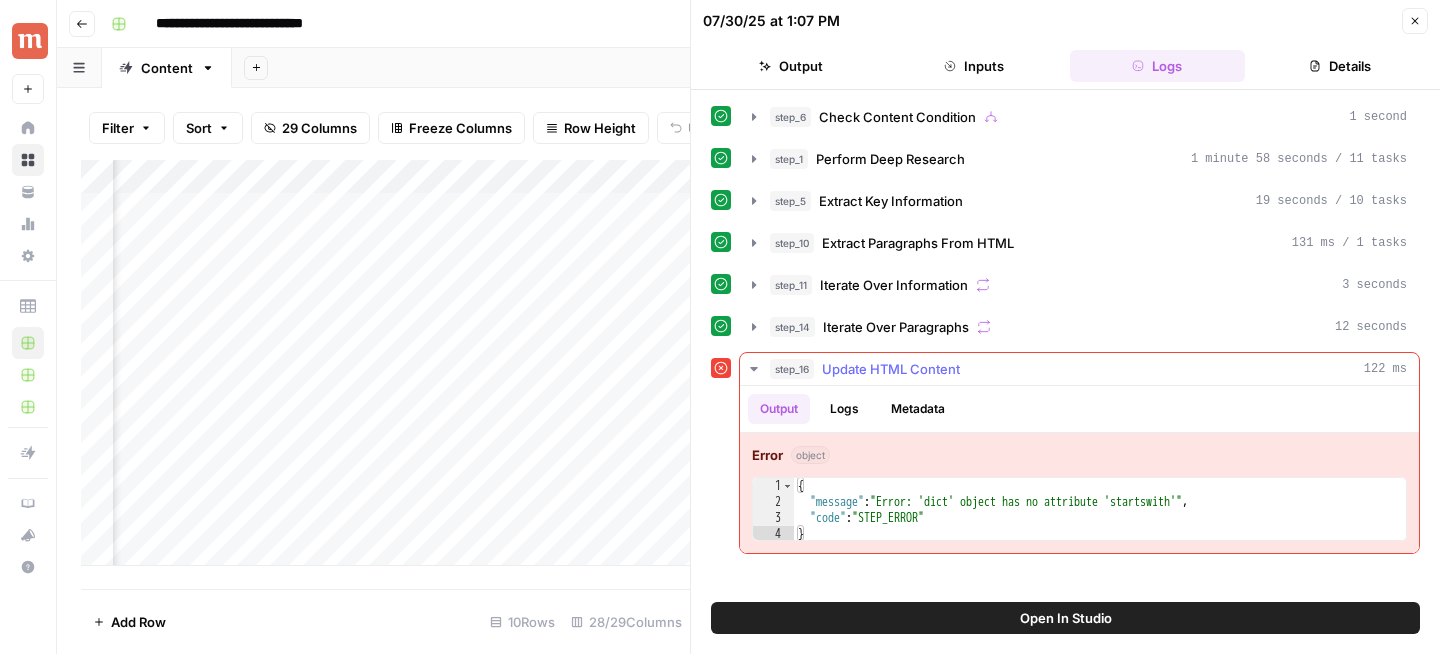 click 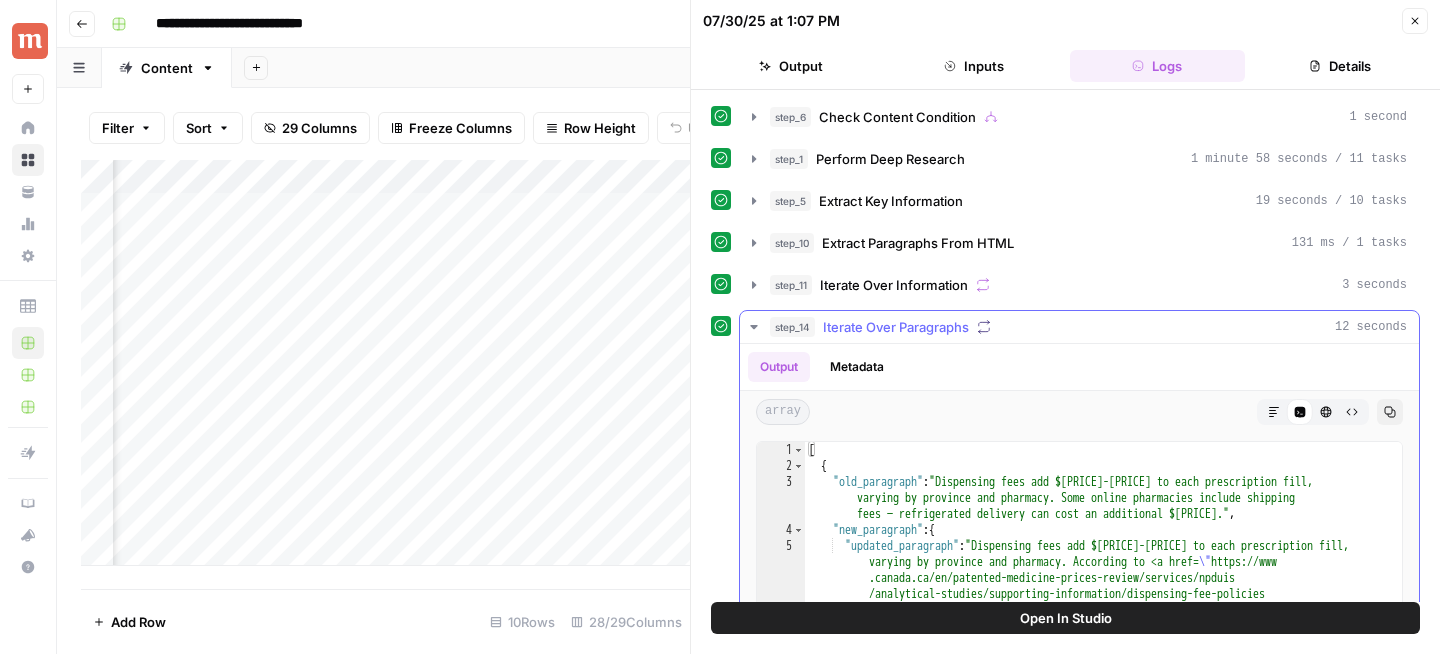 click 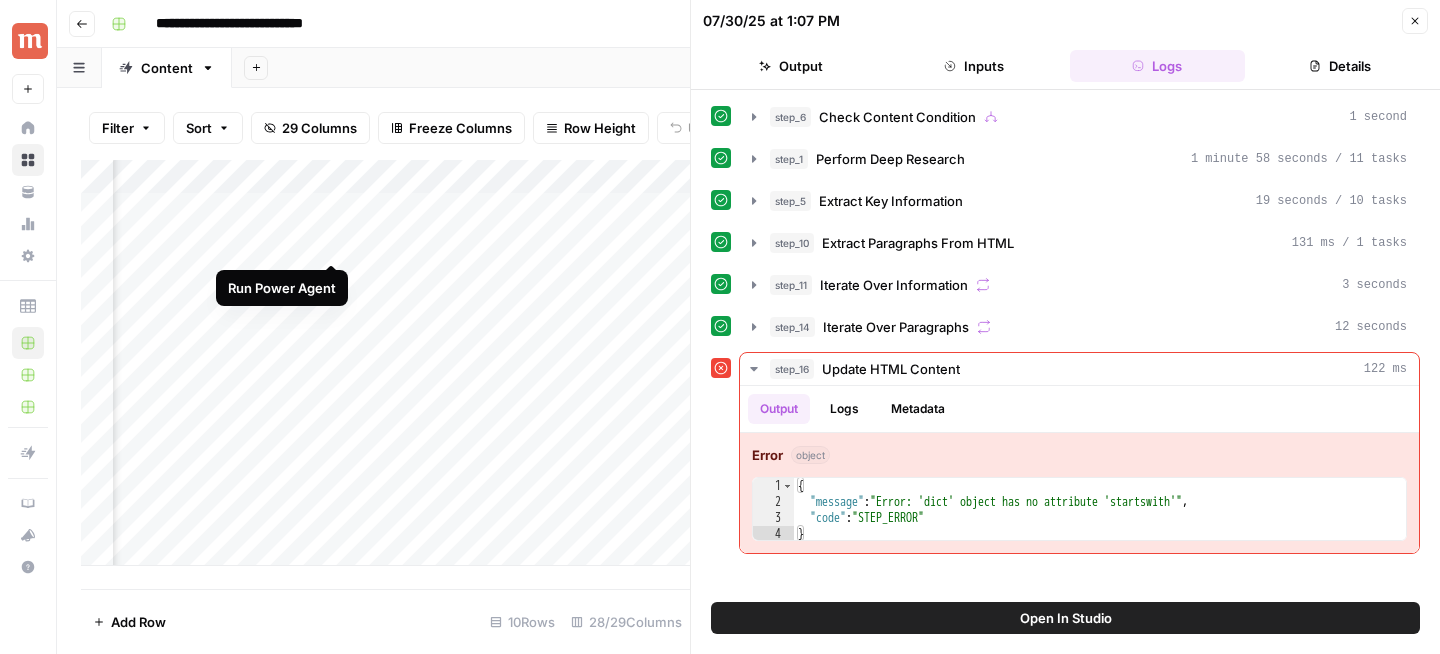 click on "Add Column" at bounding box center (385, 363) 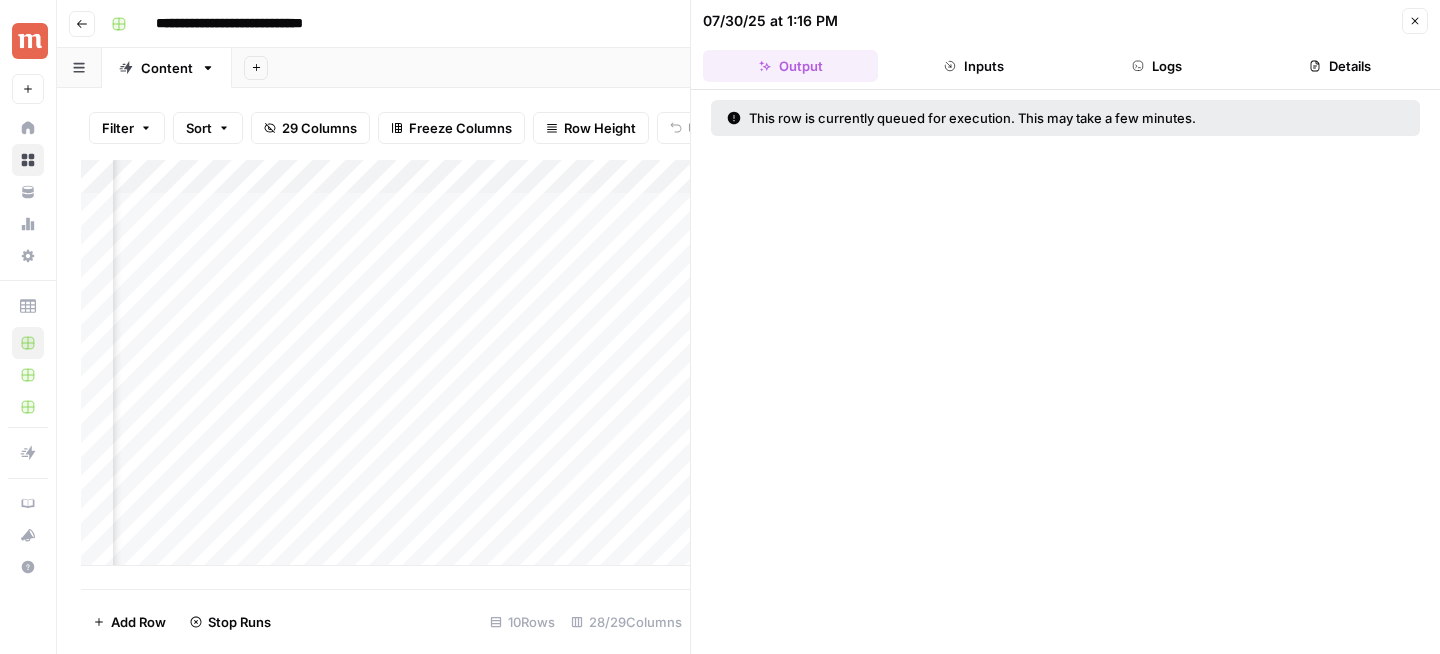 click on "Add Column" at bounding box center (385, 363) 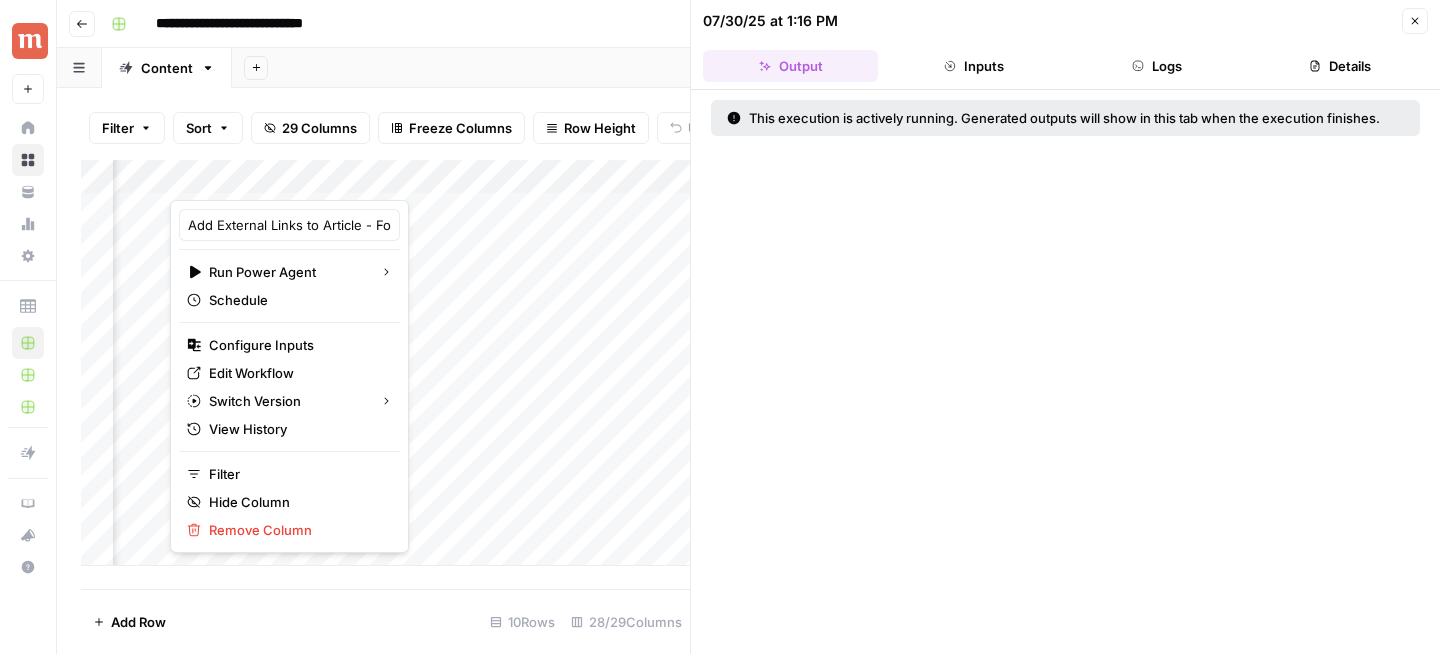 click on "Add Sheet" at bounding box center [836, 68] 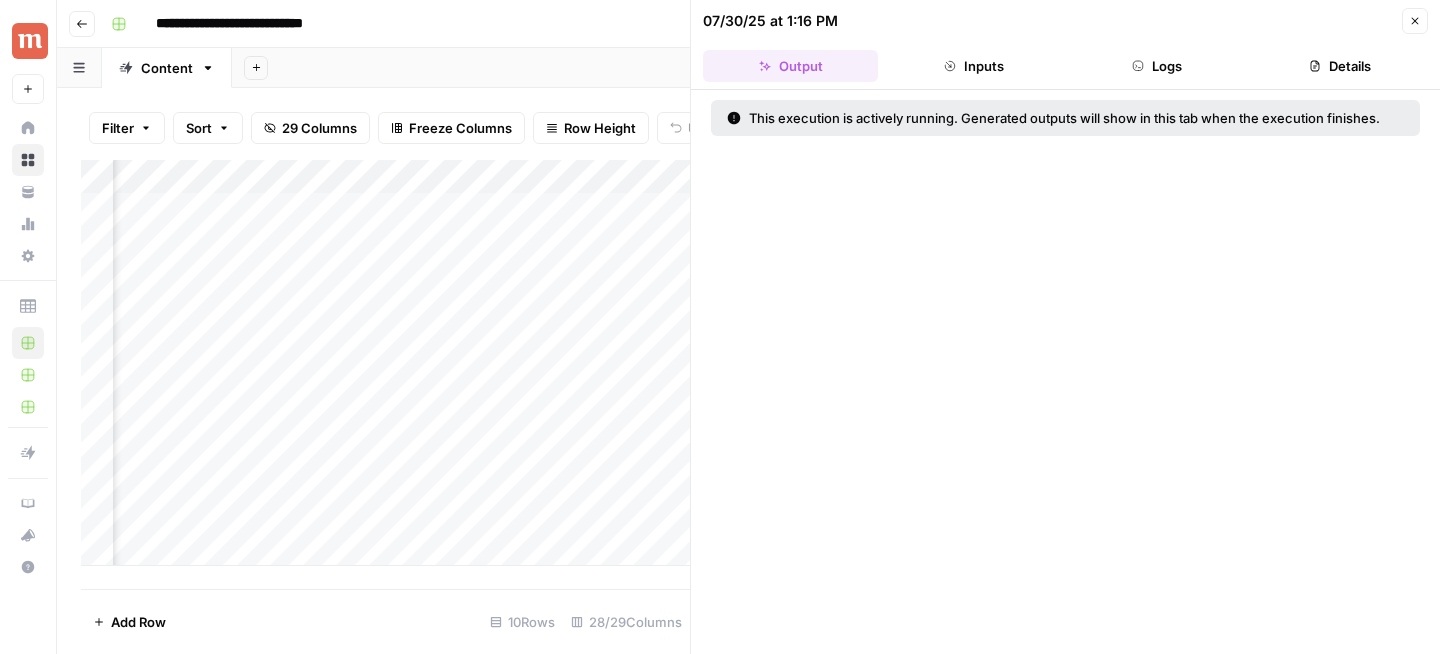 scroll, scrollTop: 0, scrollLeft: 2574, axis: horizontal 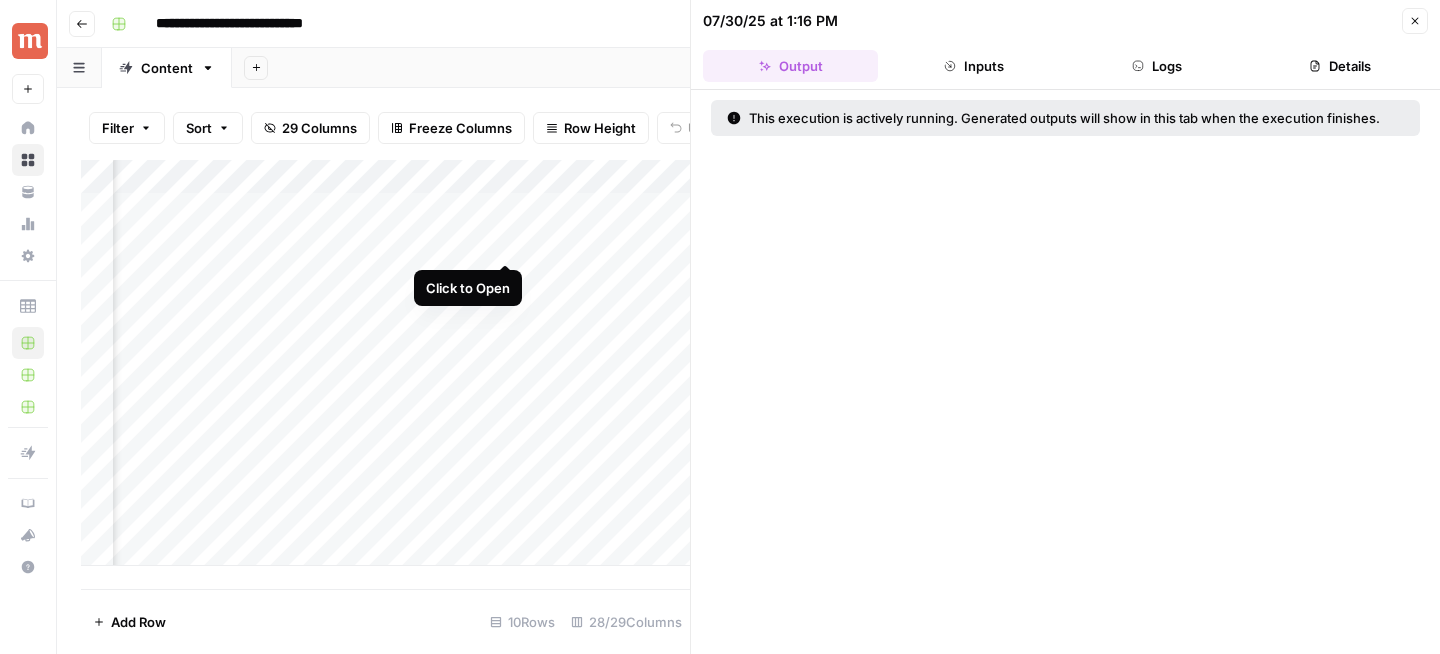 click on "Add Column" at bounding box center [385, 363] 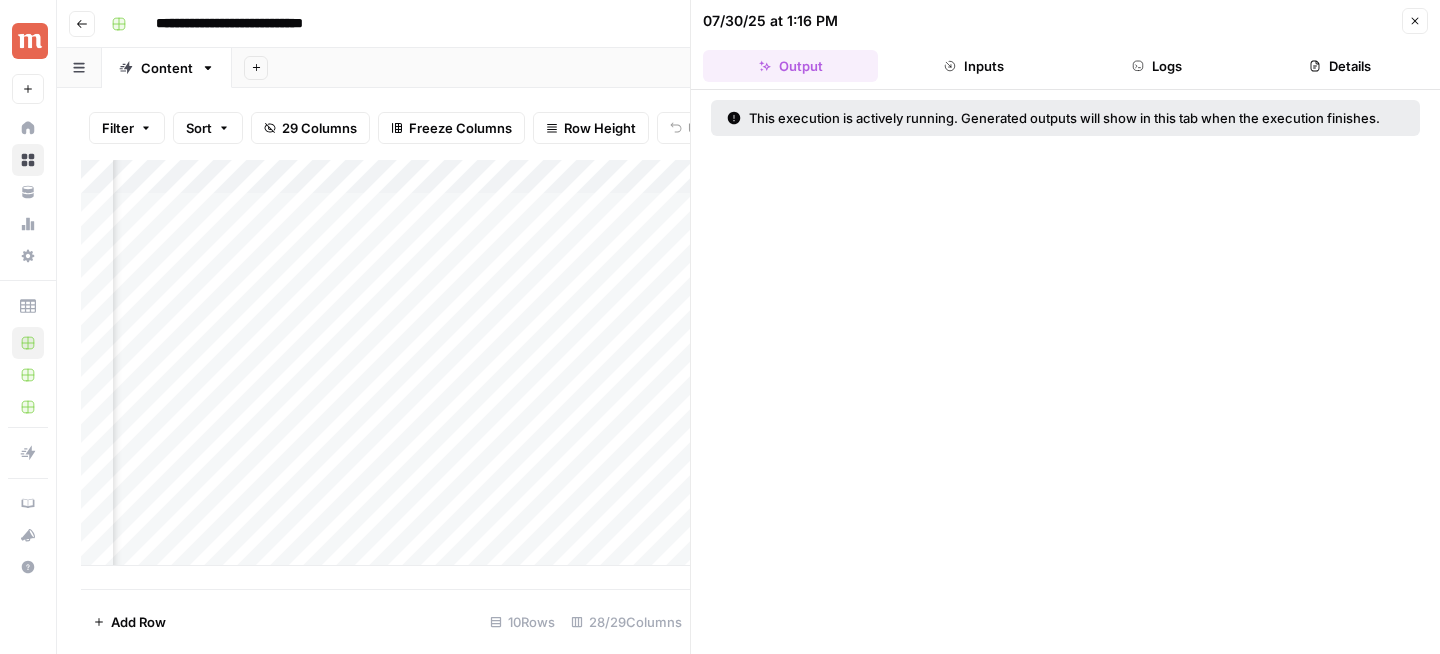 scroll, scrollTop: 0, scrollLeft: 2800, axis: horizontal 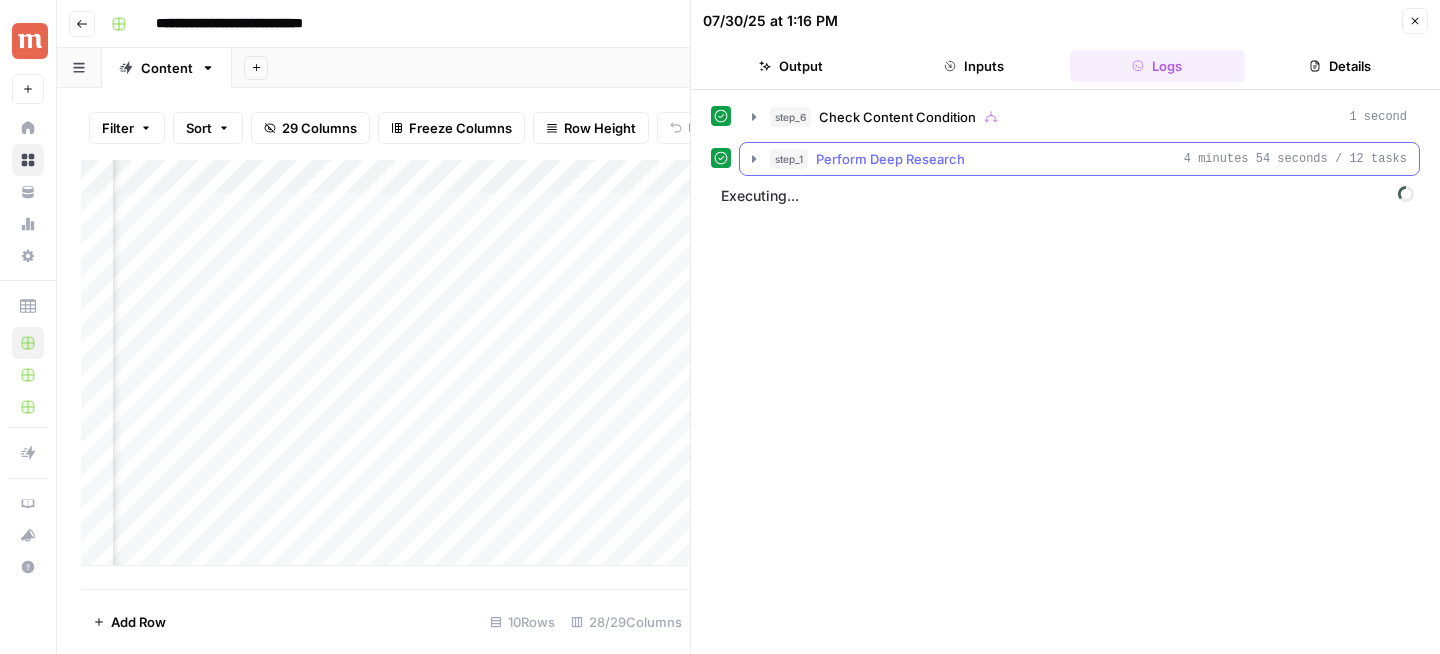 click 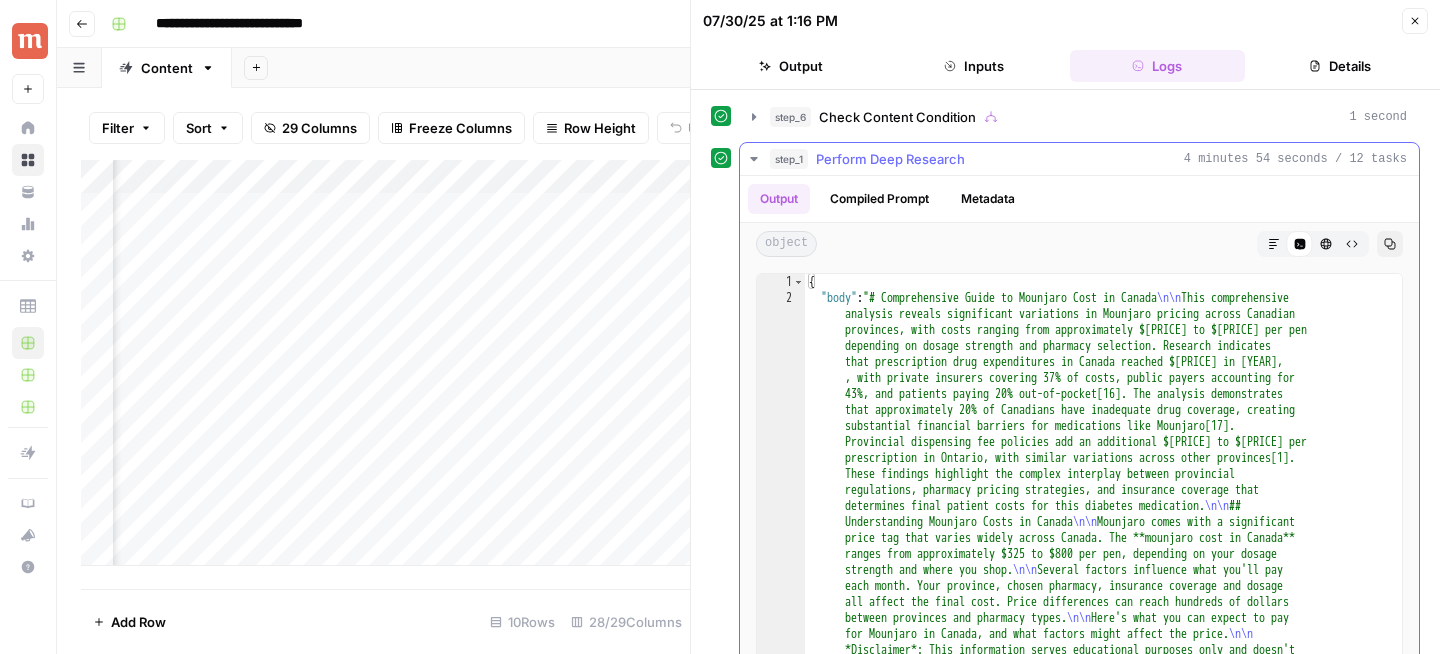 click 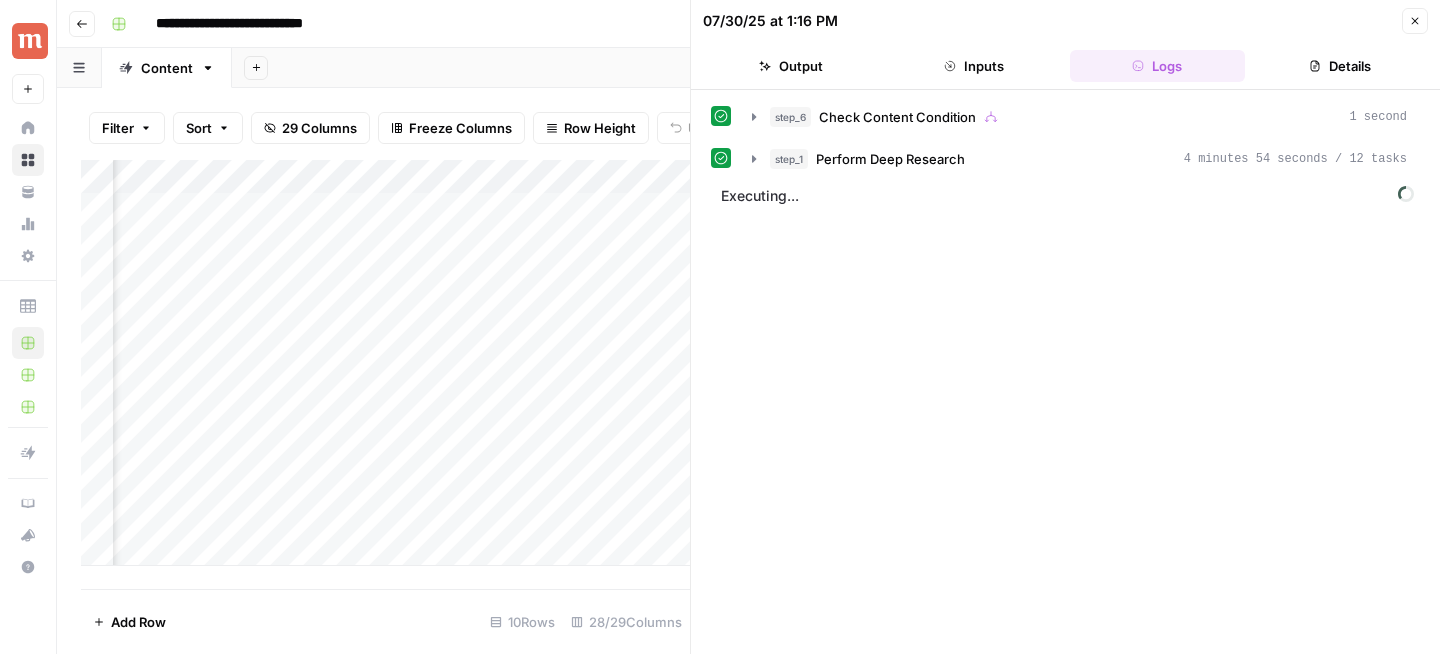 scroll, scrollTop: 0, scrollLeft: 2788, axis: horizontal 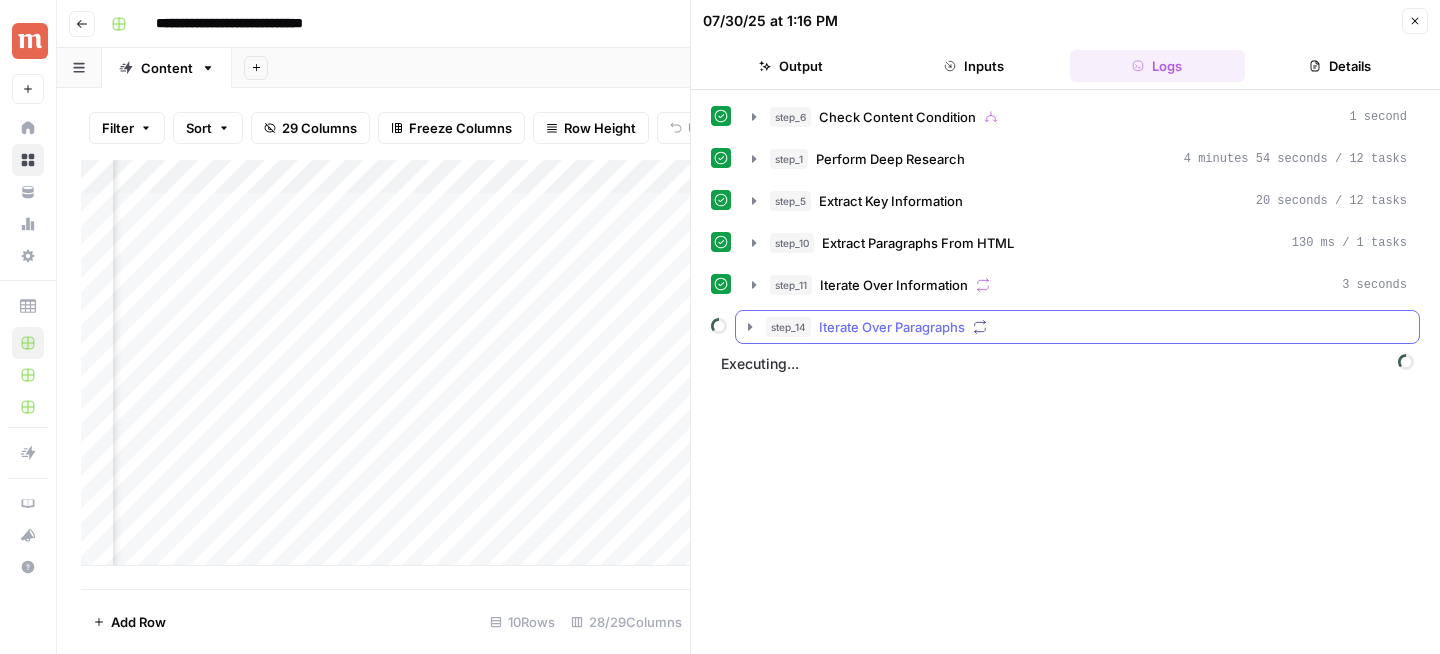 click 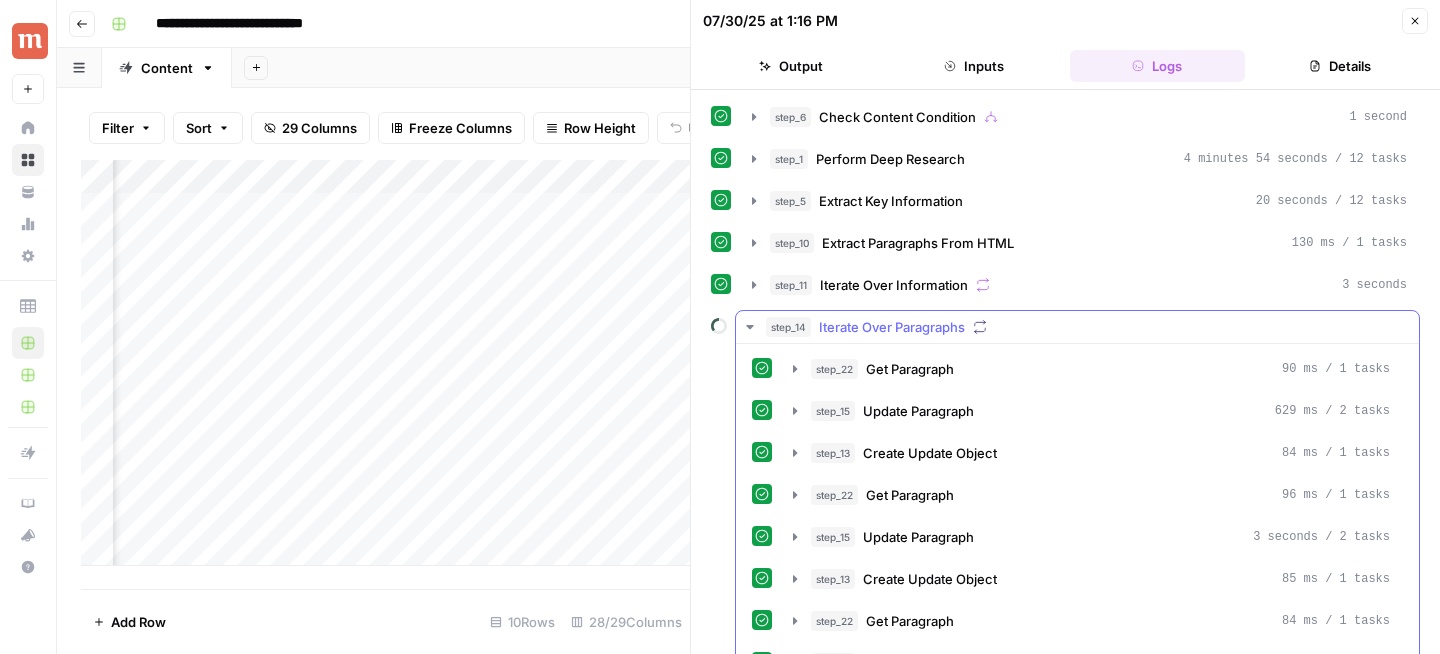 click 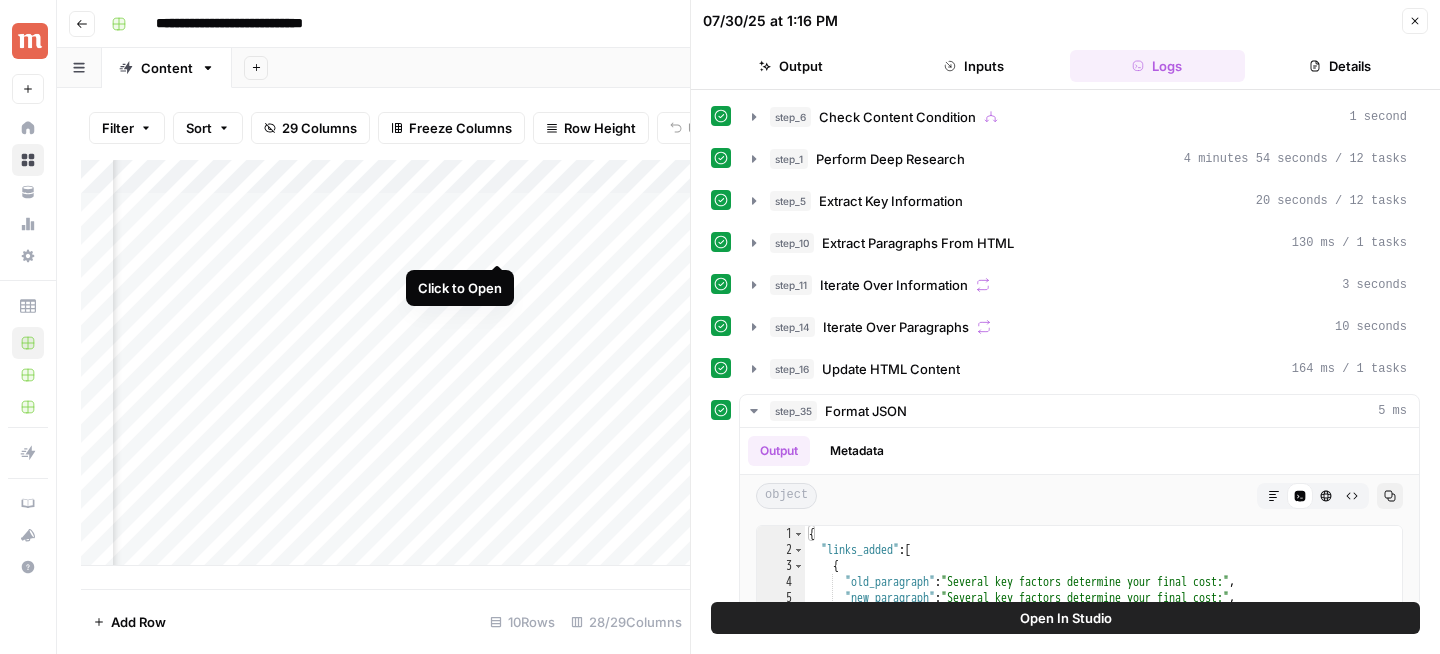 click on "Add Column" at bounding box center [385, 363] 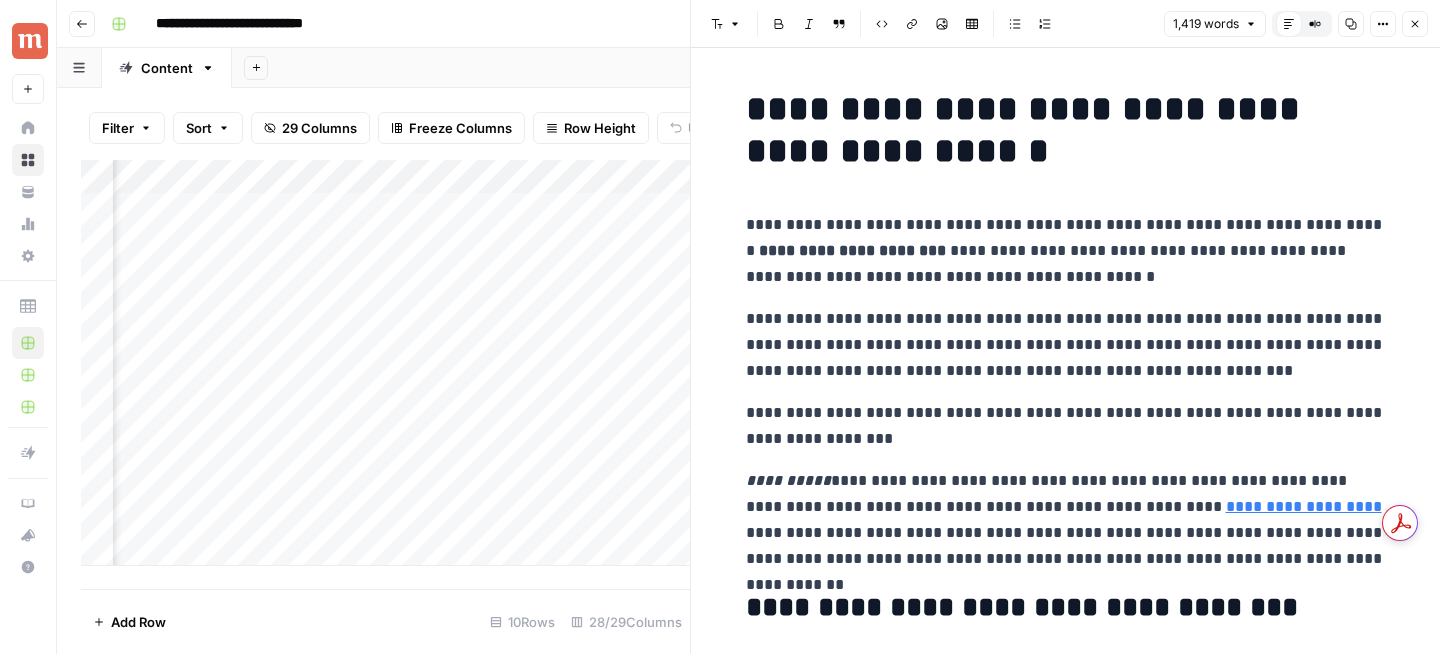 click on "Copy" at bounding box center [1351, 24] 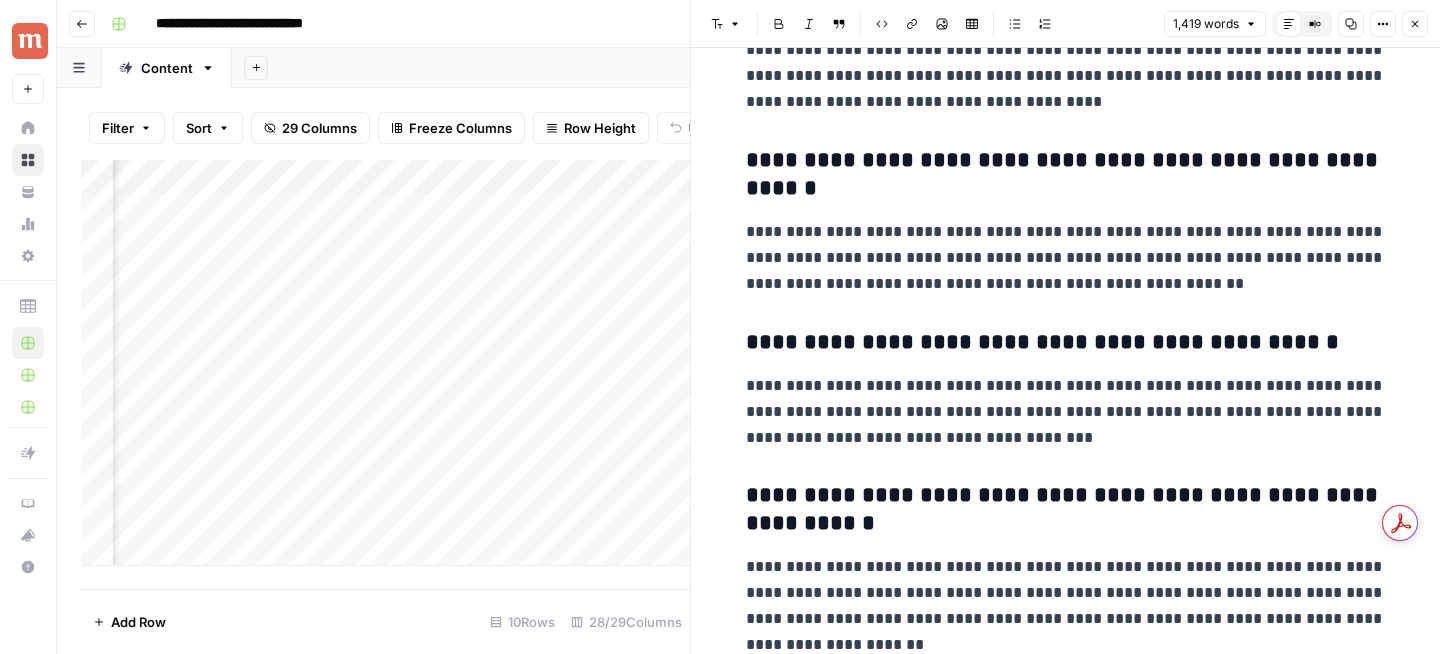 scroll, scrollTop: 5856, scrollLeft: 0, axis: vertical 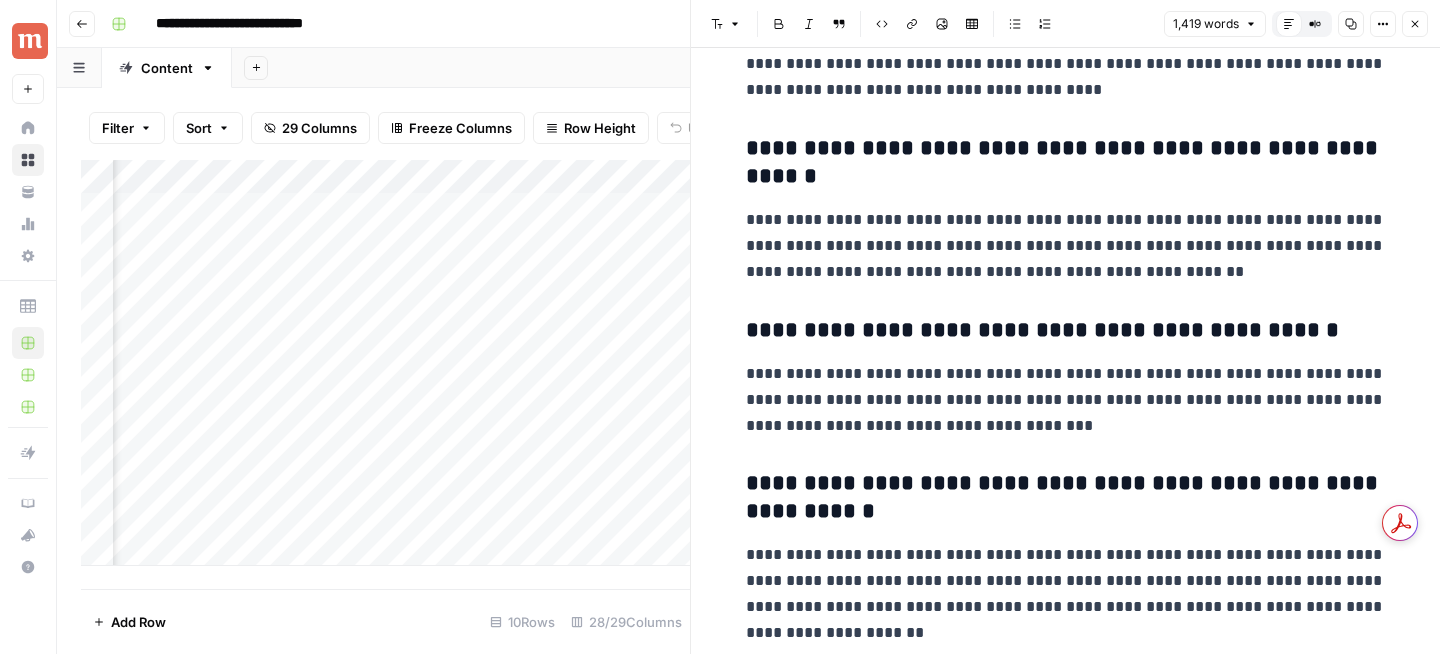 click on "**********" at bounding box center (1066, -2561) 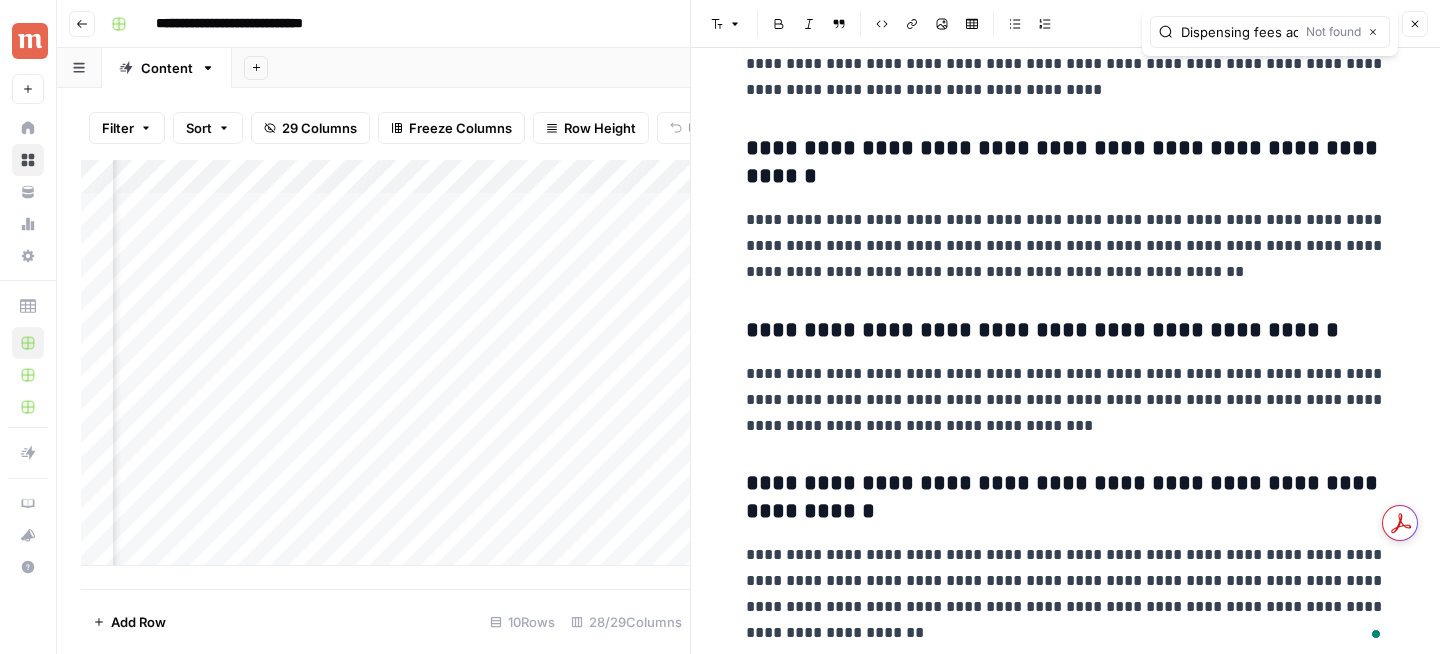scroll, scrollTop: 0, scrollLeft: 197, axis: horizontal 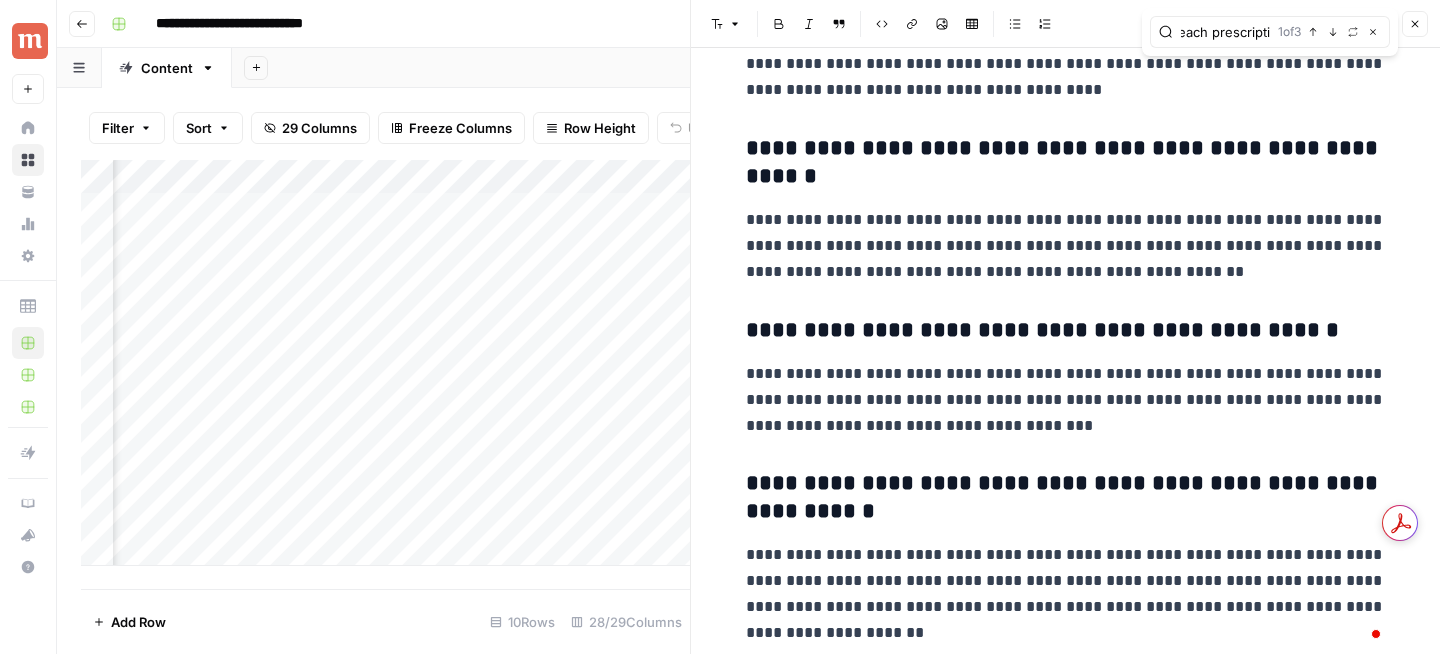 type on "Dispensing fees add $7-$15 to each prescription fil" 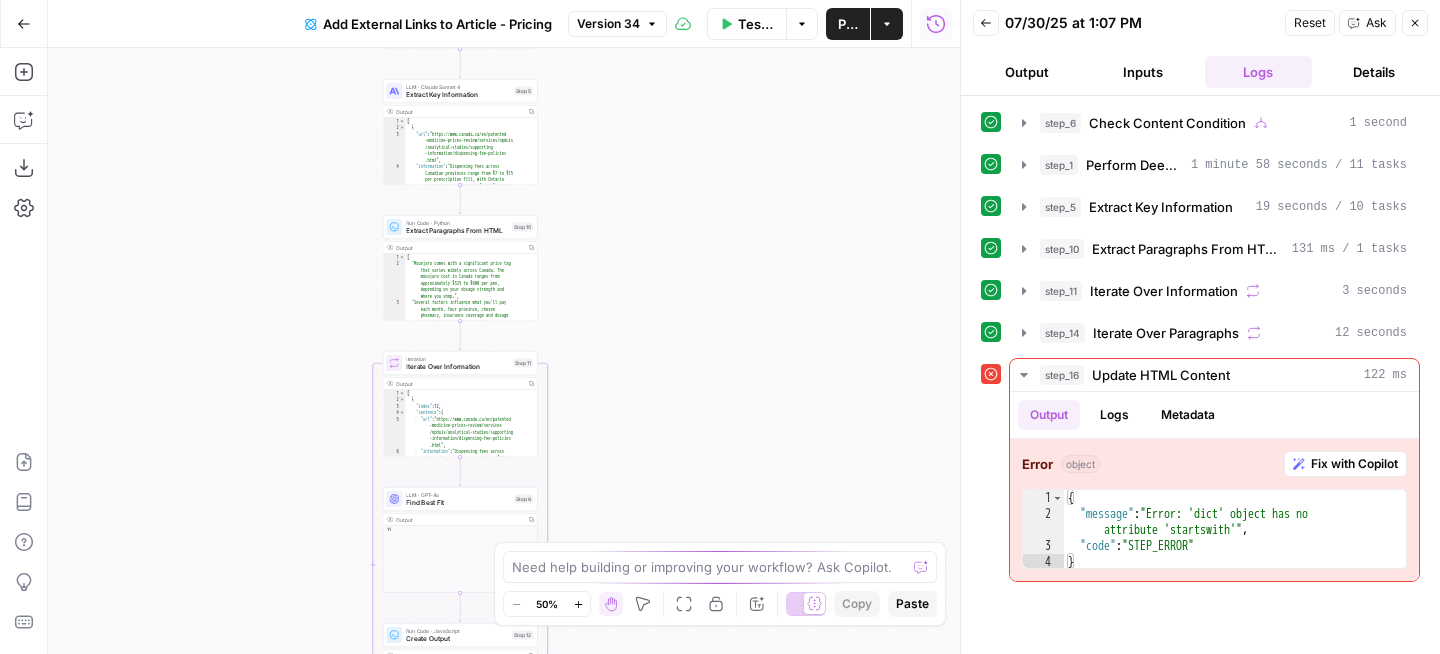 scroll, scrollTop: 0, scrollLeft: 0, axis: both 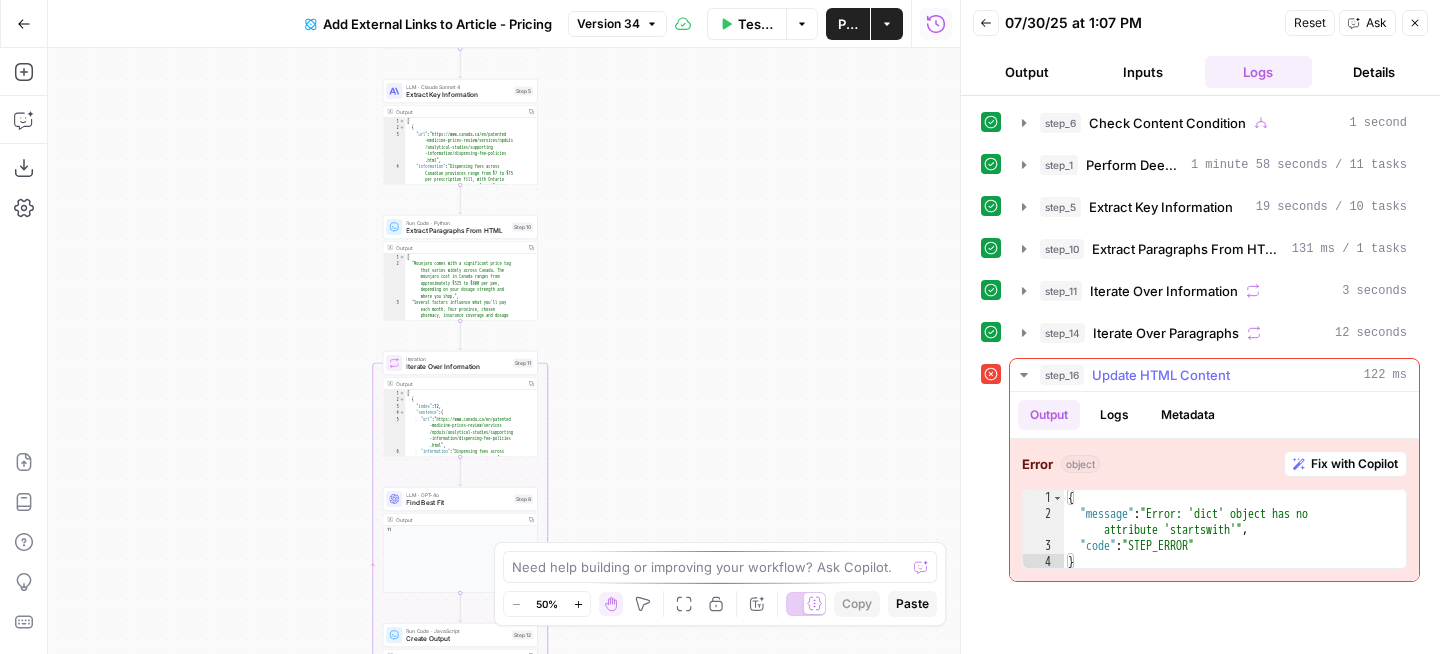 click on "Error object Fix with Copilot 1 2 3 4 {    "message" :  "Error: 'dict' object has no         attribute 'startswith'" ,    "code" :  "STEP_ERROR" }     XXXXXXXXXXXXXXXXXXXXXXXXXXXXXXXXXXXXXXXXXXXXXXXXXXXXXXXXXXXXXXXXXXXXXXXXXXXXXXXXXXXXXXXXXXXXXXXXXXXXXXXXXXXXXXXXXXXXXXXXXXXXXXXXXXXXXXXXXXXXXXXXXXXXXXXXXXXXXXXXXXXXXXXXXXXXXXXXXXXXXXXXXXXXXXXXXXXXXXXXXXXXXXXXXXXXXXXXXXXXXXXXXXXXXXXXXXXXXXXXXXXXXXXXXXXXXXXXXXXXXXXXXXXXXXXXXXXXXXXXXXXXXXXXXXXXXXXXXXXXXXXXXXXXXXXXXXXXXXXXXXXXXXXXXXXXXXXXXXXXXXXXXXXXXXXXXXXXXXXXXXXXXXXXXXXXXXXXXXXXXXXXXXXXXXXXXXXXXXXXXXXXXXXXXXXXXXXXXXXXXXXXXXXXXXXXXXXXXXXXXXXXXXXXXXXXXXXXXXXXXXXXXXXXXXXXXXXXXXXXXXXXXXXXXXXXXXXXXXXXXXXXXXXXXXXX" at bounding box center [1214, 510] 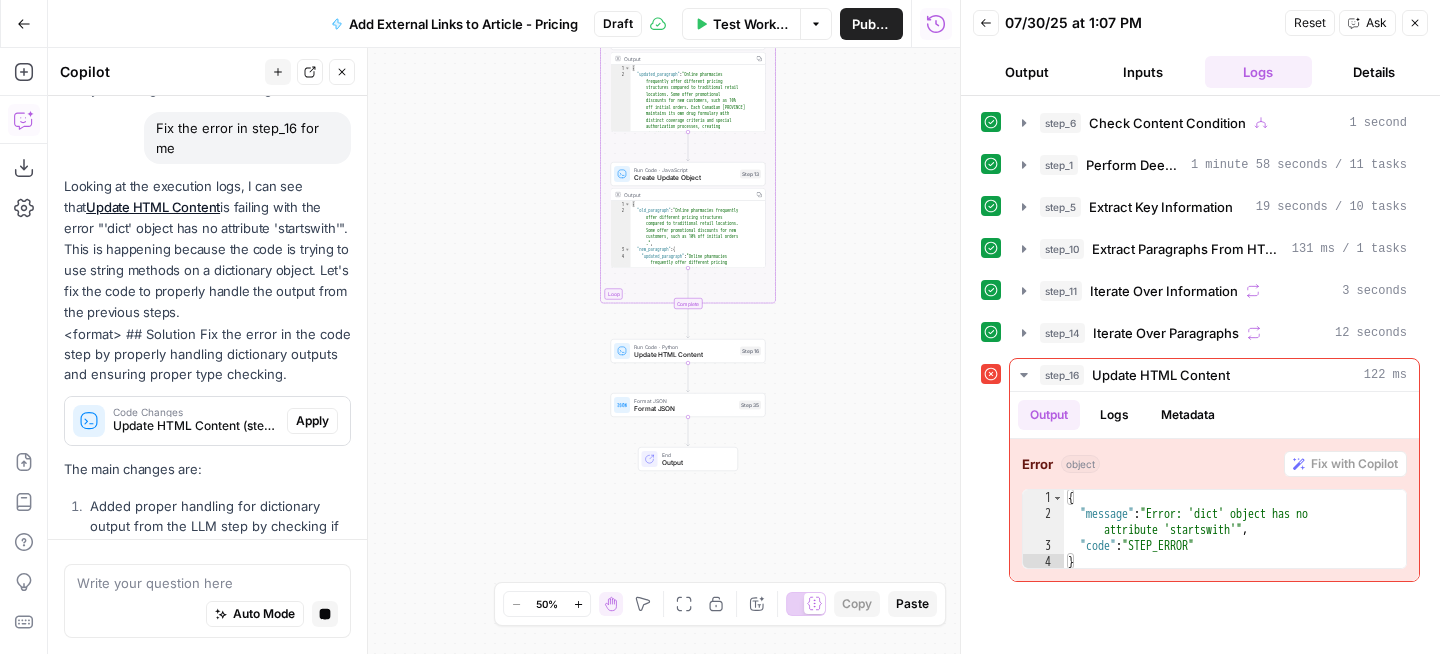 scroll, scrollTop: 140, scrollLeft: 0, axis: vertical 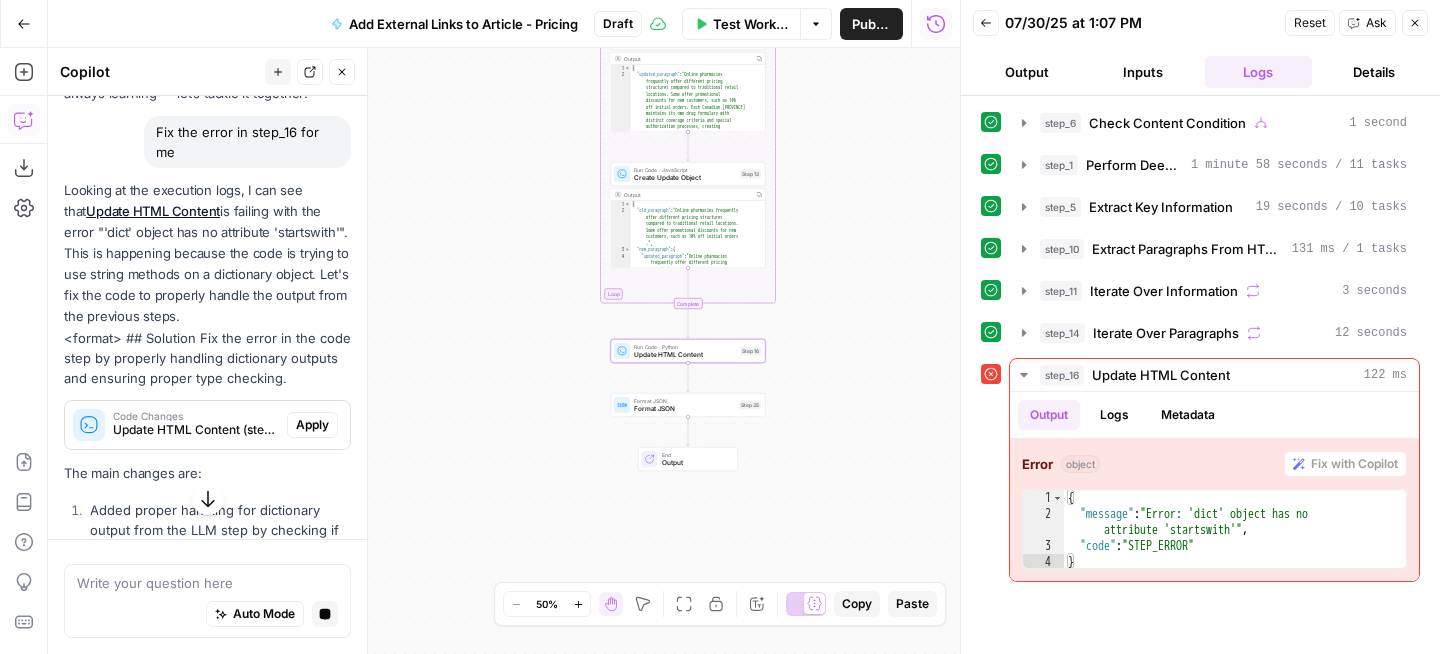 click on "Apply" at bounding box center [312, 425] 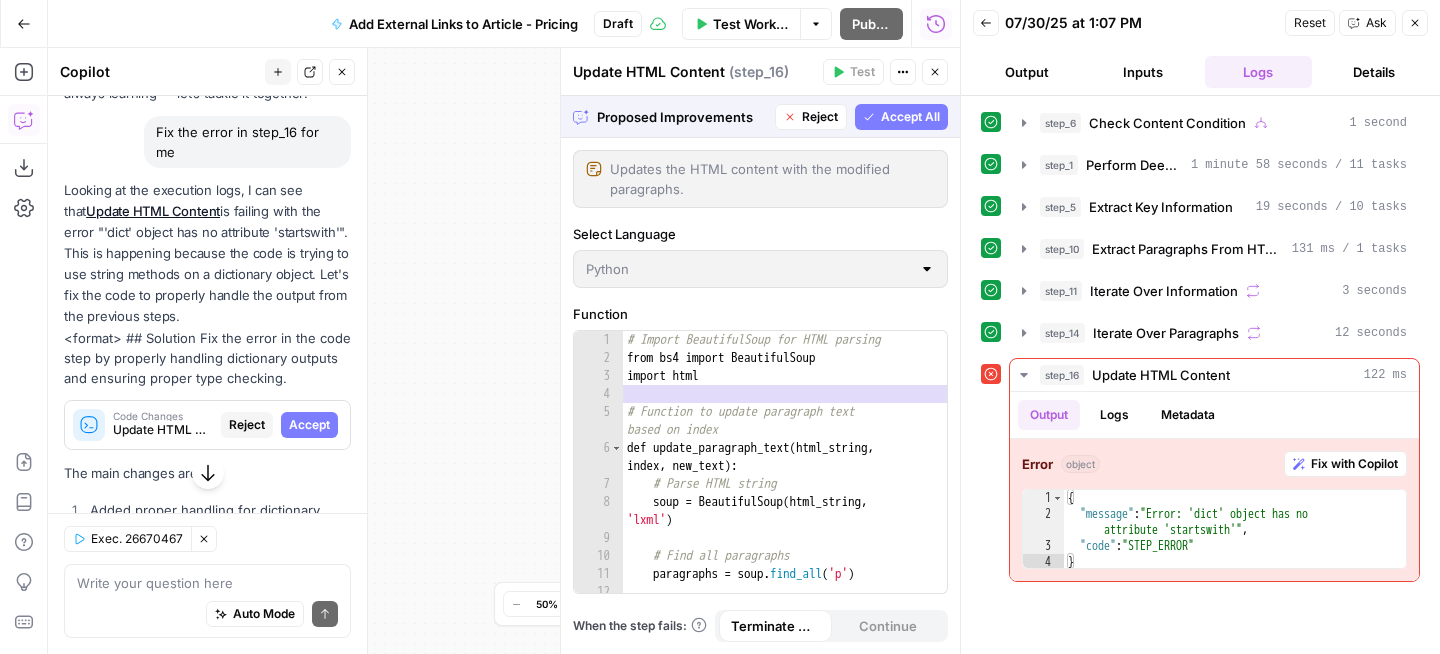 click on "Accept" at bounding box center (309, 425) 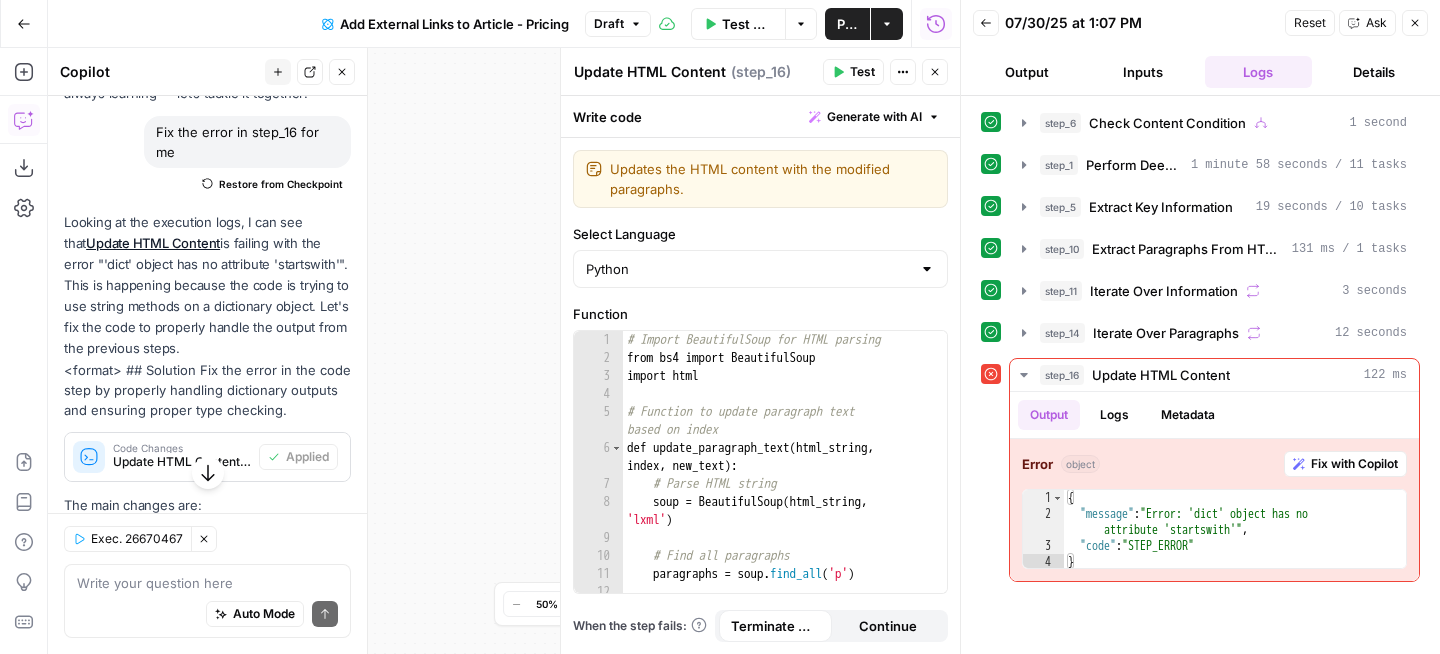 click on "Test" at bounding box center (862, 72) 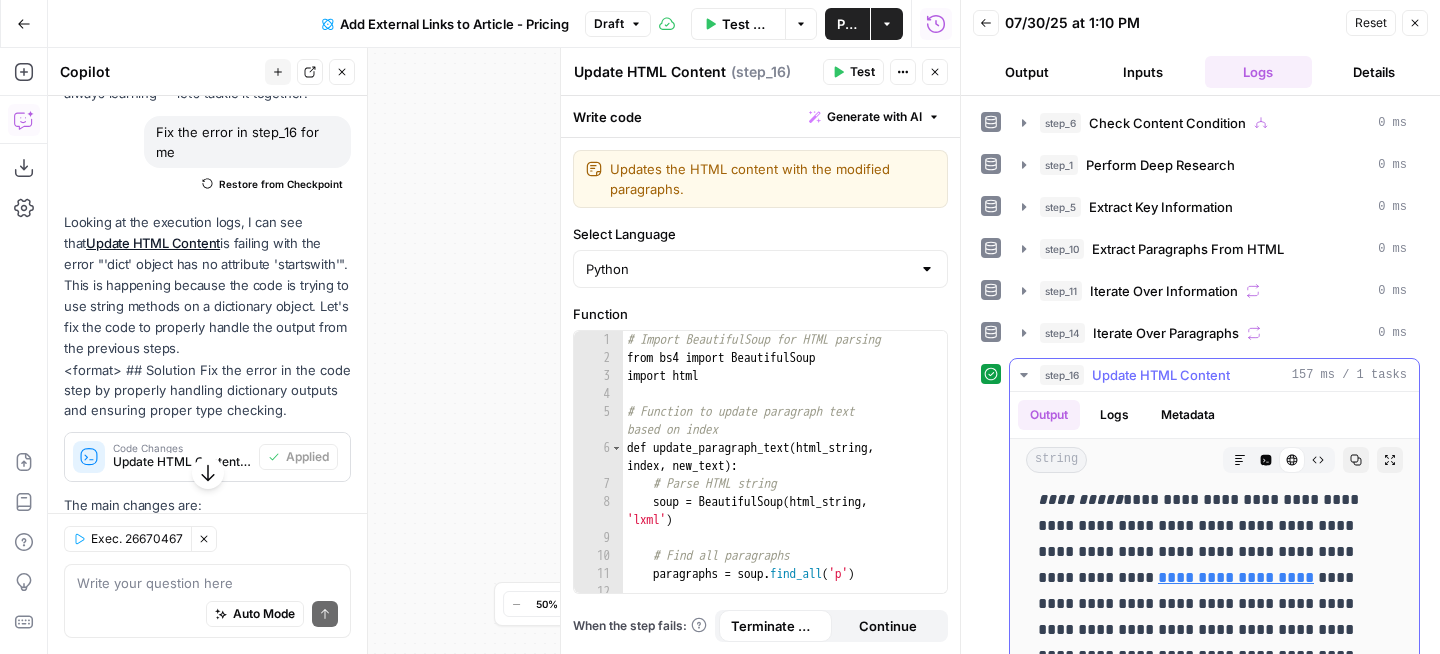 scroll, scrollTop: 624, scrollLeft: 0, axis: vertical 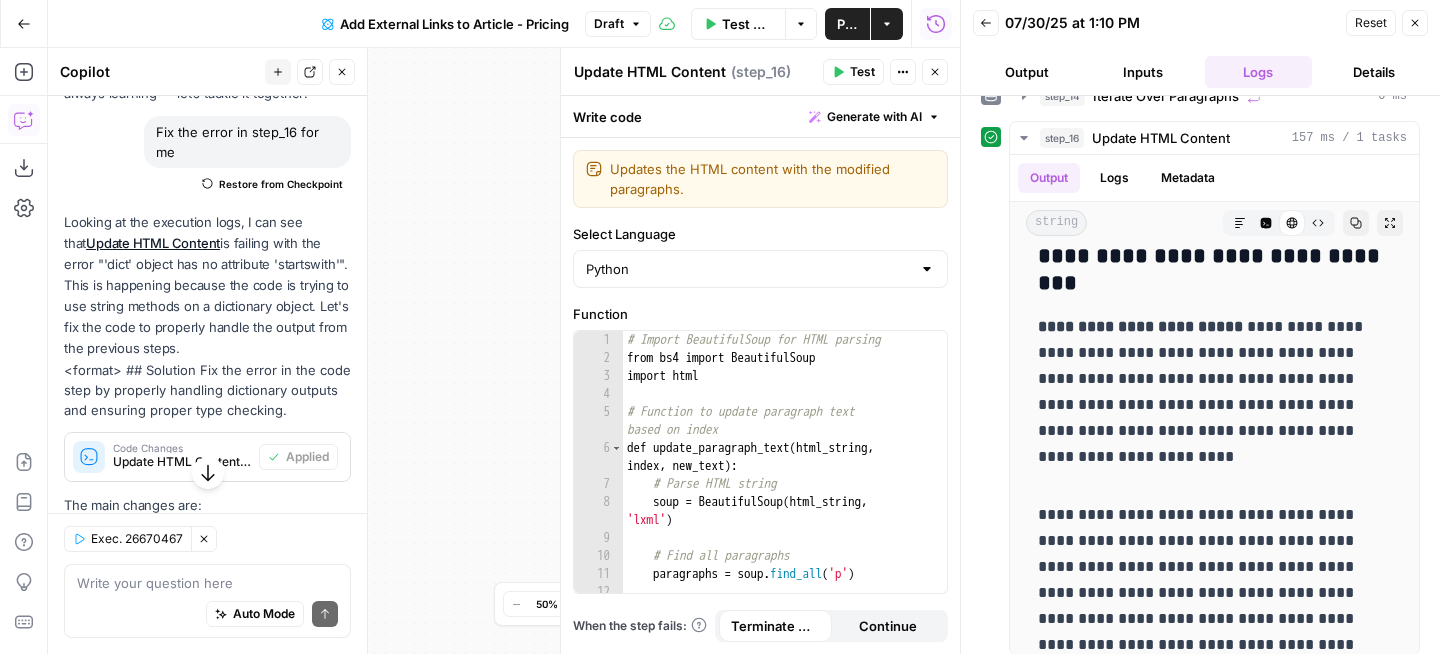 click on "Close" at bounding box center [1415, 23] 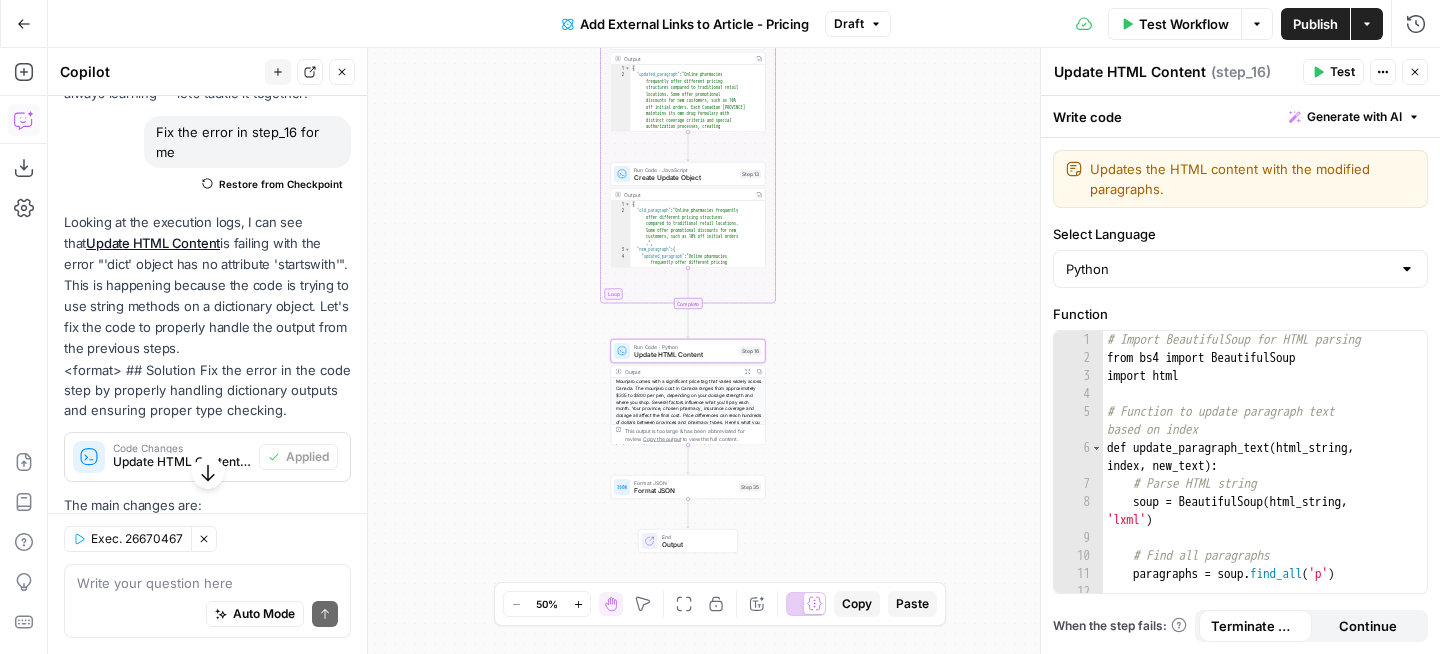 click on "false true false true false true Workflow Set Inputs Inputs Condition Check Content Condition Step 6 Output Copy This output is too large & has been abbreviated for review.   Copy the output   to view the full content. Run Code · Python Validate URL Step 26 Condition Check Condition Step 28 Error Error Handling Step 27 Web Page Scrape Scrape Web Page Step 2 LLM · GPT-4o Mini Analyze Content Step 36 Output Copy 1 2 3 {    "is_html" :  "false" }     XXXXXXXXXXXXXXXXXXXXXXXXXXXXXXXXXXXXXXXXXXXXXXXXXXXXXXXXXXXXXXXXXXXXXXXXXXXXXXXXXXXXXXXXXXXXXXXXXXXXXXXXXXXXXXXXXXXXXXXXXXXXXXXXXXXXXXXXXXXXXXXXXXXXXXXXXXXXXXXXXXXXXXXXXXXXXXXXXXXXXXXXXXXXXXXXXXXXXXXXXXXXXXXXXXXXXXXXXXXXXXXXXXXXXXXXXXXXXXXXXXXXXXXXXXXXXXXXXXXXXXXXXXXXXXXXXXXXXXXXXXXXXXXXXXXXXXXXXXXXXXXXXXXXXXXXXXXXXXXXXXXXXXXXXXXXXXXXXXXXXXXXXXXXXXXXXXXXXXXXXXXXXXXXXXXXXXXXXXXXXXXXXXXXXXXXXXXXXXXXXXXXXXXXXXXXXXXXXXXXXXXXXXXXXXXXXXXXXXXXXXXXXXXXXXXXXXXXXXXXXXXXXXXXXXXXXXXXXXXXXXXXXXXXXXXXXXXXXXXXXXXXXXXXXXXX Condition Condition Check Step 19 Output Copy     Copy" at bounding box center (744, 351) 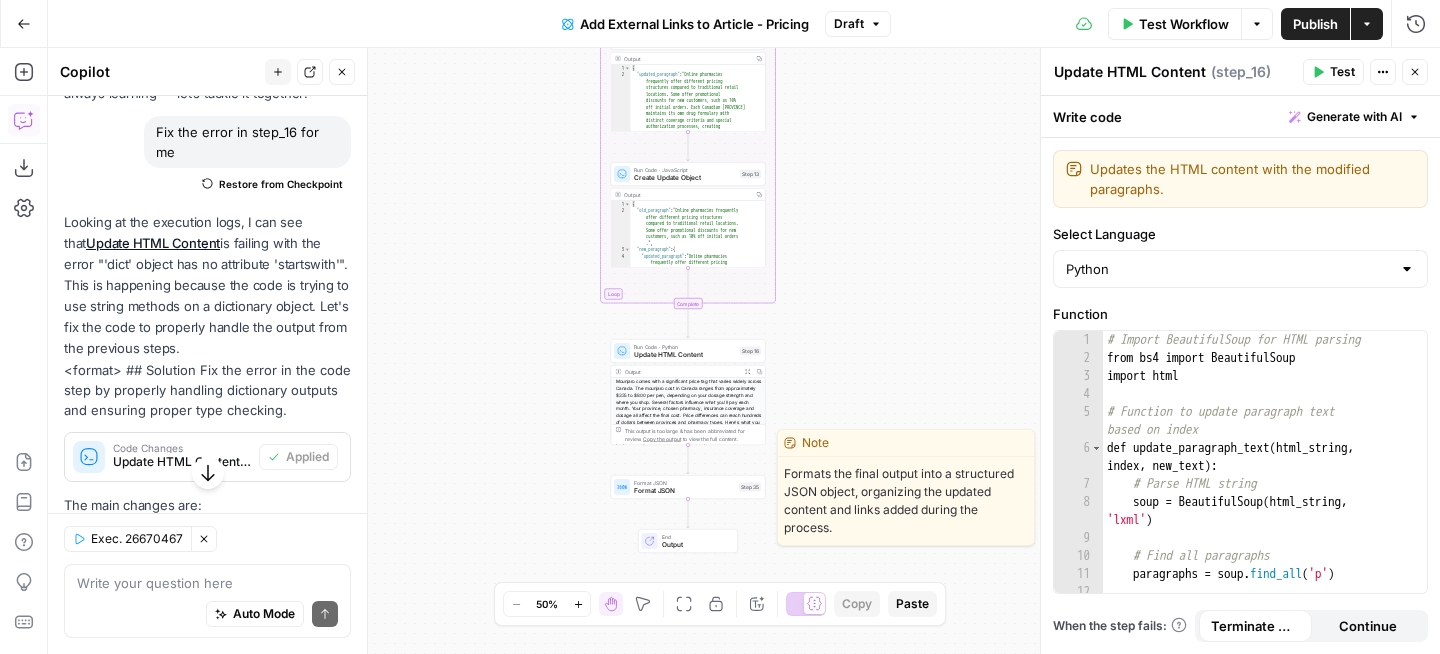 click on "Test" at bounding box center [745, 468] 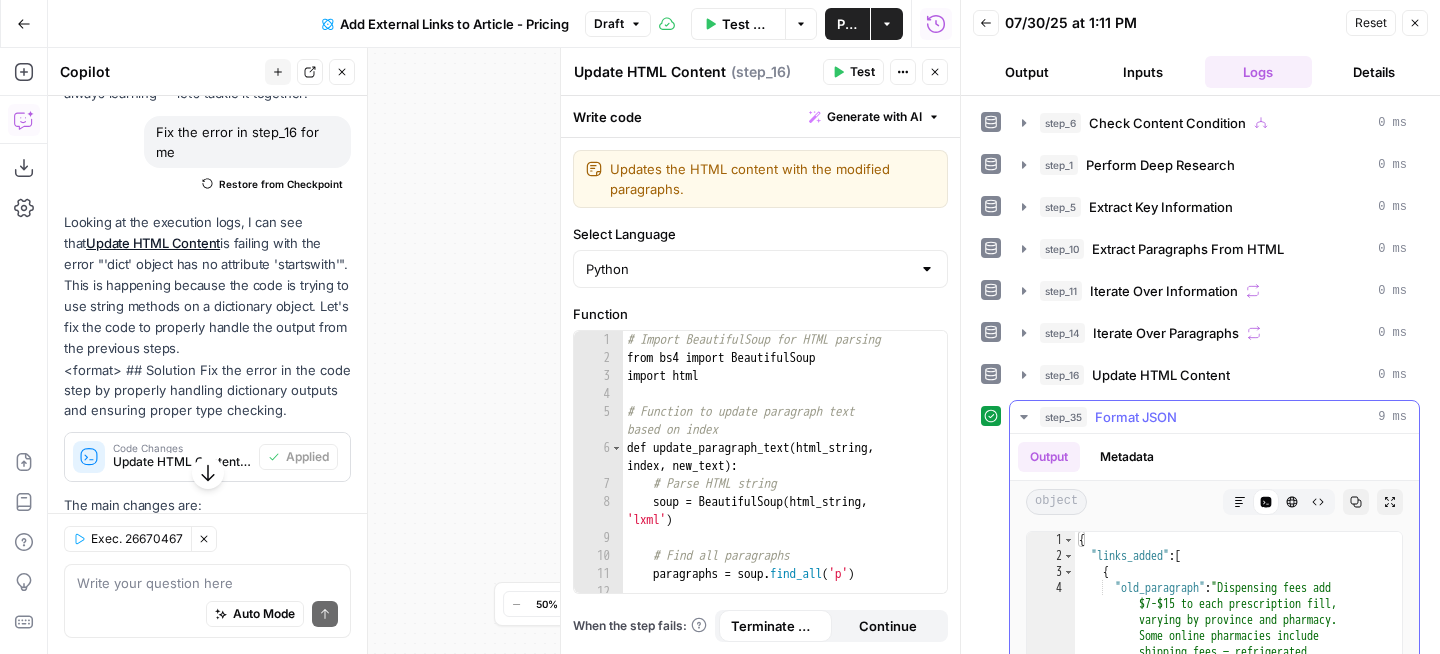 scroll, scrollTop: 291, scrollLeft: 0, axis: vertical 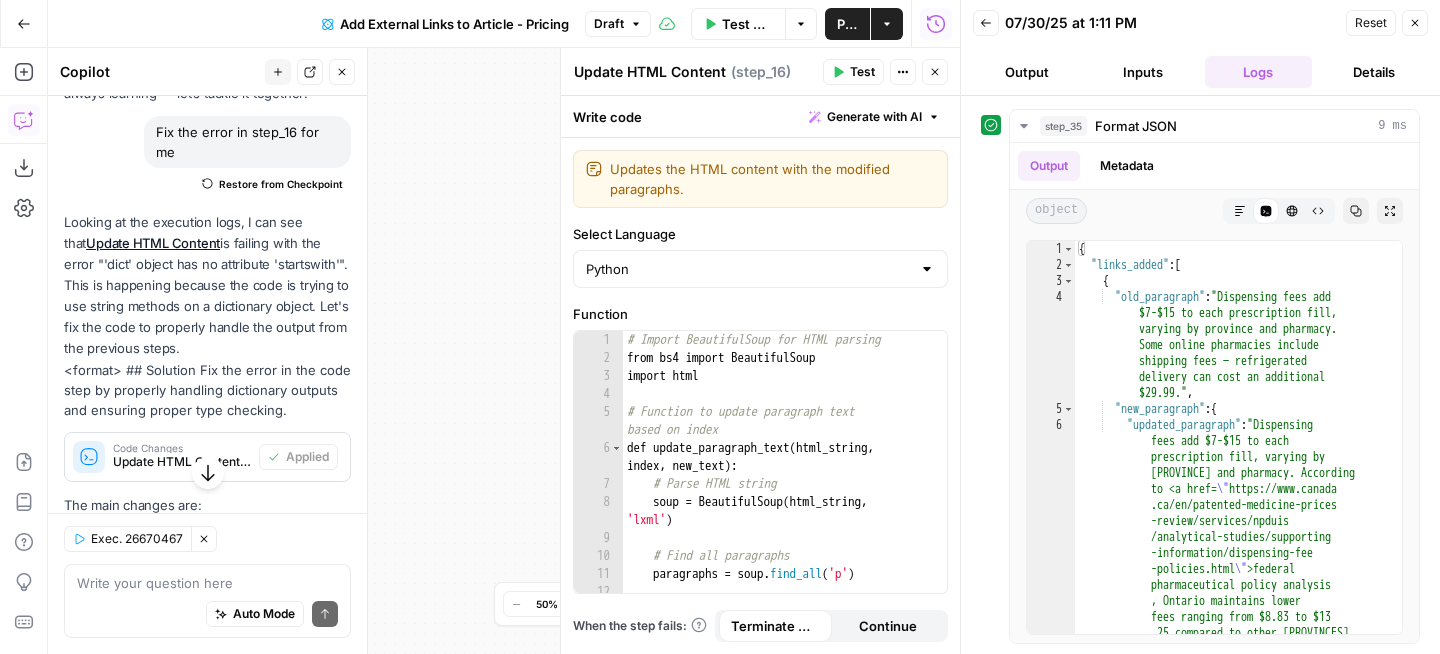 click 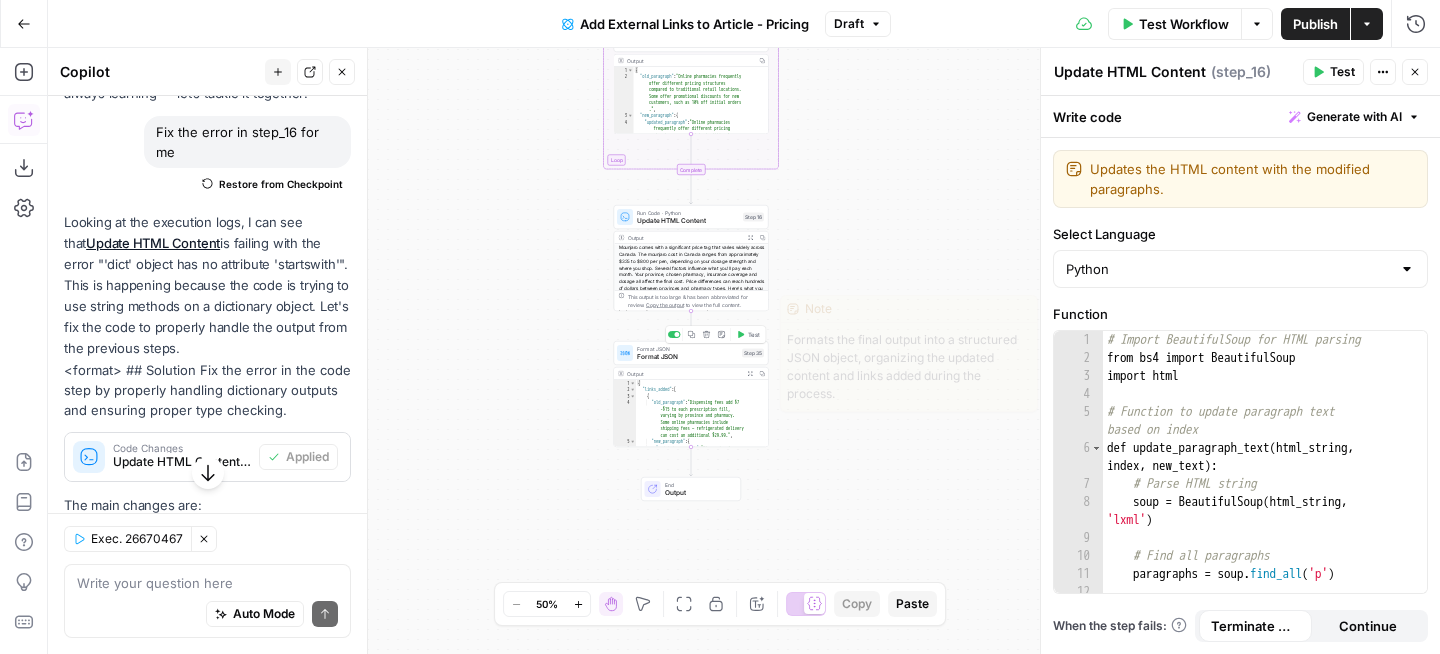 click on "Test" at bounding box center (748, 334) 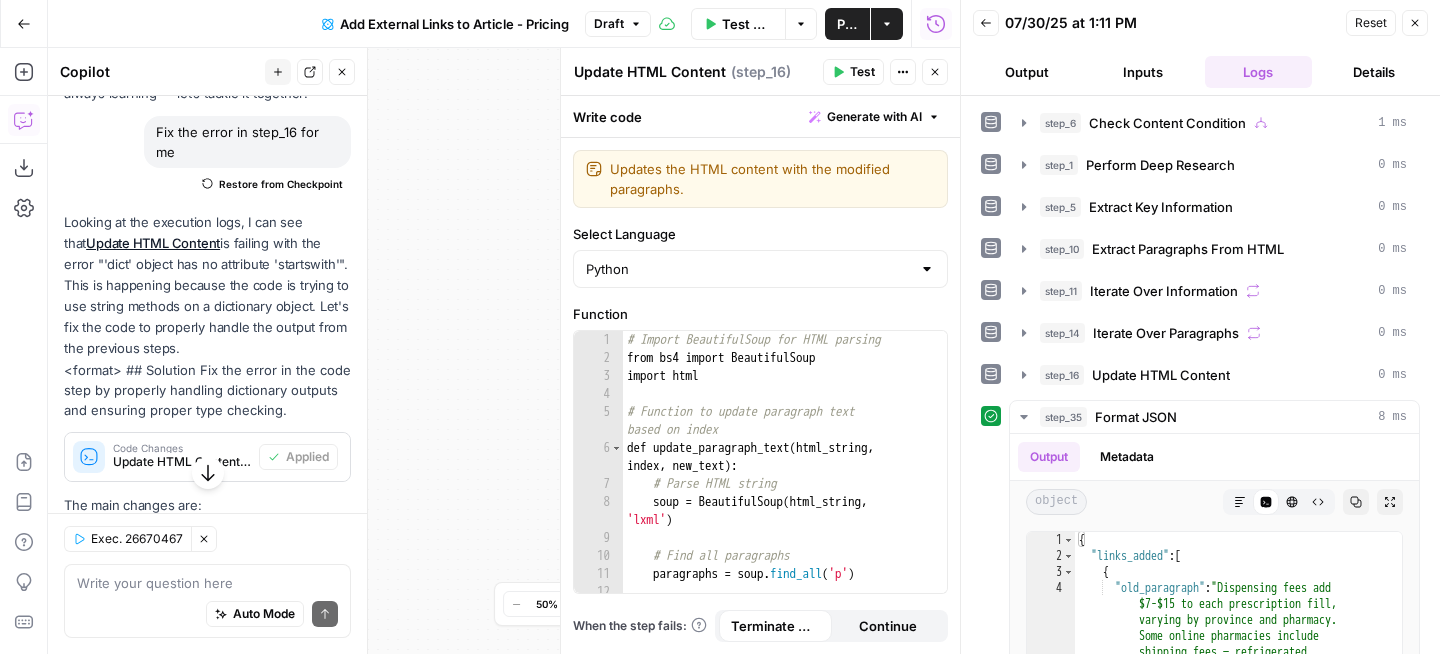 click 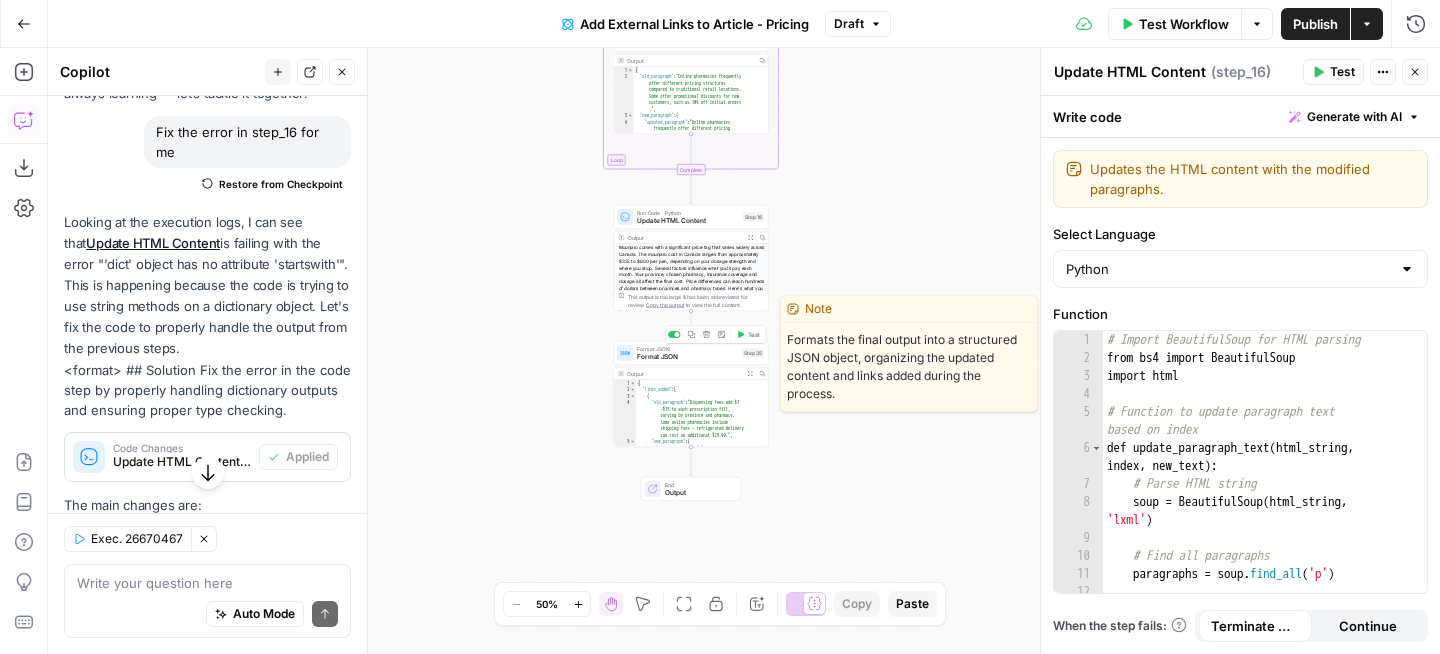 click 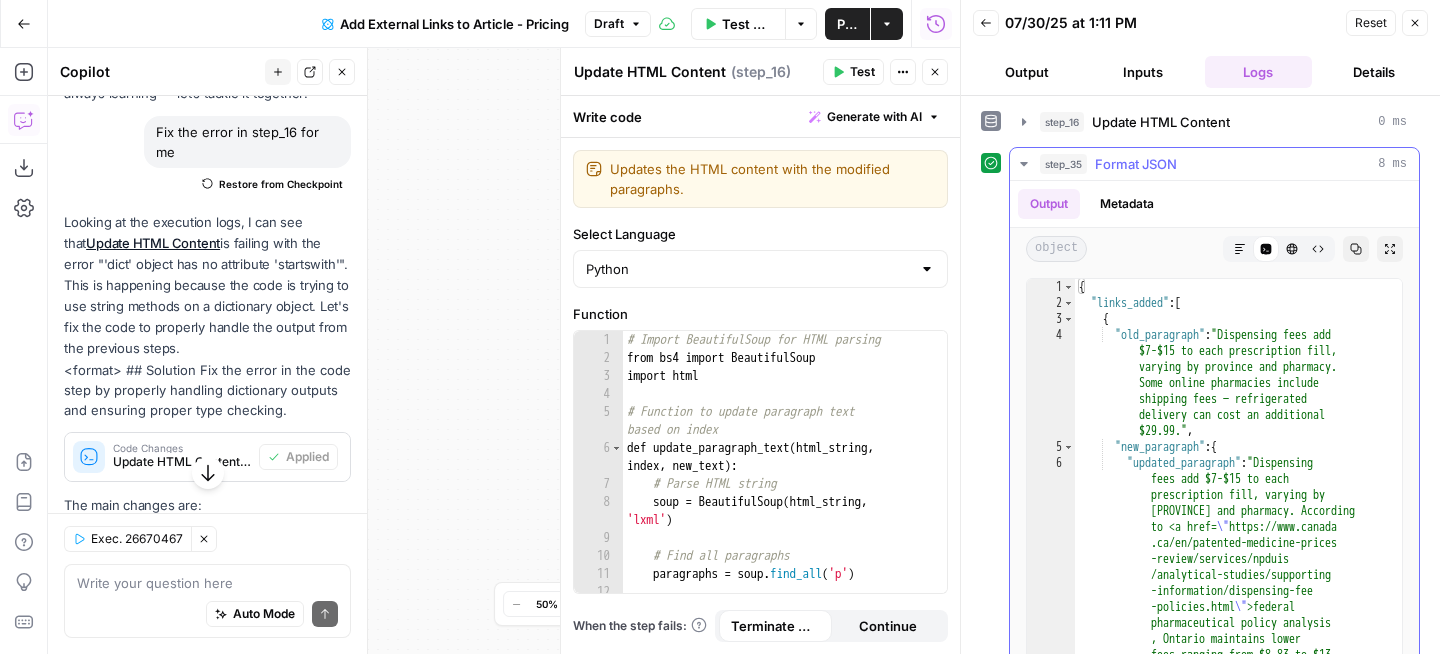 scroll, scrollTop: 291, scrollLeft: 0, axis: vertical 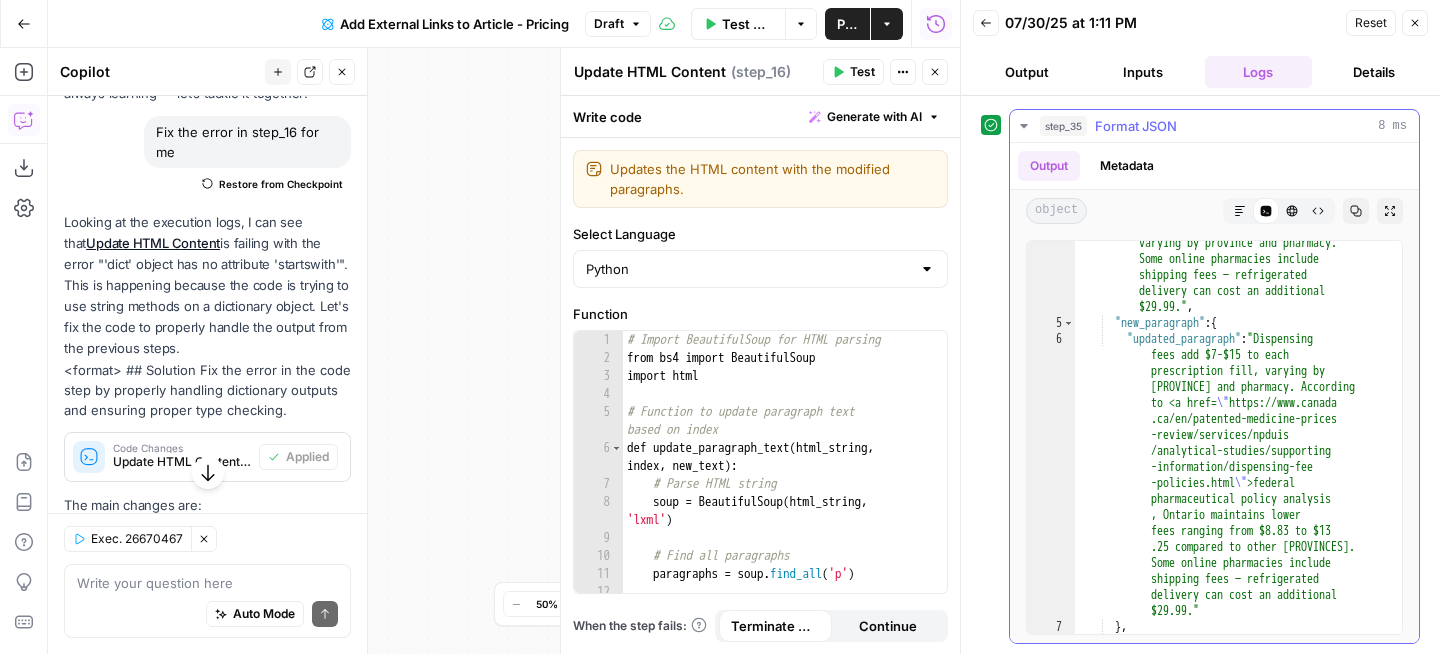click 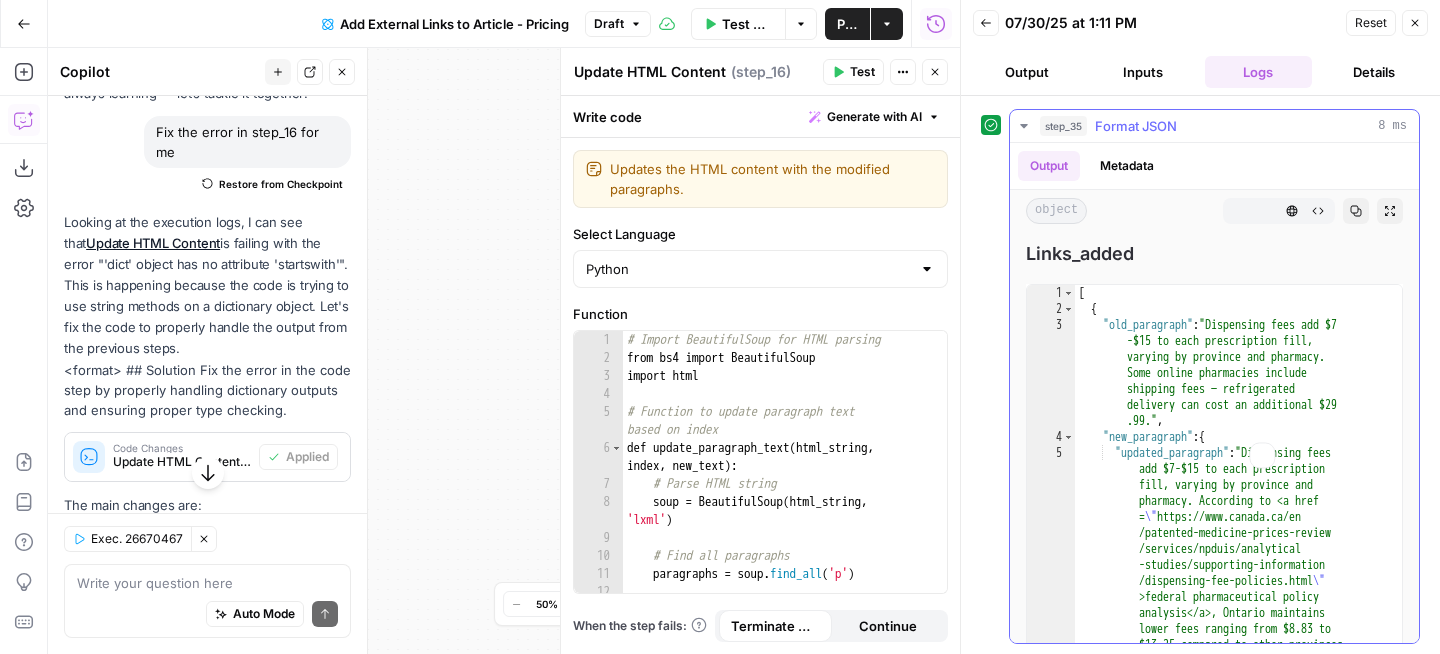 scroll, scrollTop: 291, scrollLeft: 0, axis: vertical 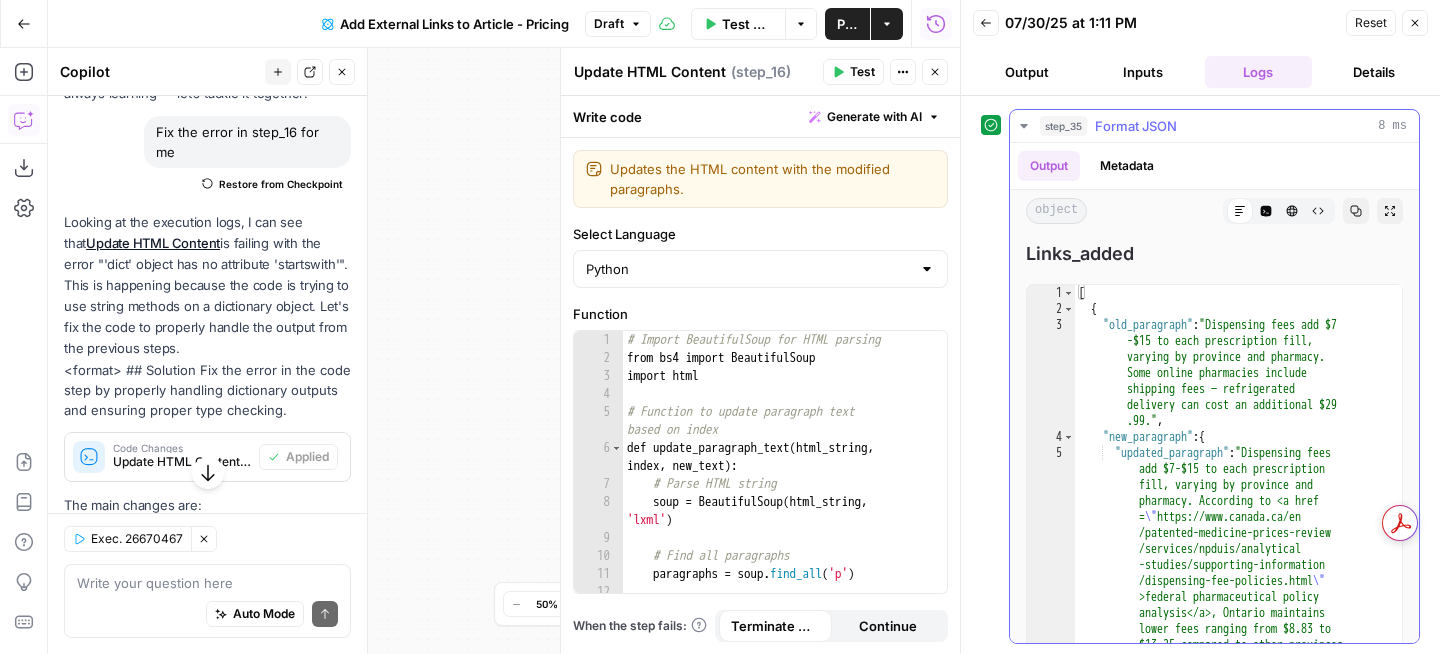 click 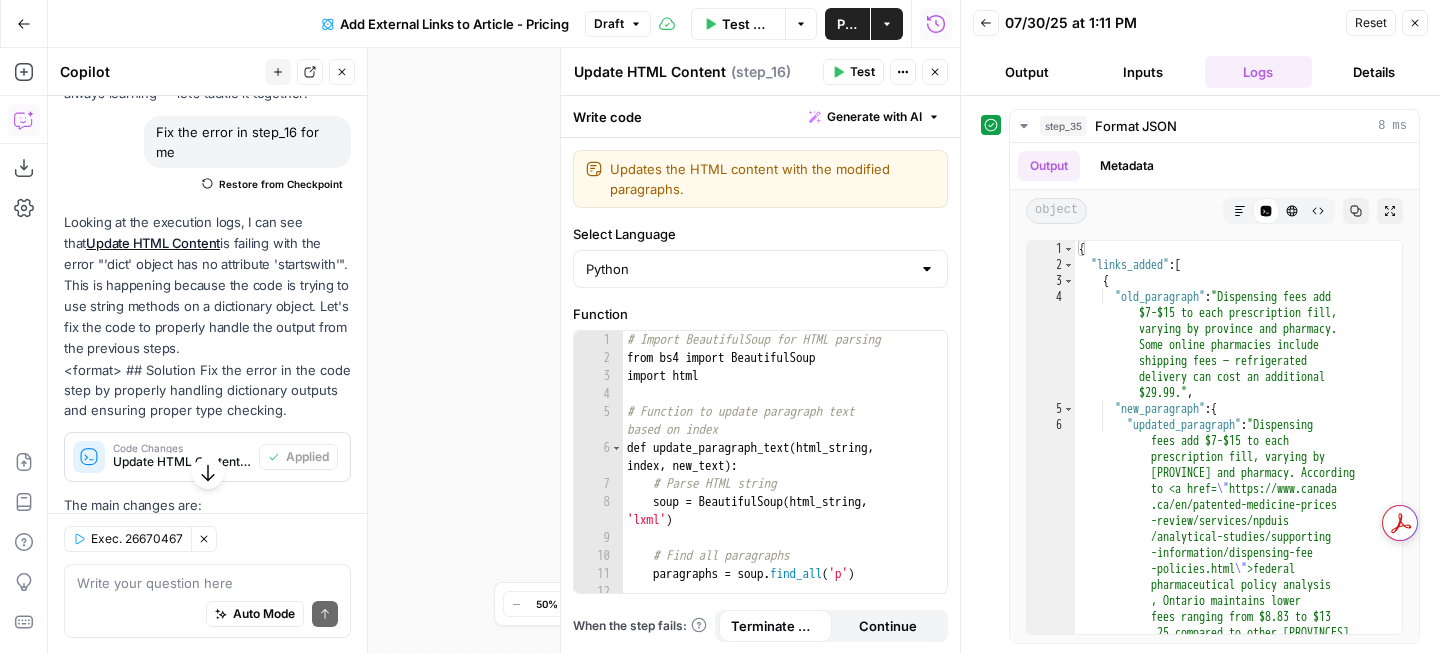 click 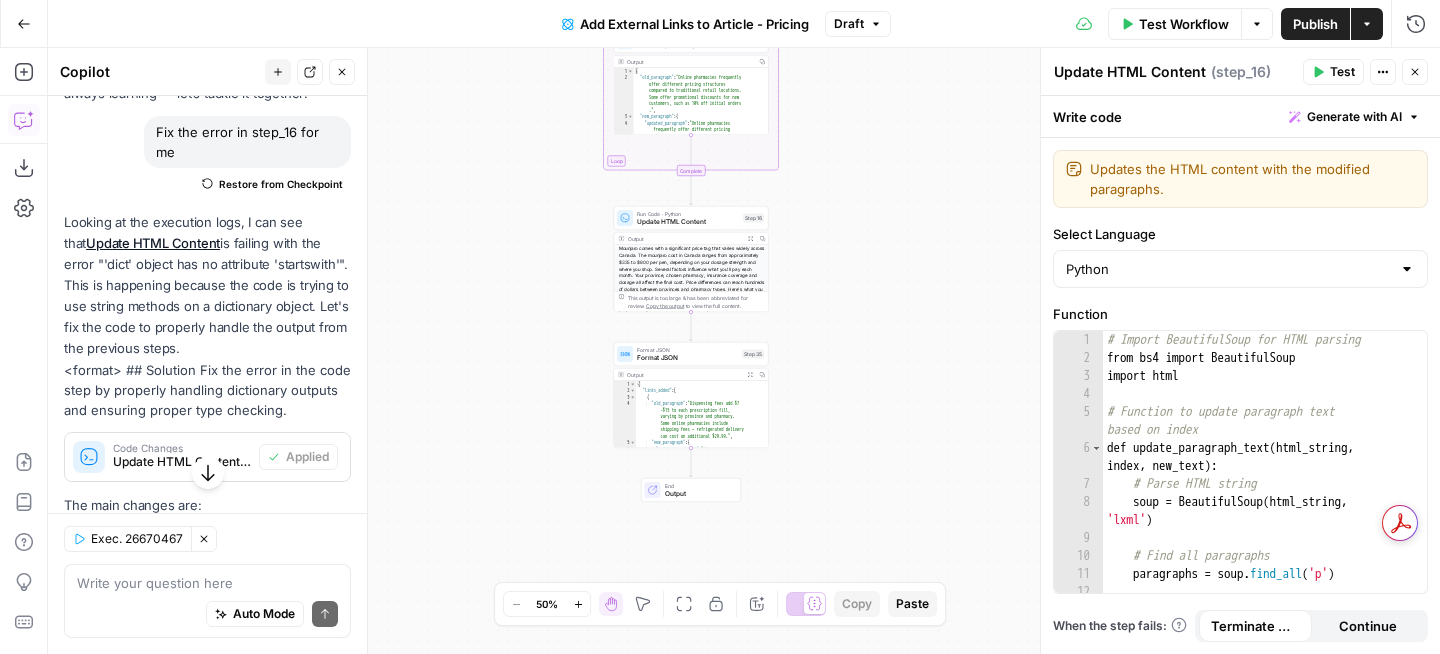 click on "End" at bounding box center (699, 486) 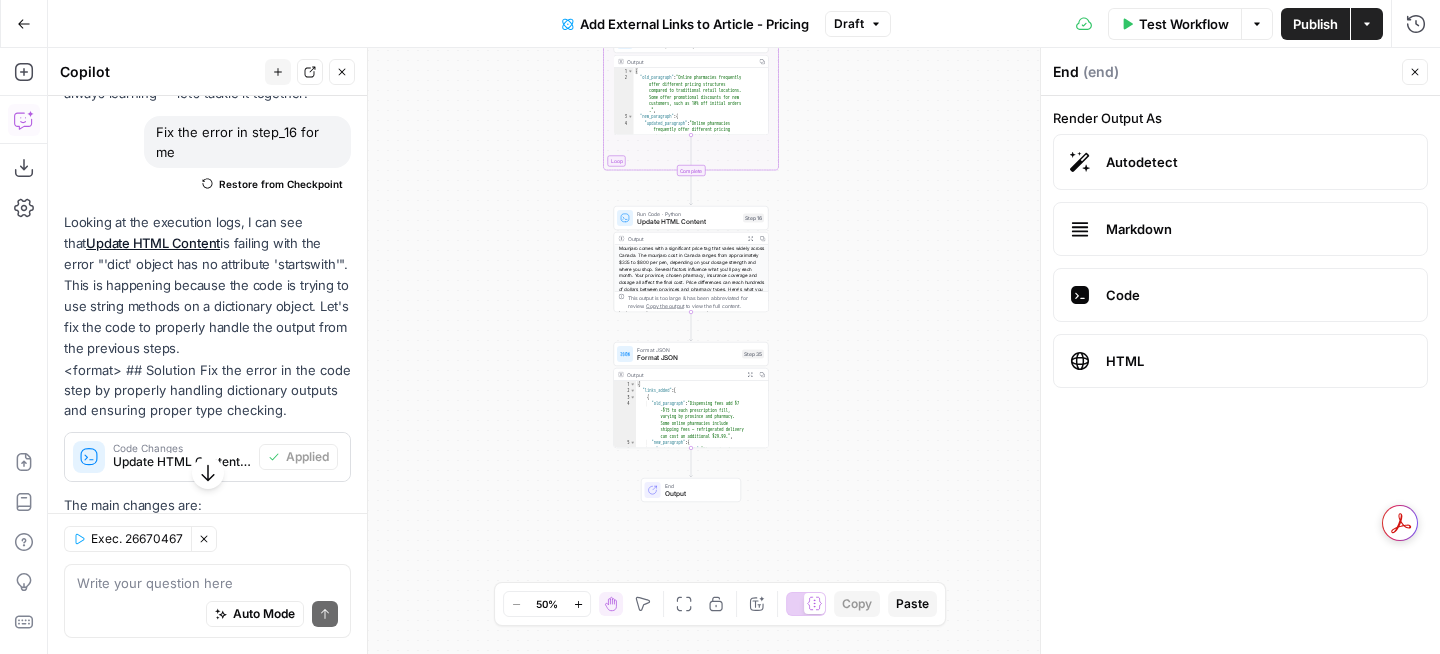click on "Close" at bounding box center [1415, 72] 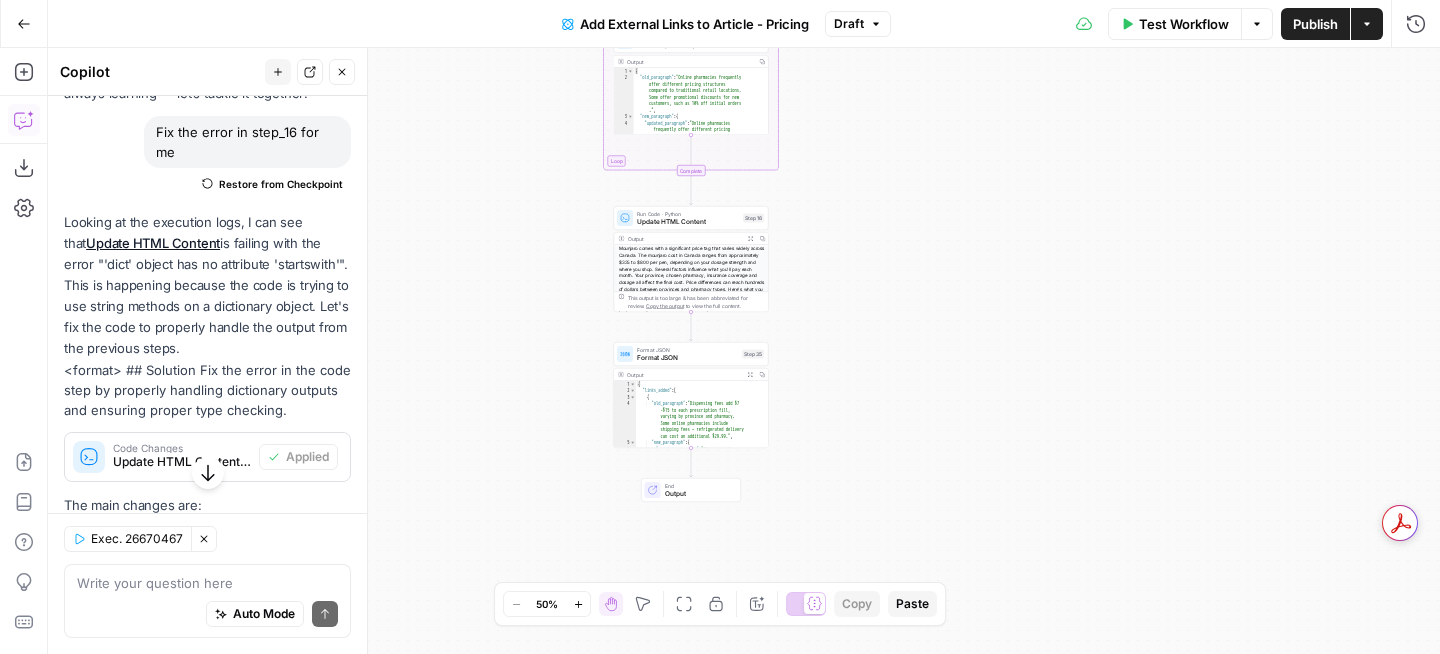 click on "Test Workflow" at bounding box center [1184, 24] 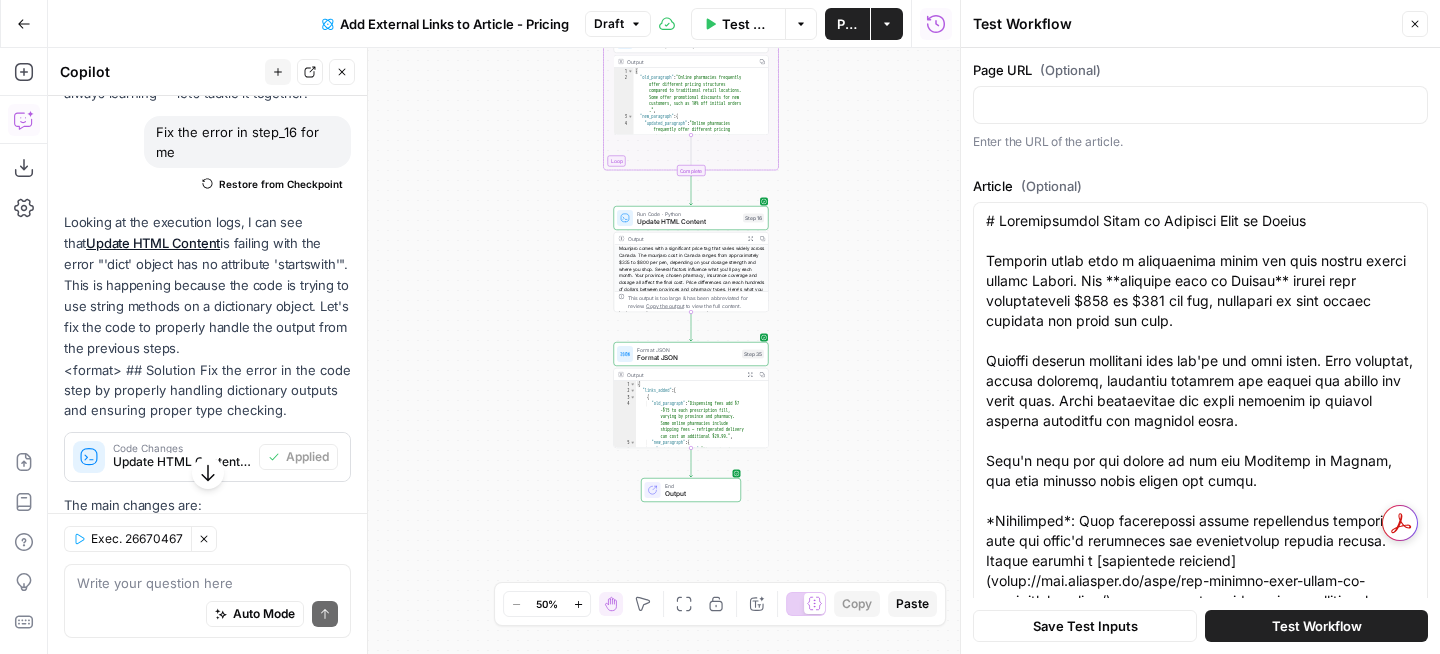 click on "Test Workflow" at bounding box center [1317, 626] 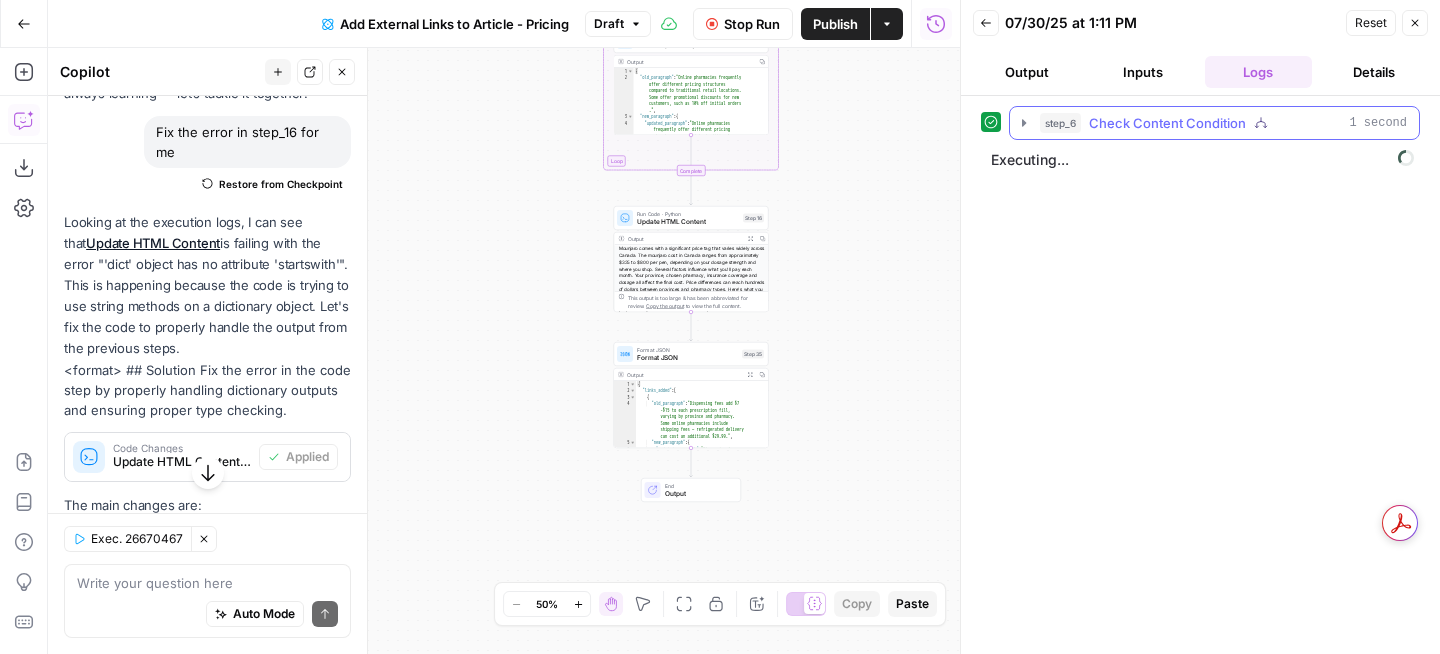 click 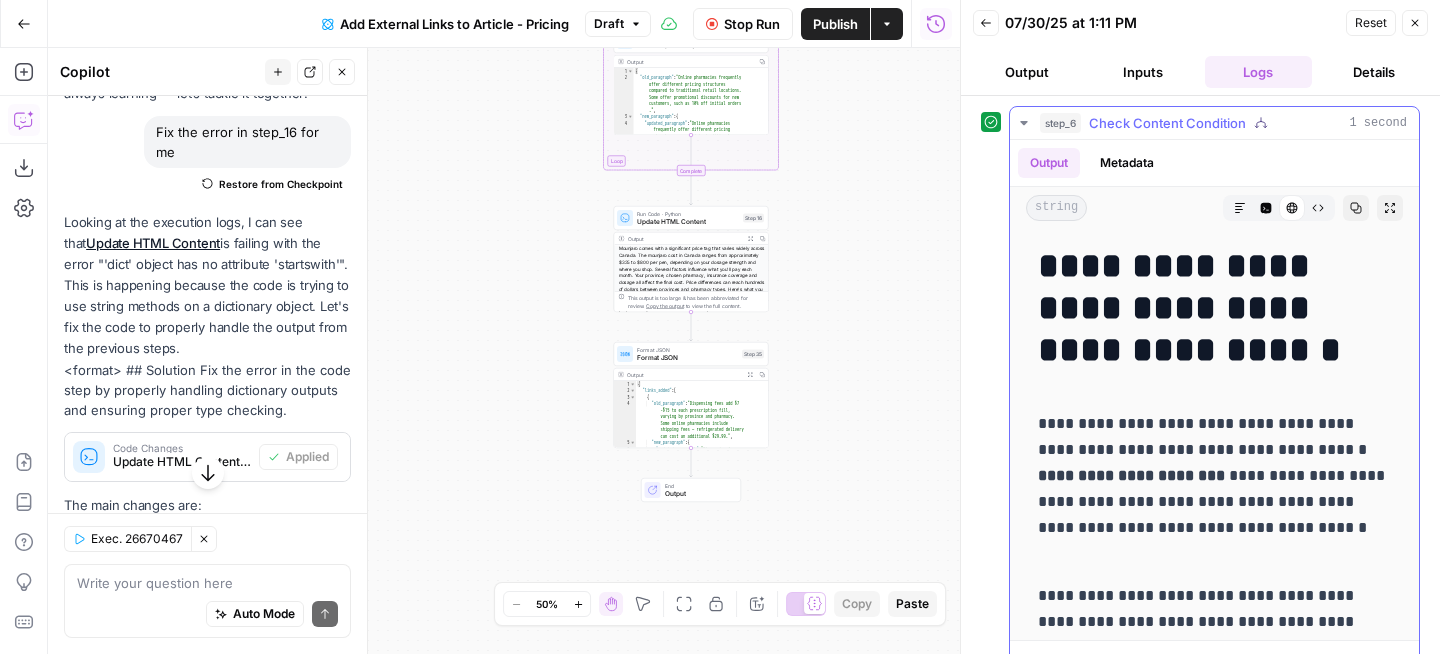 click 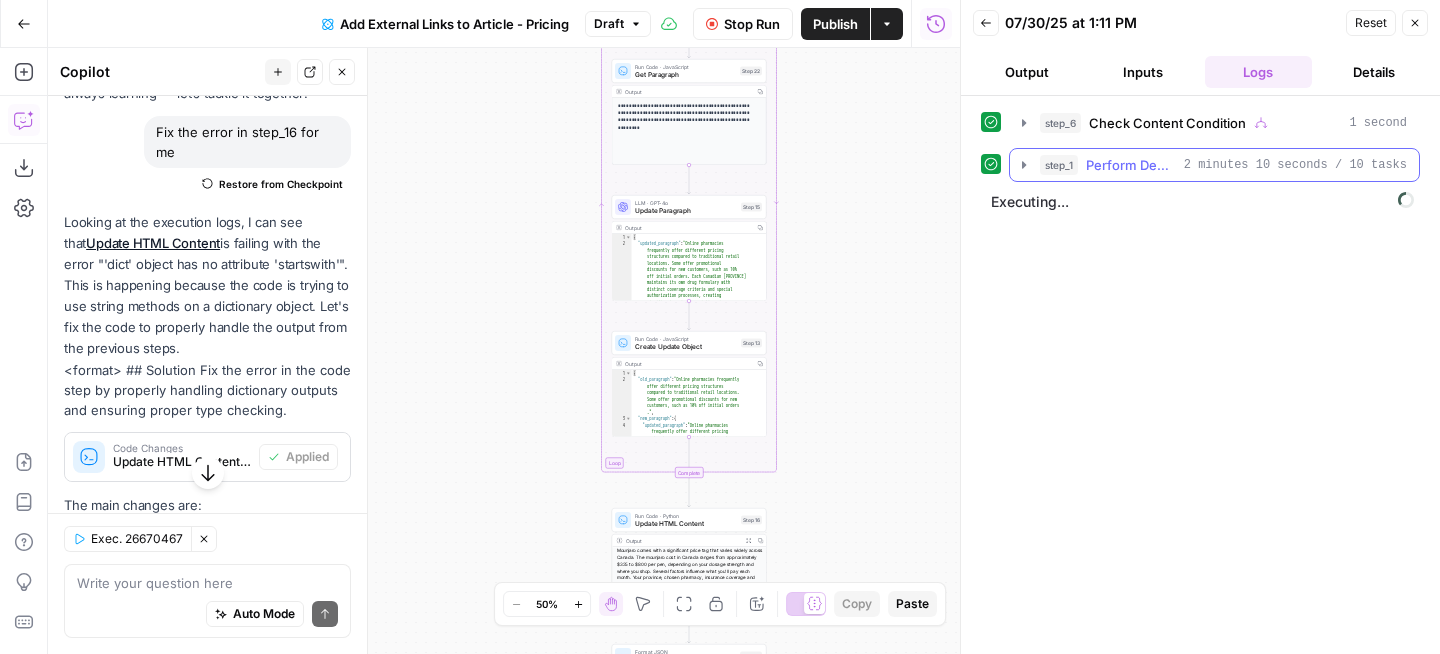 click on "step_1 Perform Deep Research 2 minutes 10 seconds / 10 tasks" at bounding box center (1214, 165) 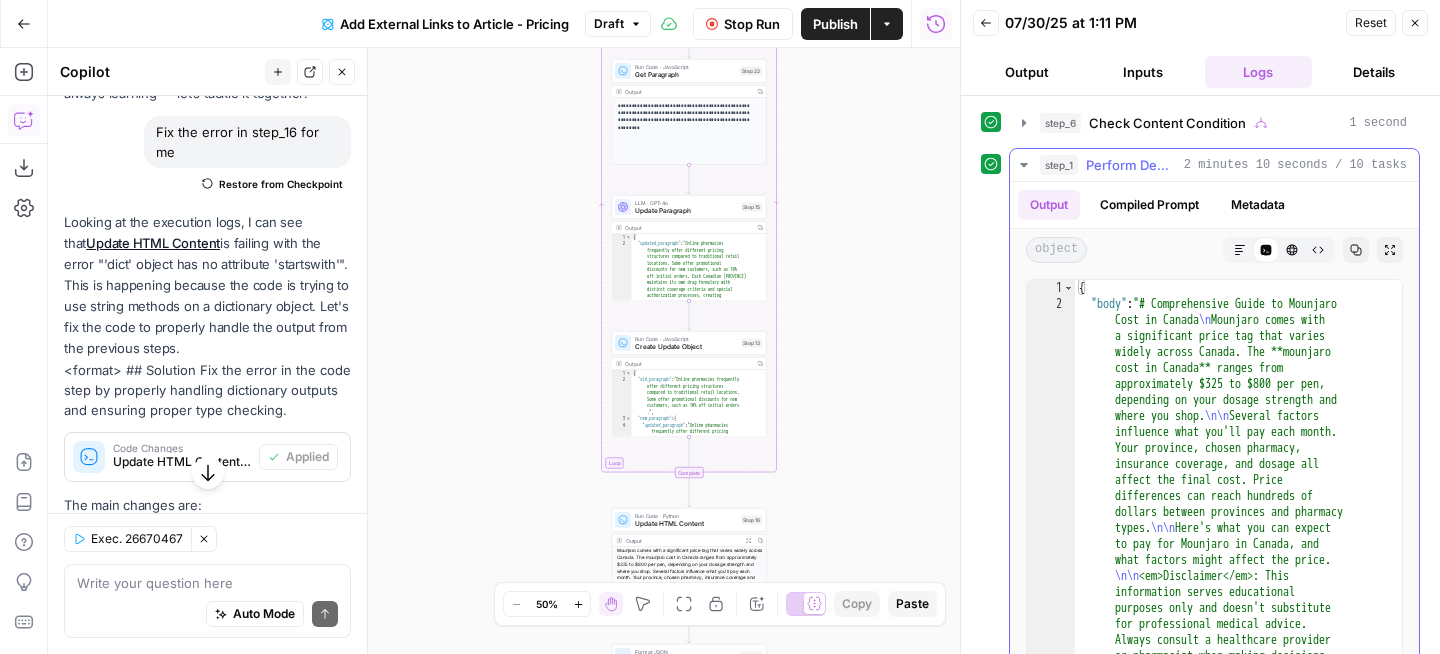 click 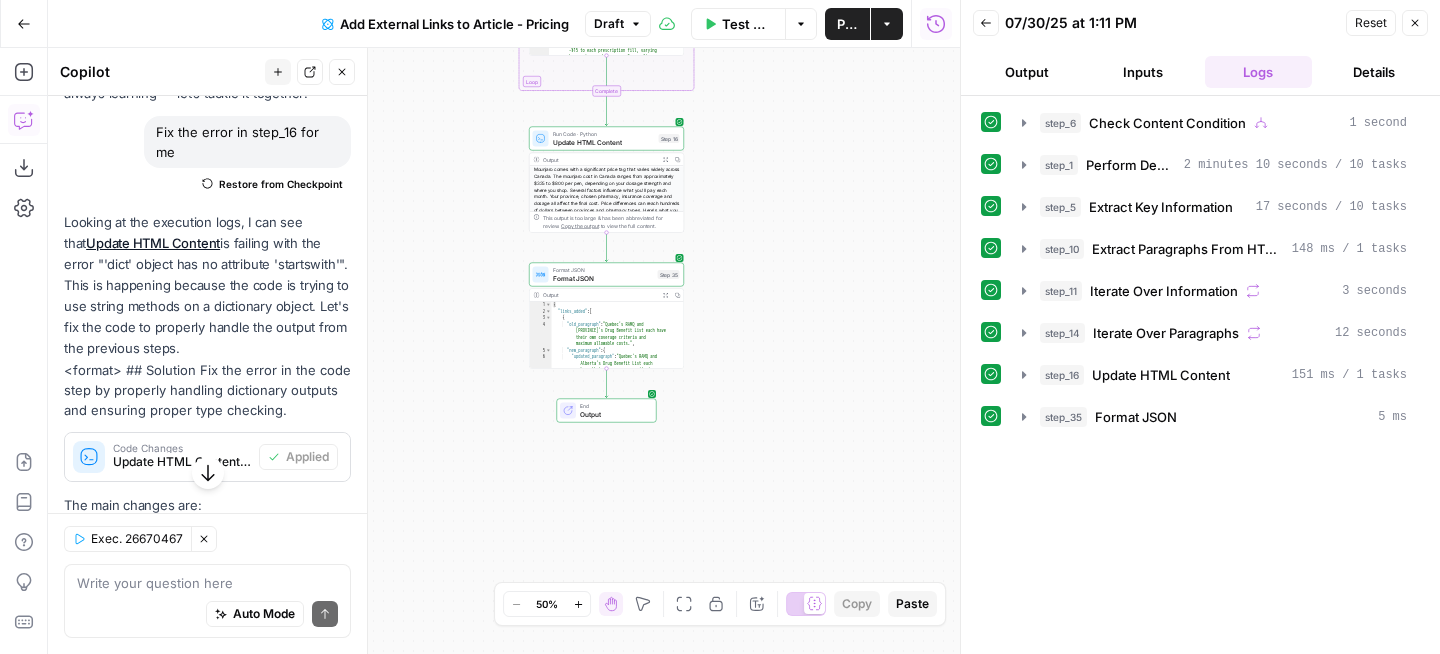 click on "Output" at bounding box center [1027, 72] 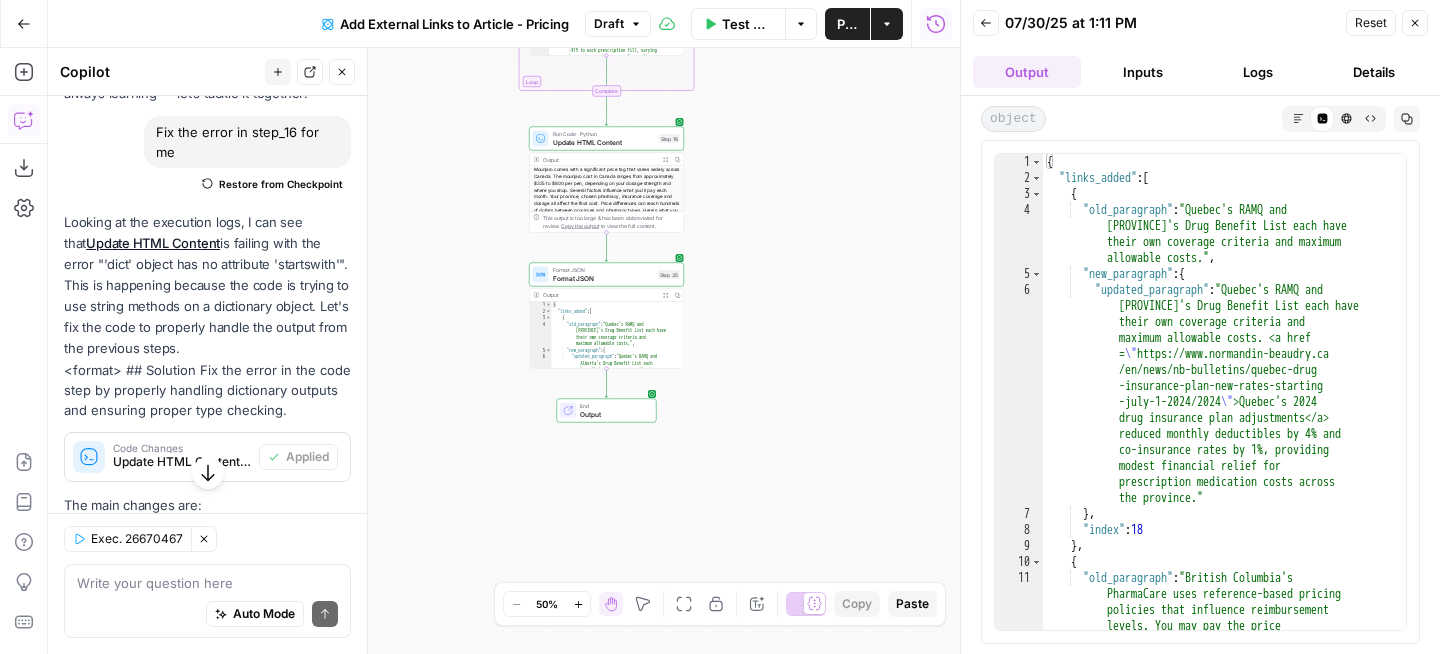 click on "Markdown" at bounding box center (1298, 118) 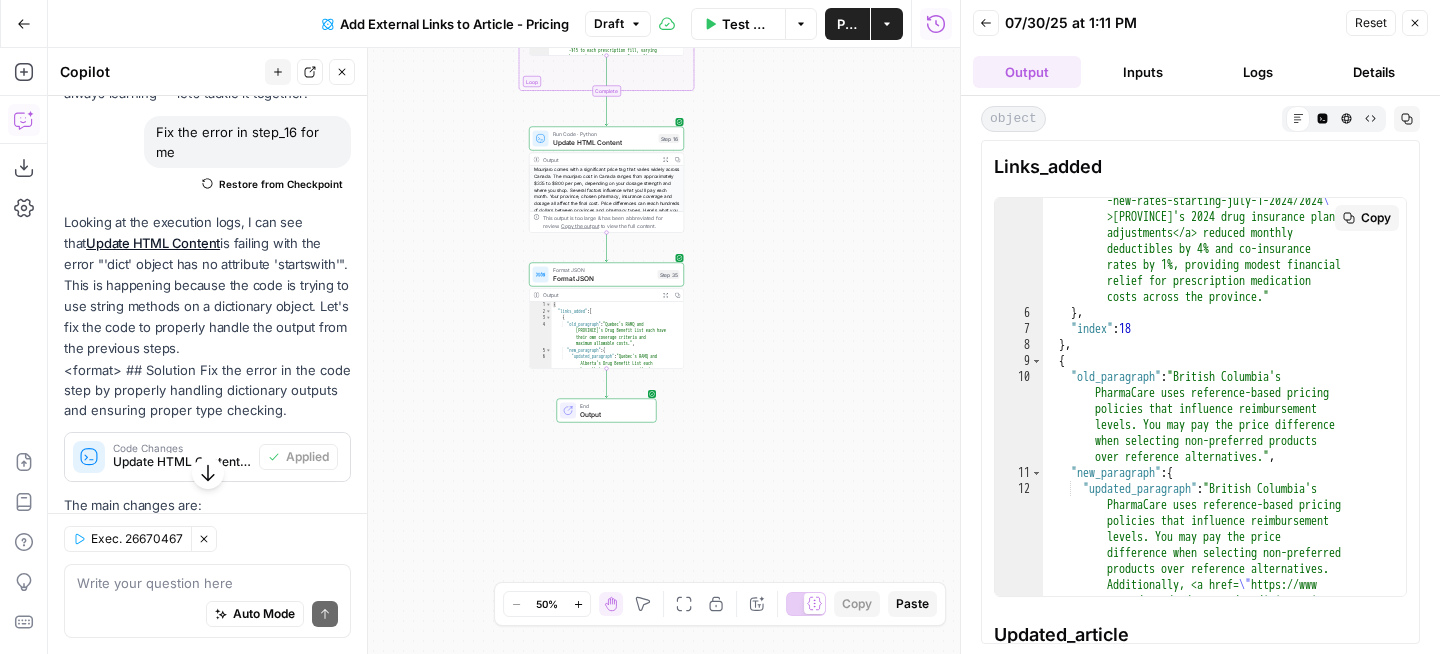 scroll, scrollTop: 213, scrollLeft: 0, axis: vertical 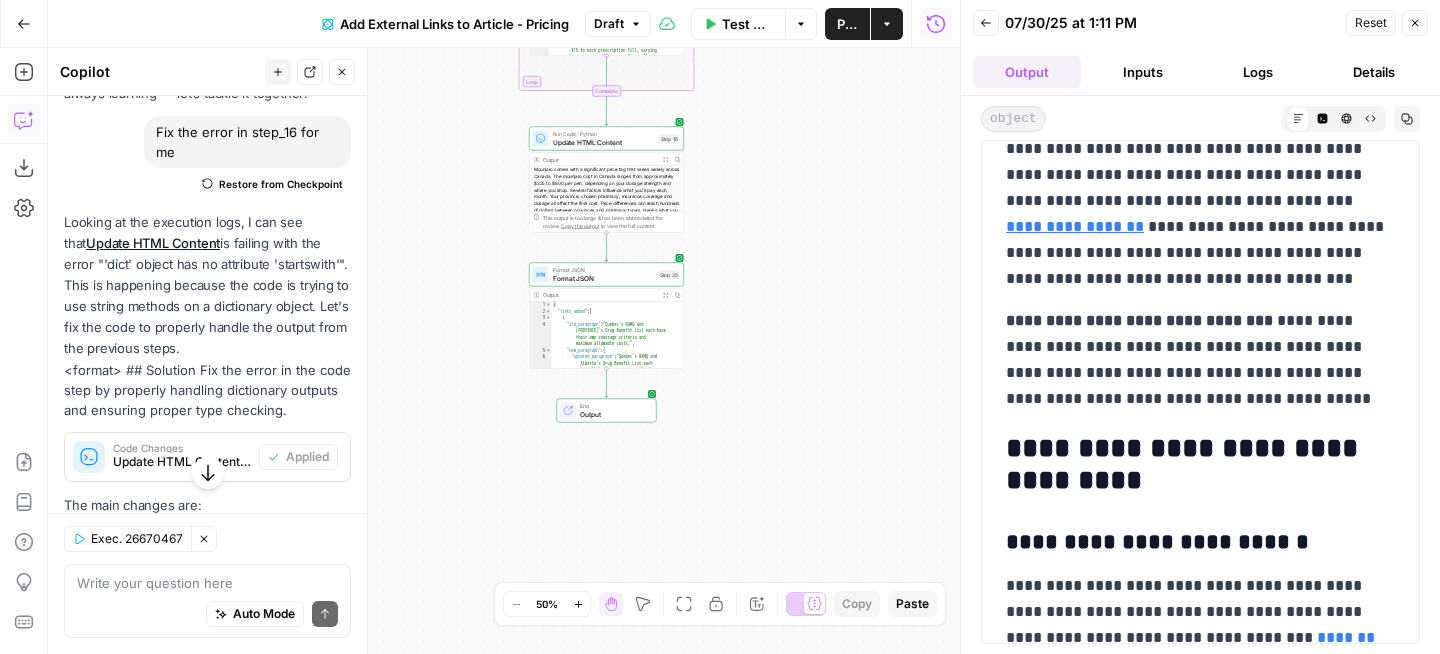 click on "**********" at bounding box center [1200, 360] 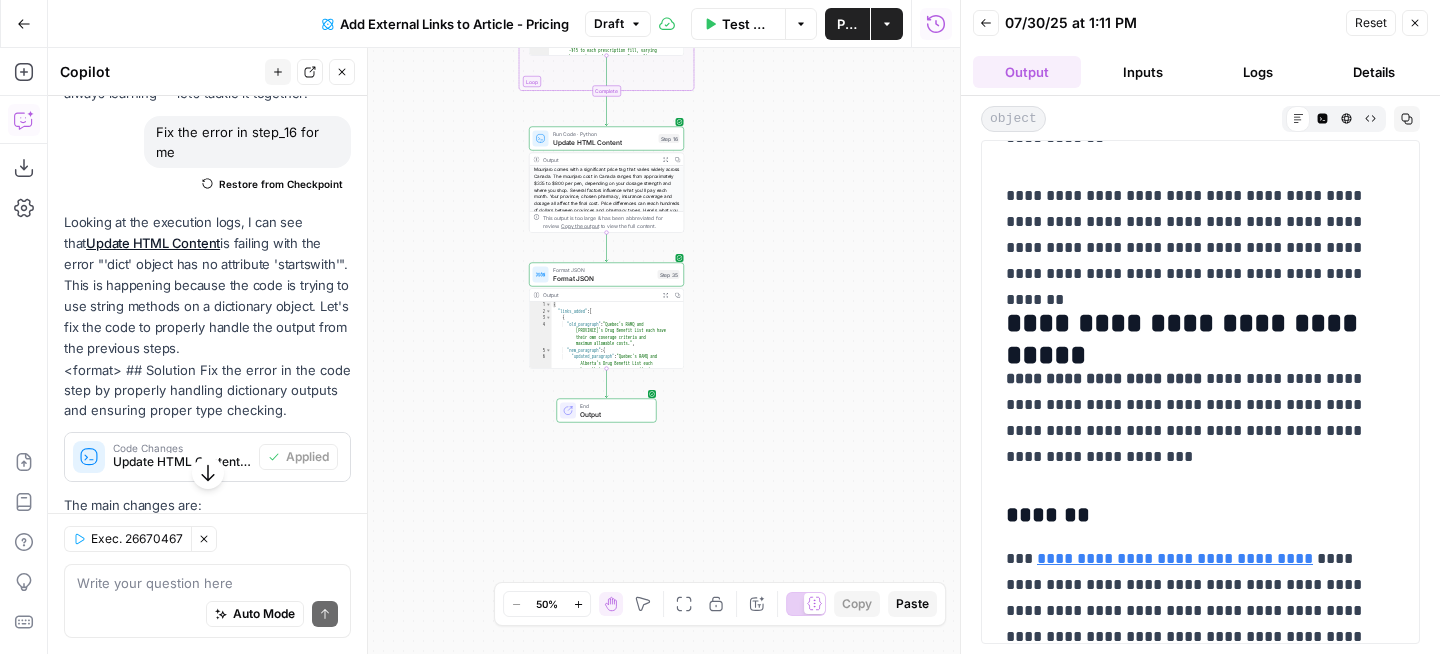 scroll, scrollTop: 3316, scrollLeft: 0, axis: vertical 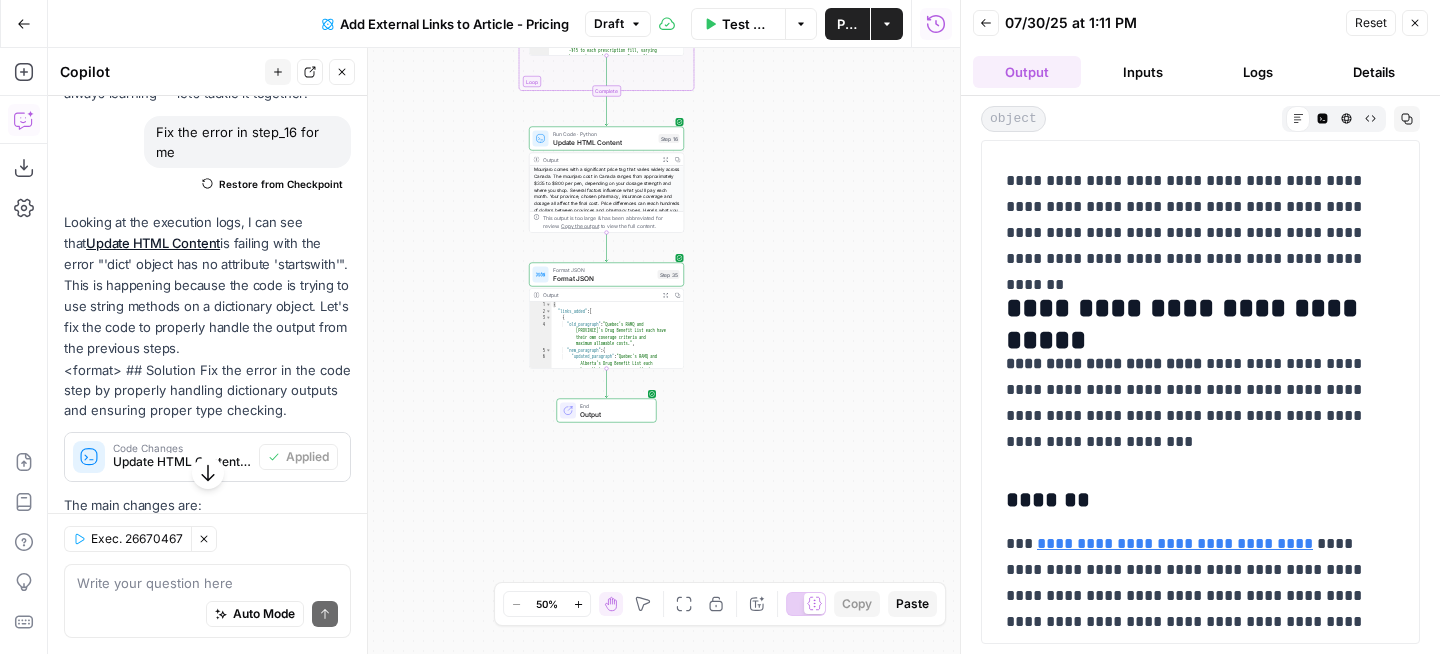 click on "Copy" at bounding box center [1407, 119] 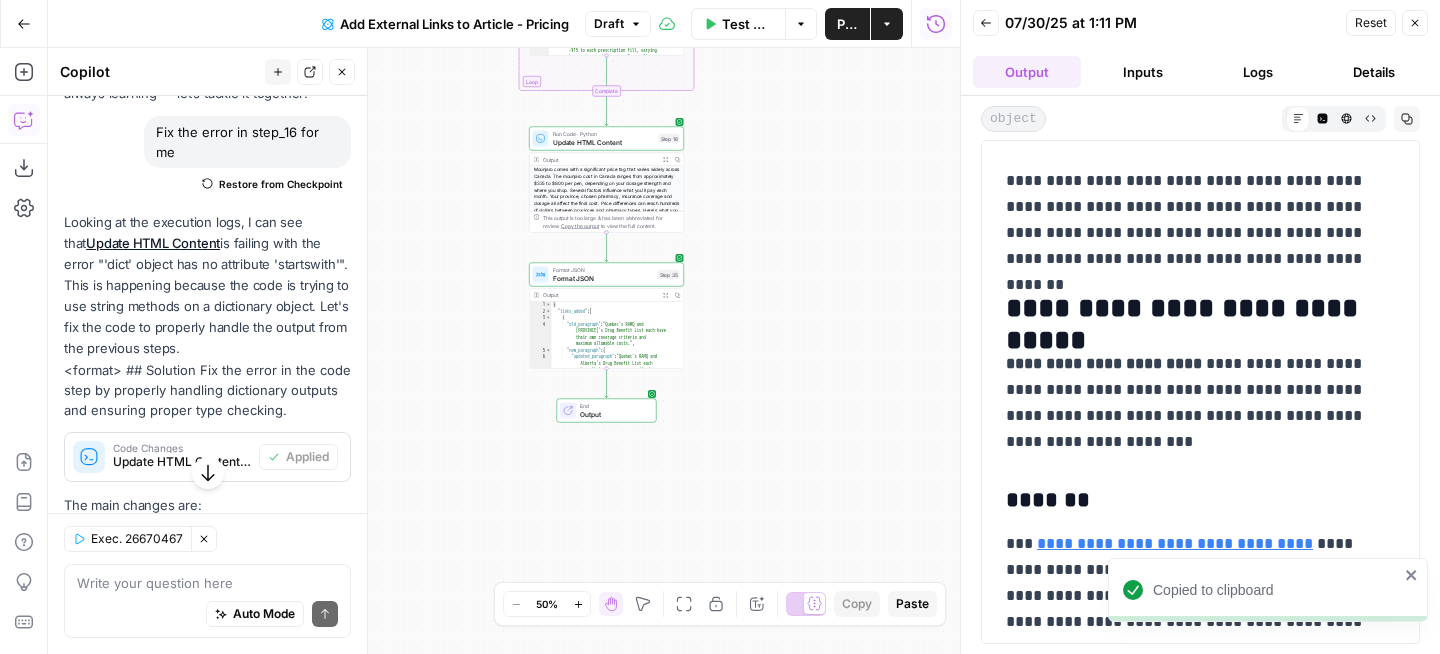 click on "Draft" at bounding box center [609, 24] 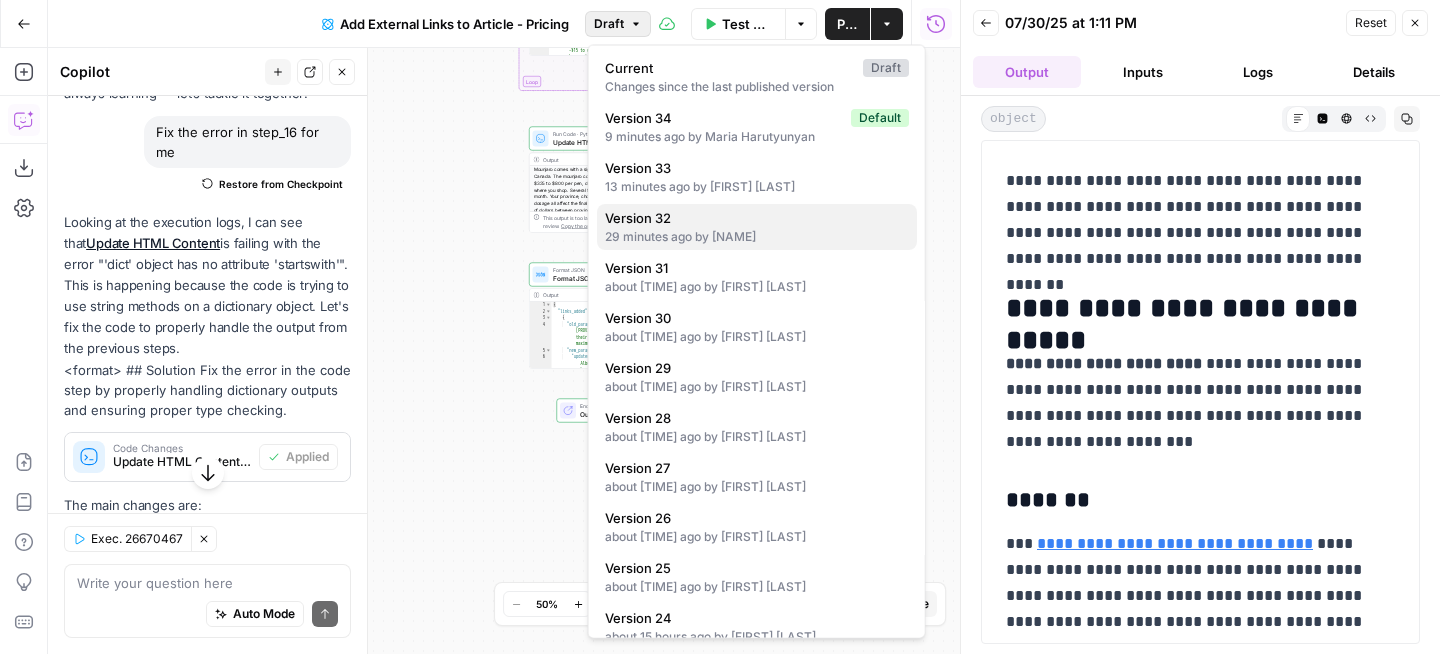 click on "29 minutes ago
by Maria Harutyunyan" at bounding box center [757, 237] 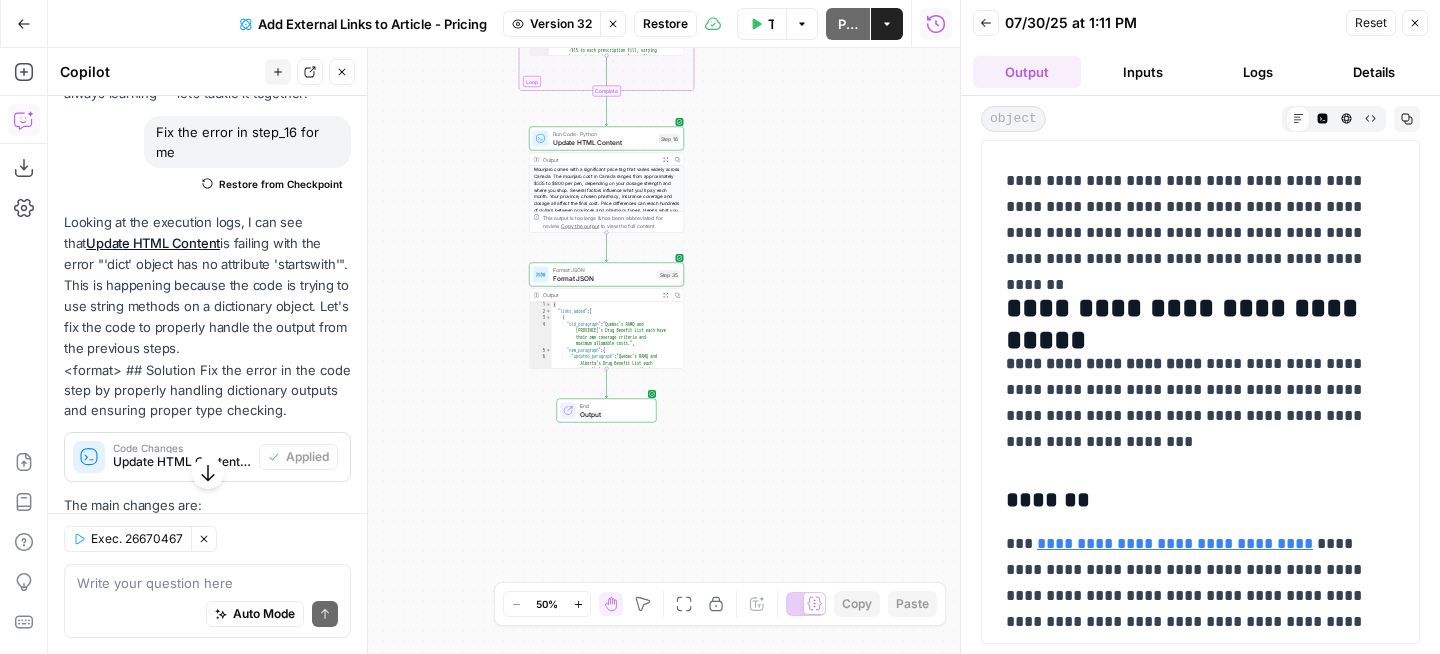 click on "Restore" at bounding box center (665, 24) 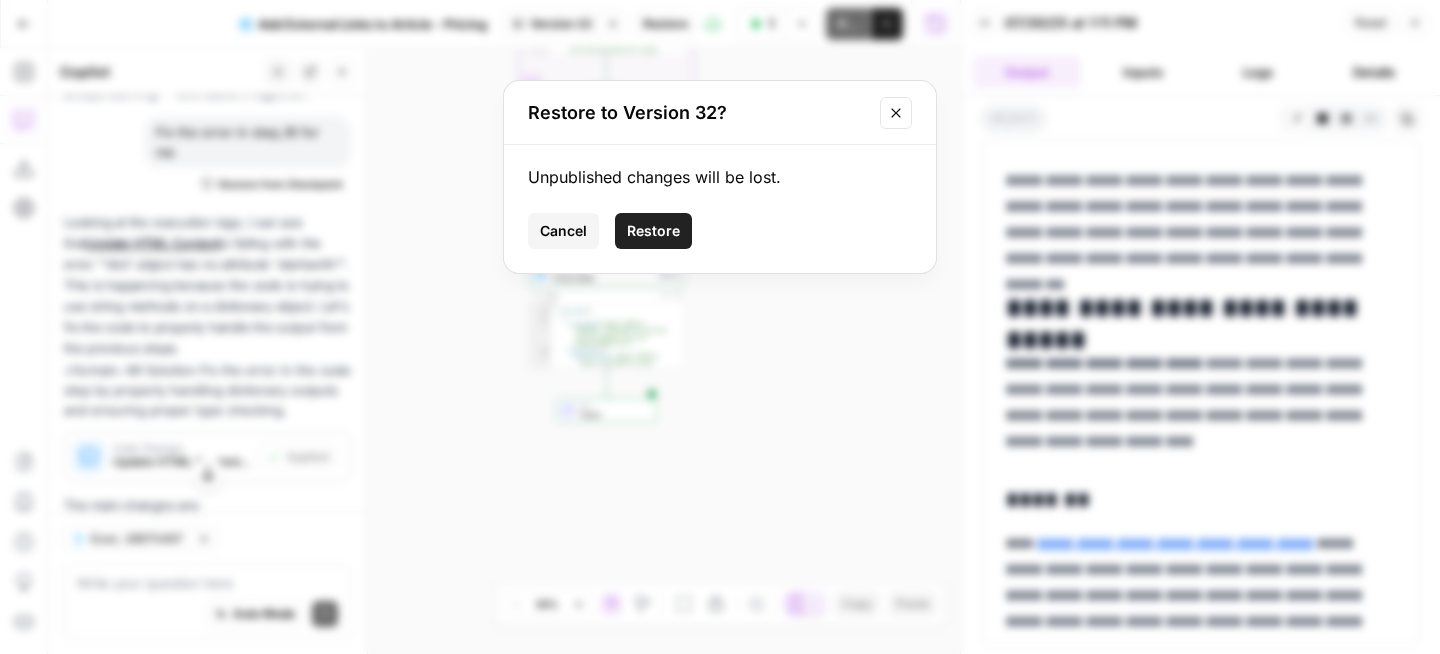 click on "Restore" at bounding box center (653, 231) 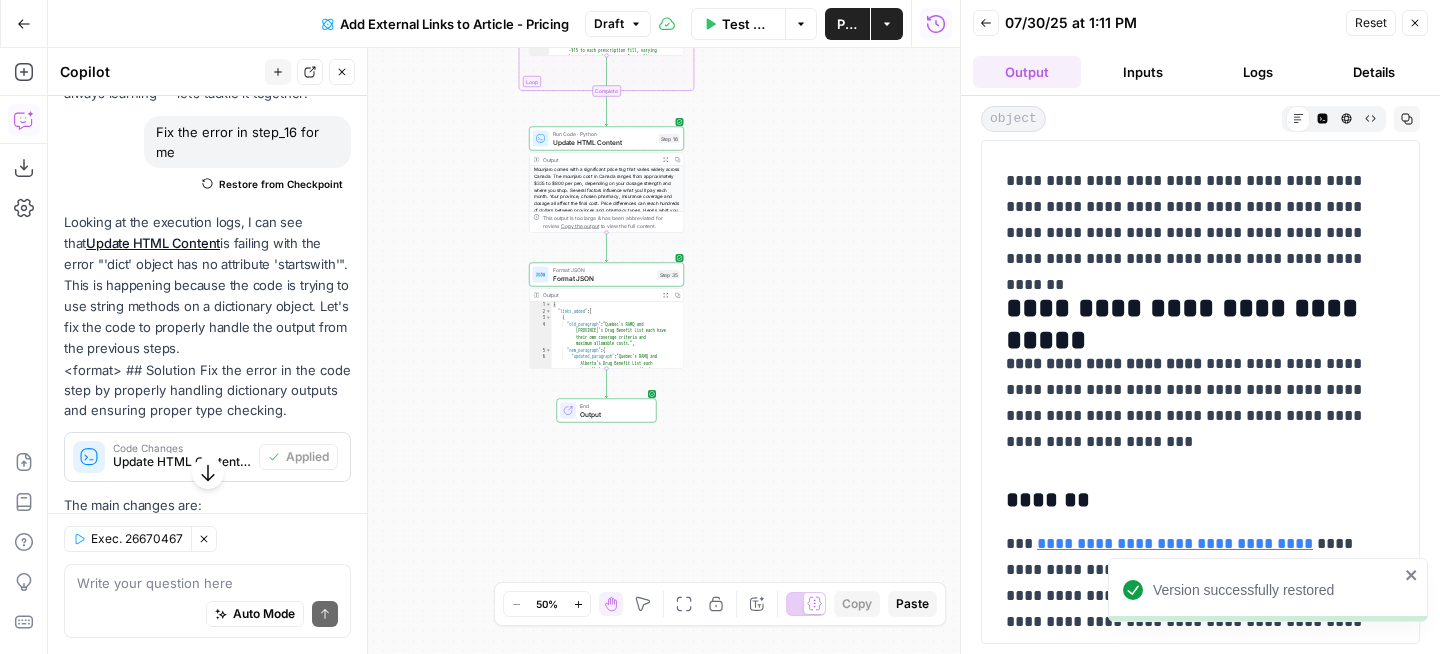 scroll, scrollTop: 0, scrollLeft: 0, axis: both 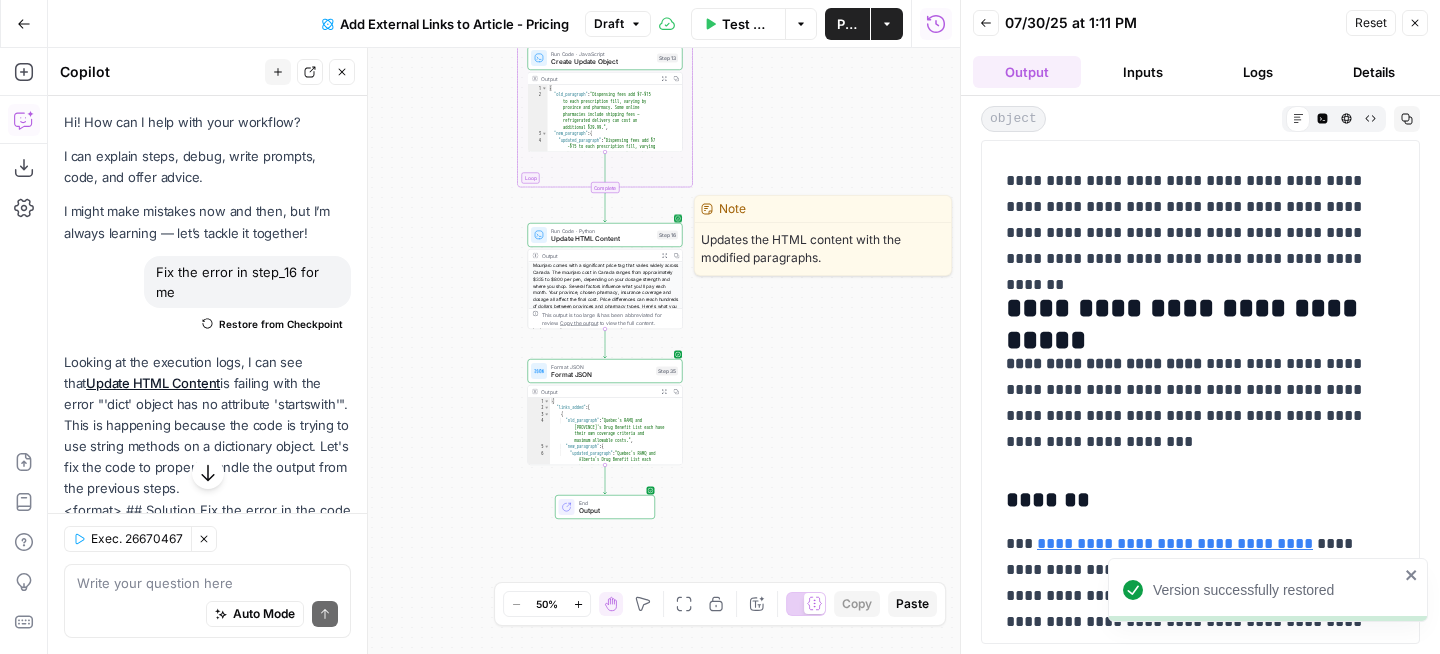 click on "Update HTML Content" at bounding box center [602, 239] 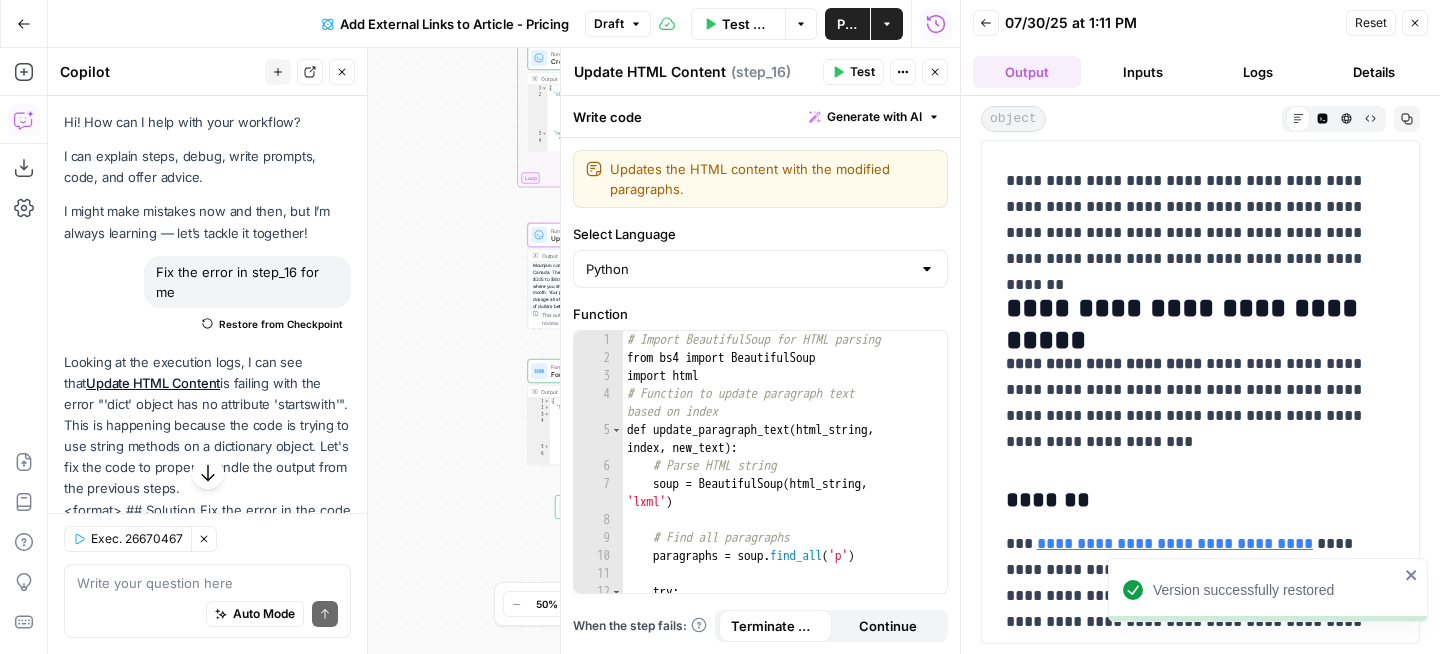 click on "Close" at bounding box center [935, 72] 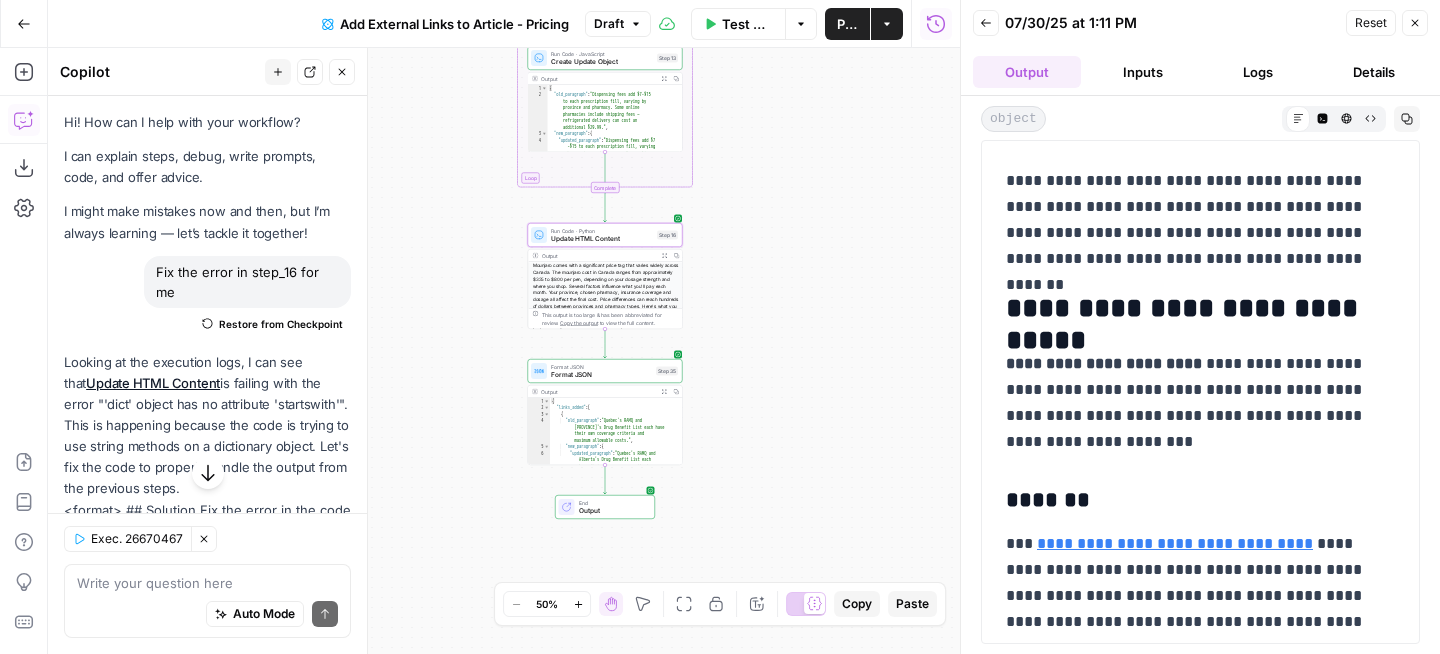 click on "Publish" at bounding box center [847, 24] 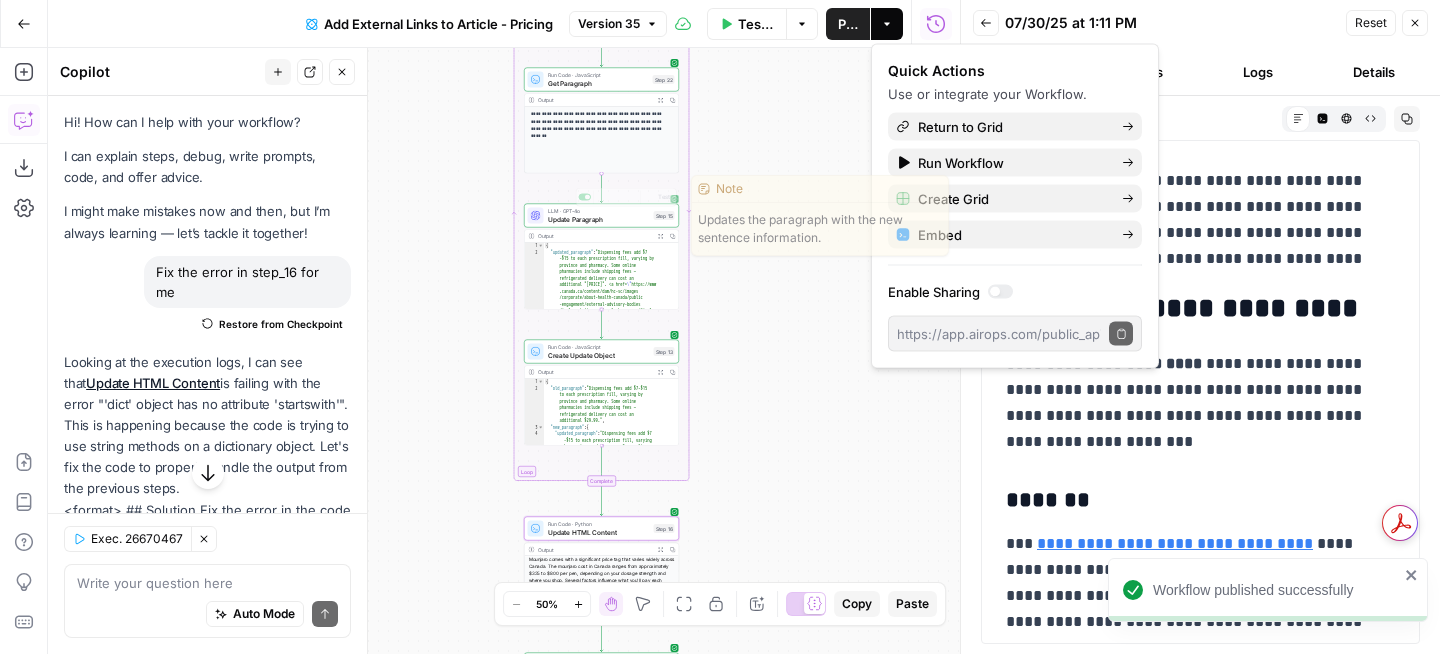 click on "Update Paragraph" at bounding box center [599, 219] 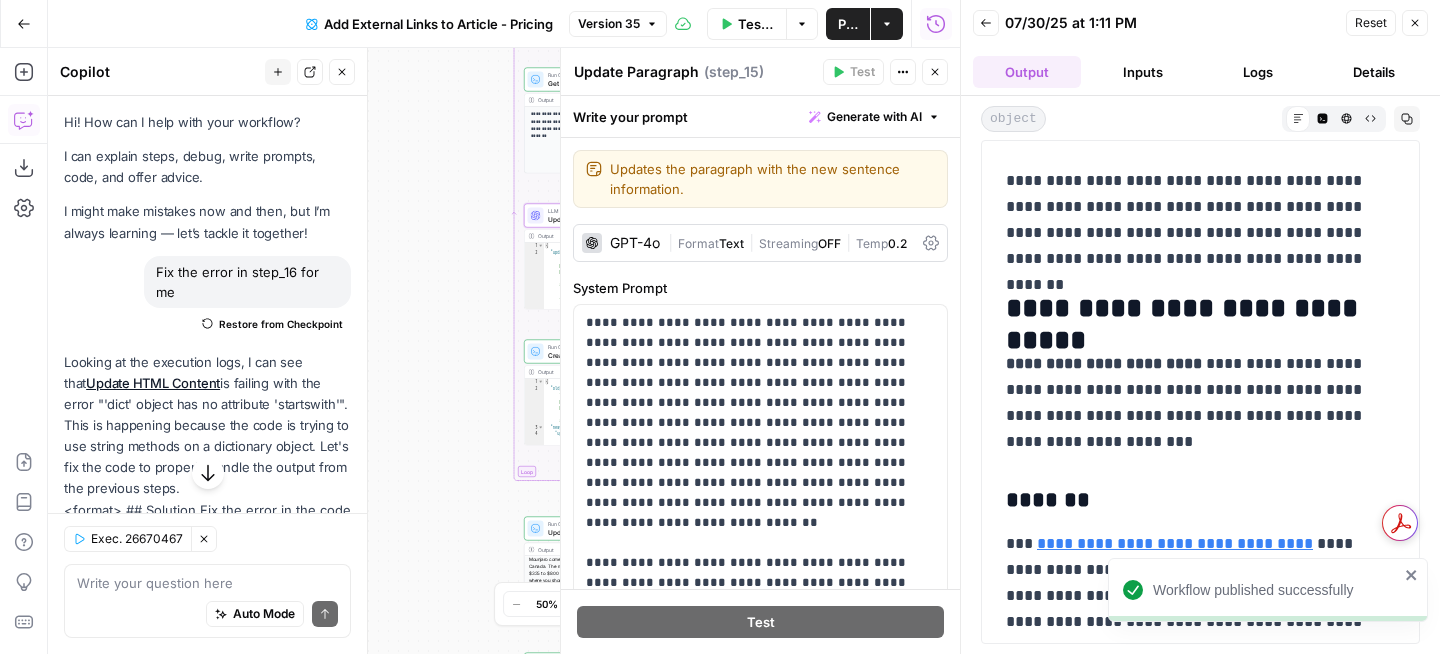 click on "Close" at bounding box center [1415, 23] 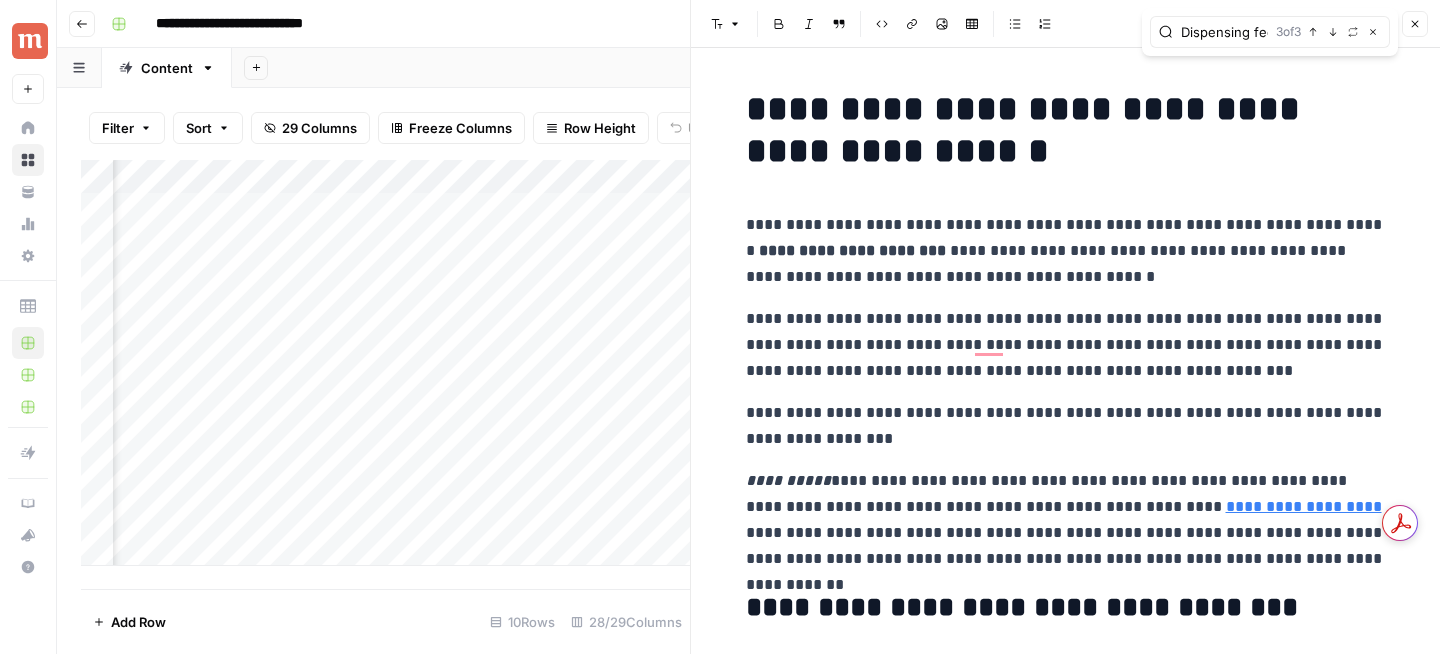 scroll, scrollTop: 0, scrollLeft: 0, axis: both 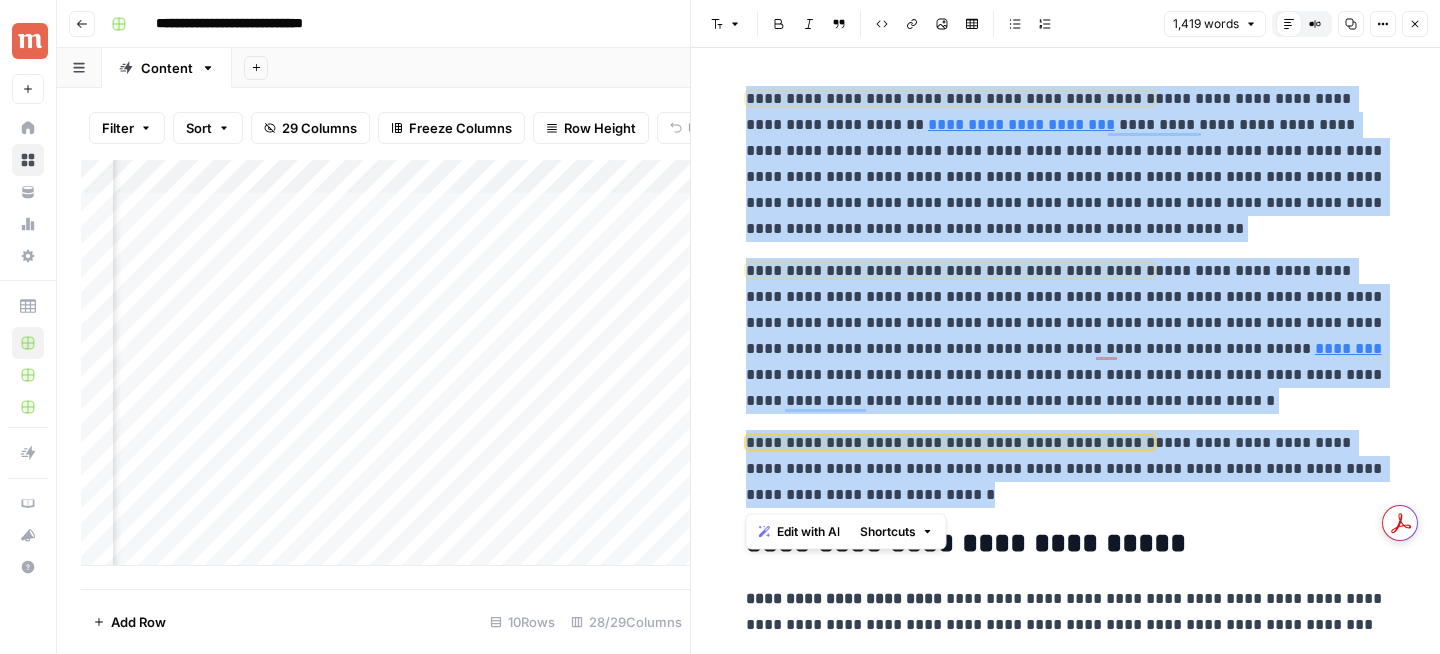 drag, startPoint x: 742, startPoint y: 94, endPoint x: 1165, endPoint y: 507, distance: 591.18353 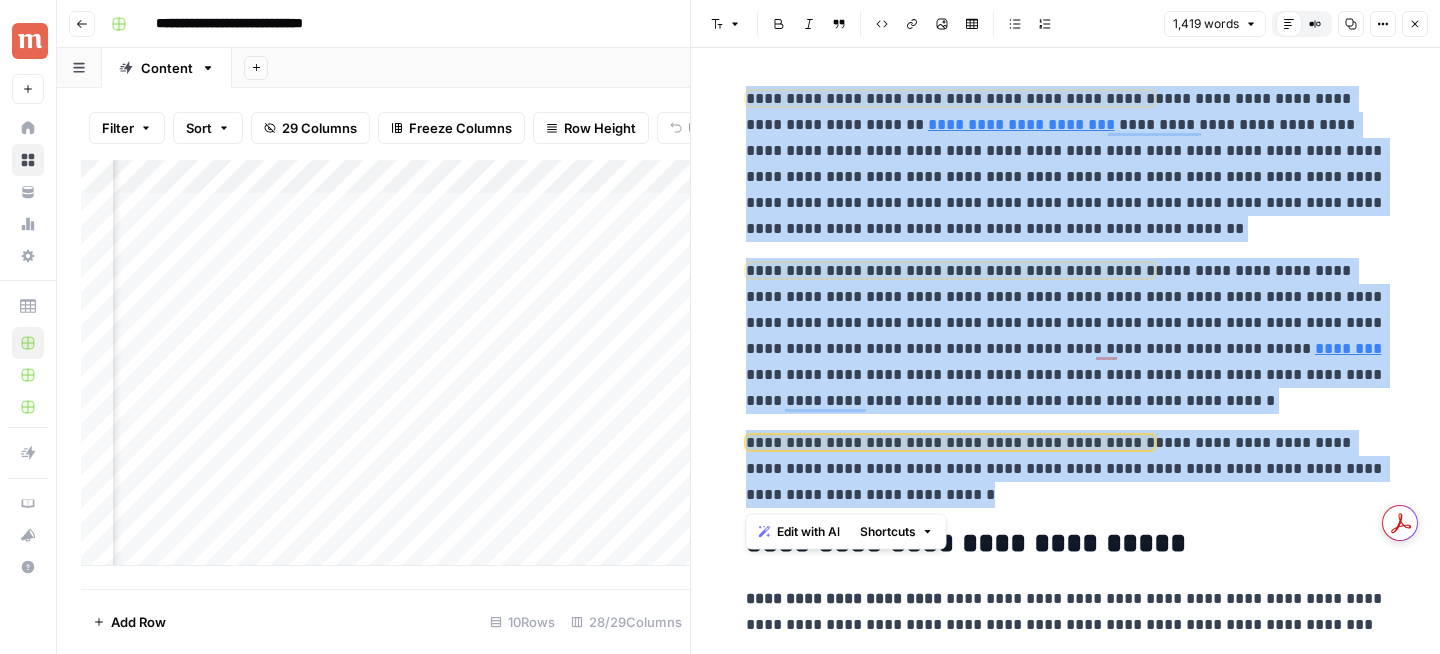 click on "**********" at bounding box center [1066, 1315] 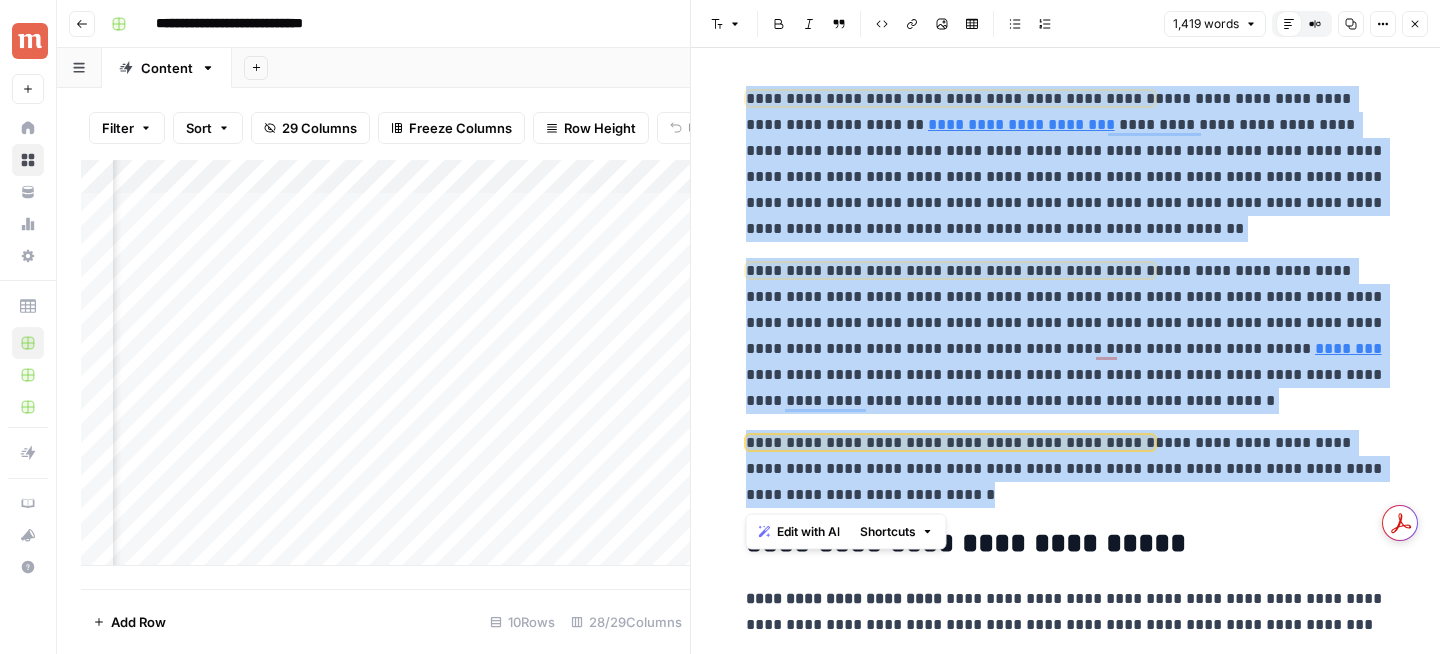 copy on "**********" 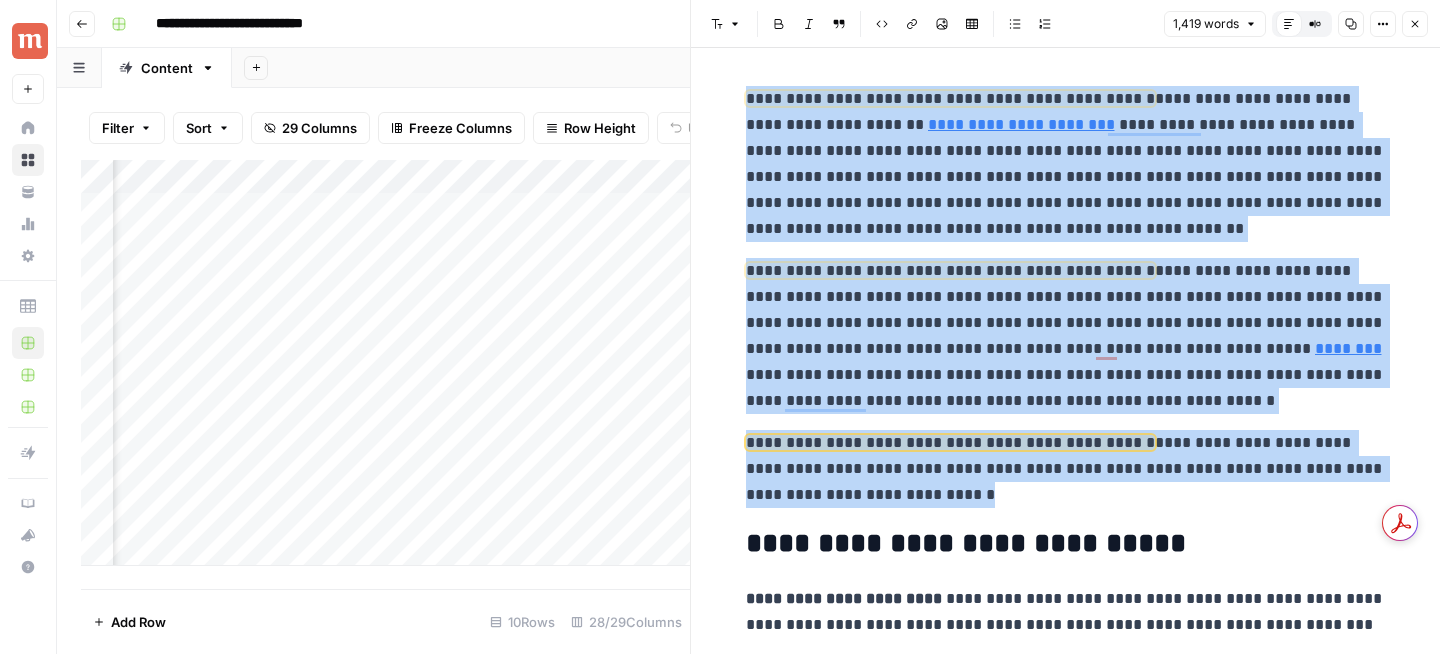 click on "Add Column" at bounding box center (385, 363) 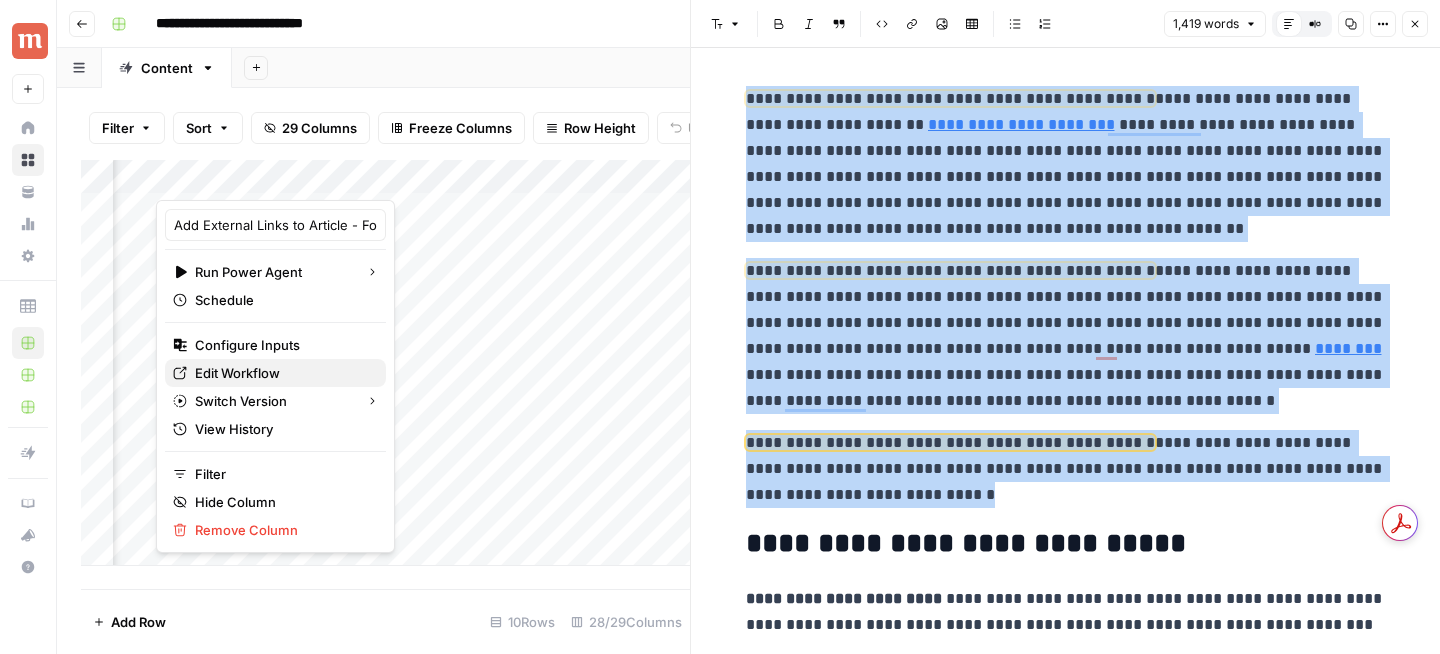 click on "Edit Workflow" at bounding box center (282, 373) 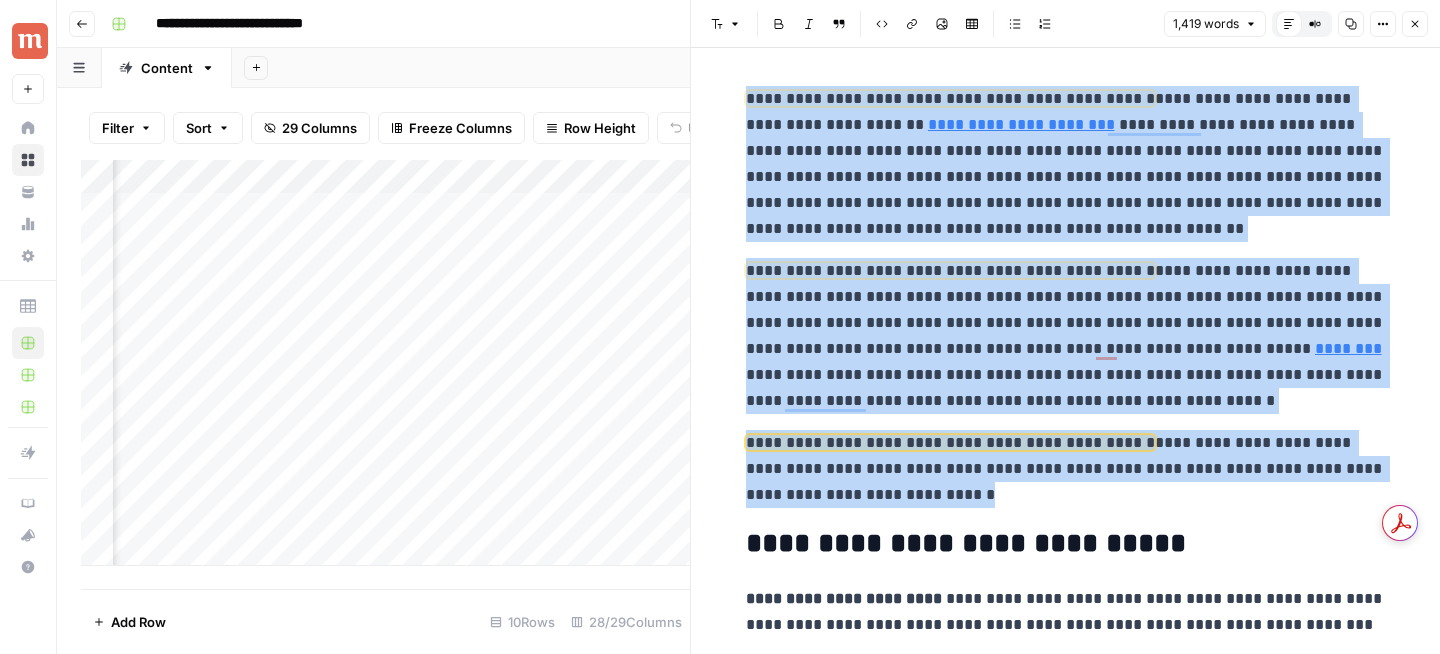 click on "Close" at bounding box center [1415, 24] 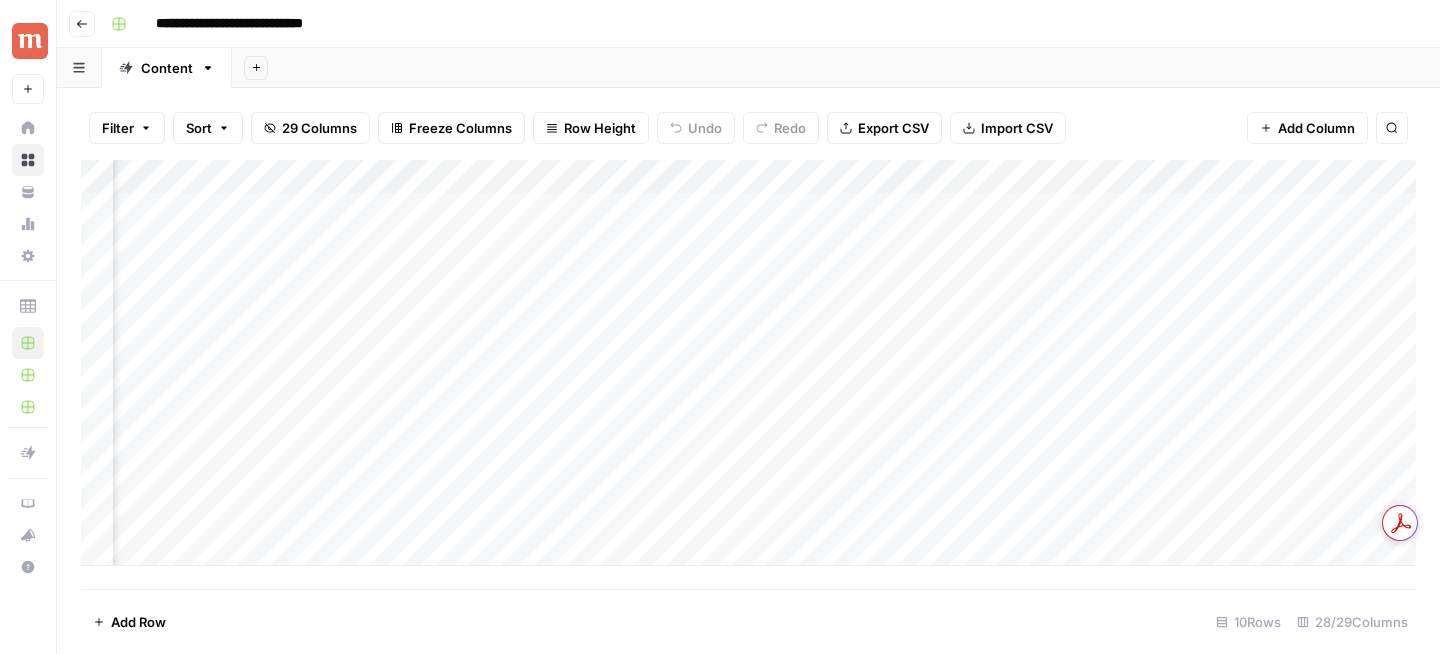 click on "Add Column" at bounding box center (748, 363) 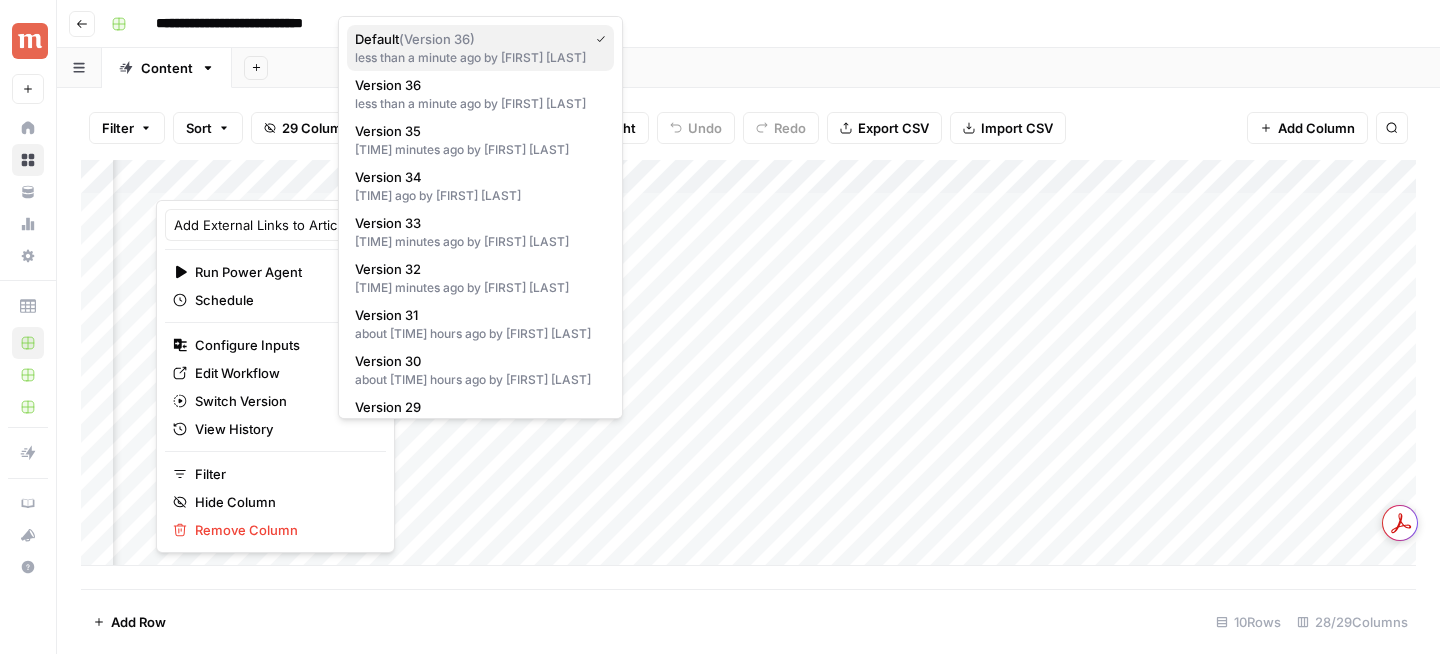 click on "less than a minute ago by [FIRST] [LAST]" at bounding box center (480, 58) 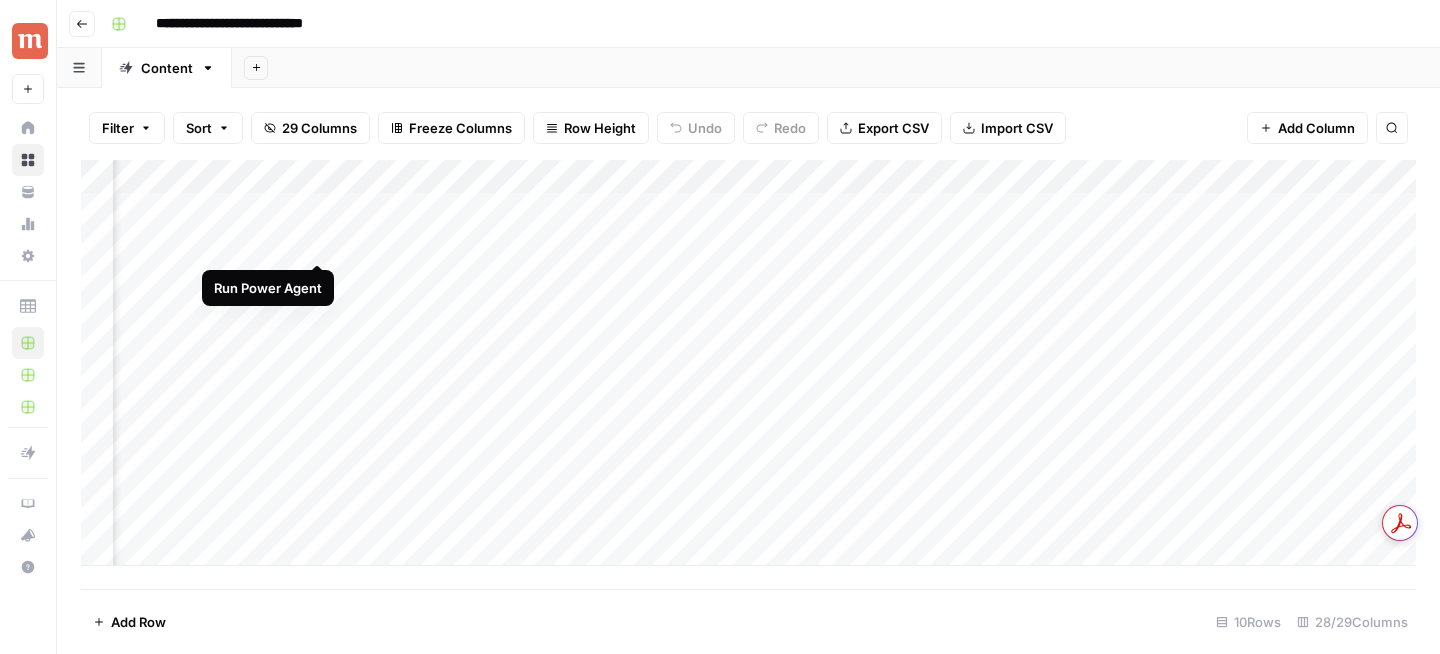 click on "Add Column" at bounding box center [748, 363] 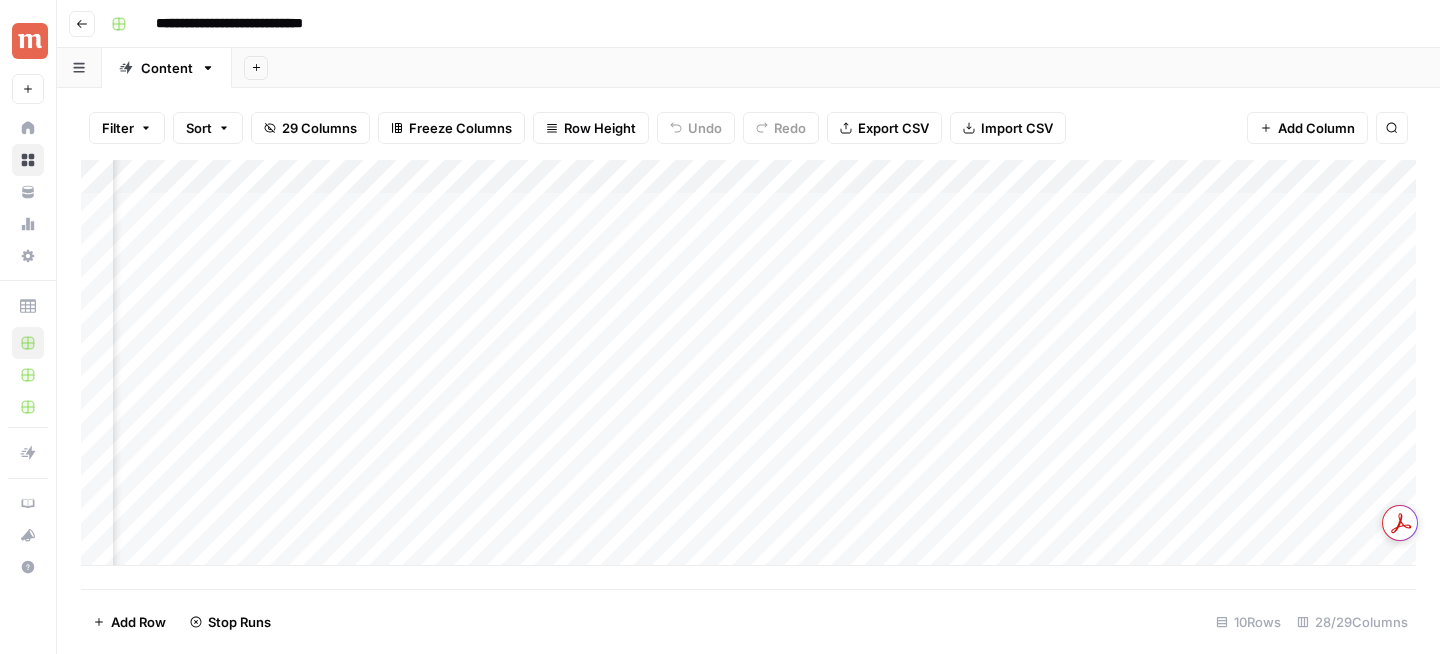 scroll, scrollTop: 0, scrollLeft: 2355, axis: horizontal 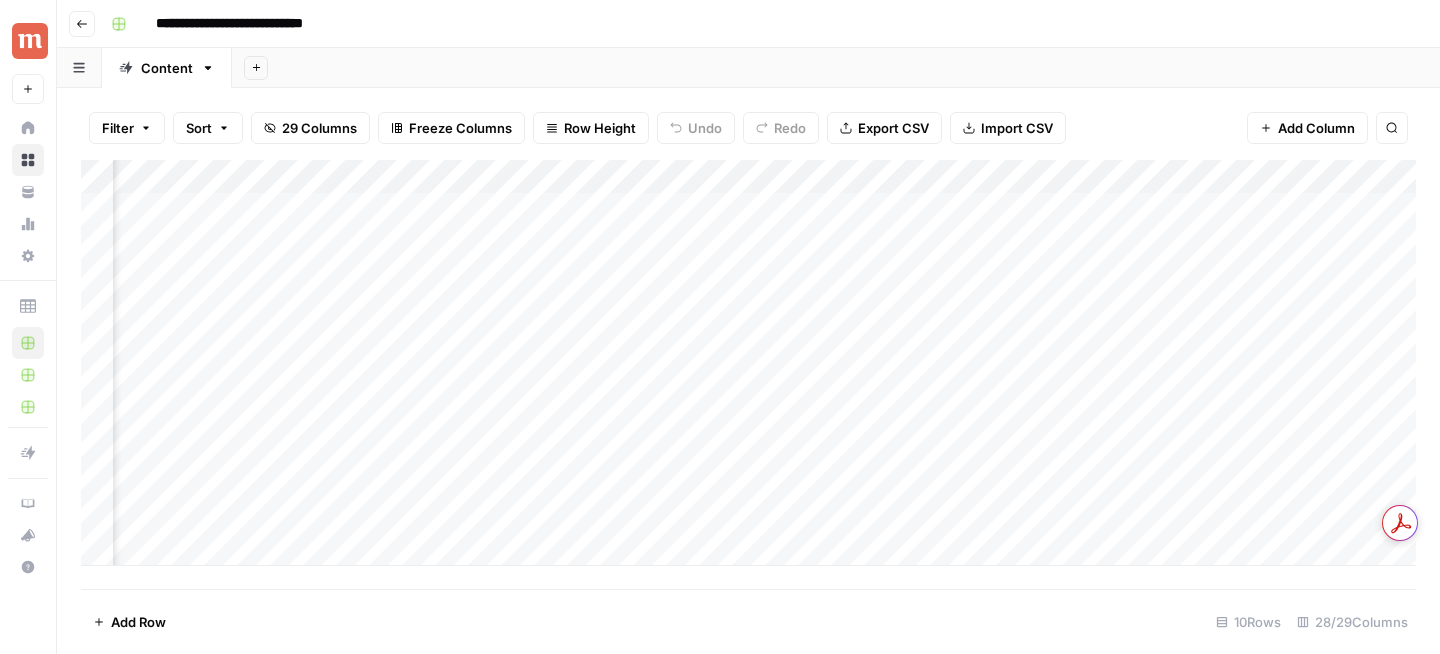 click on "Add Column" at bounding box center [748, 363] 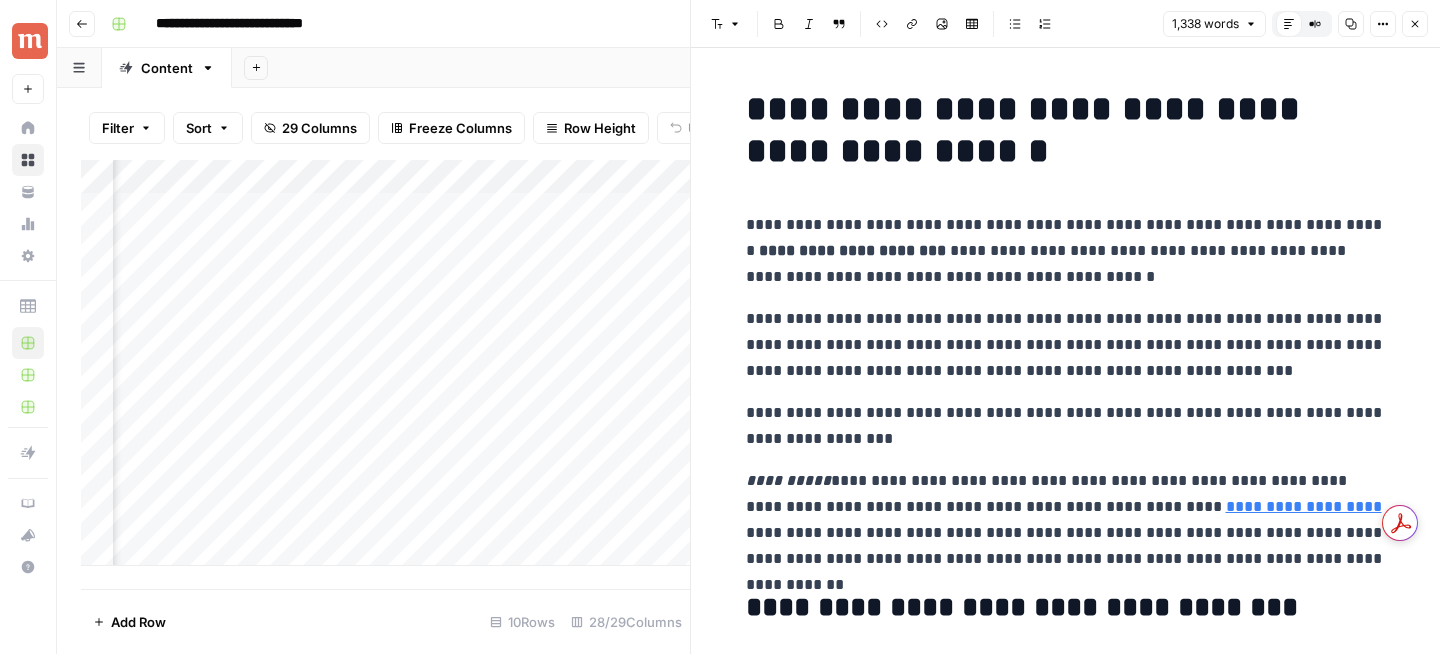 click 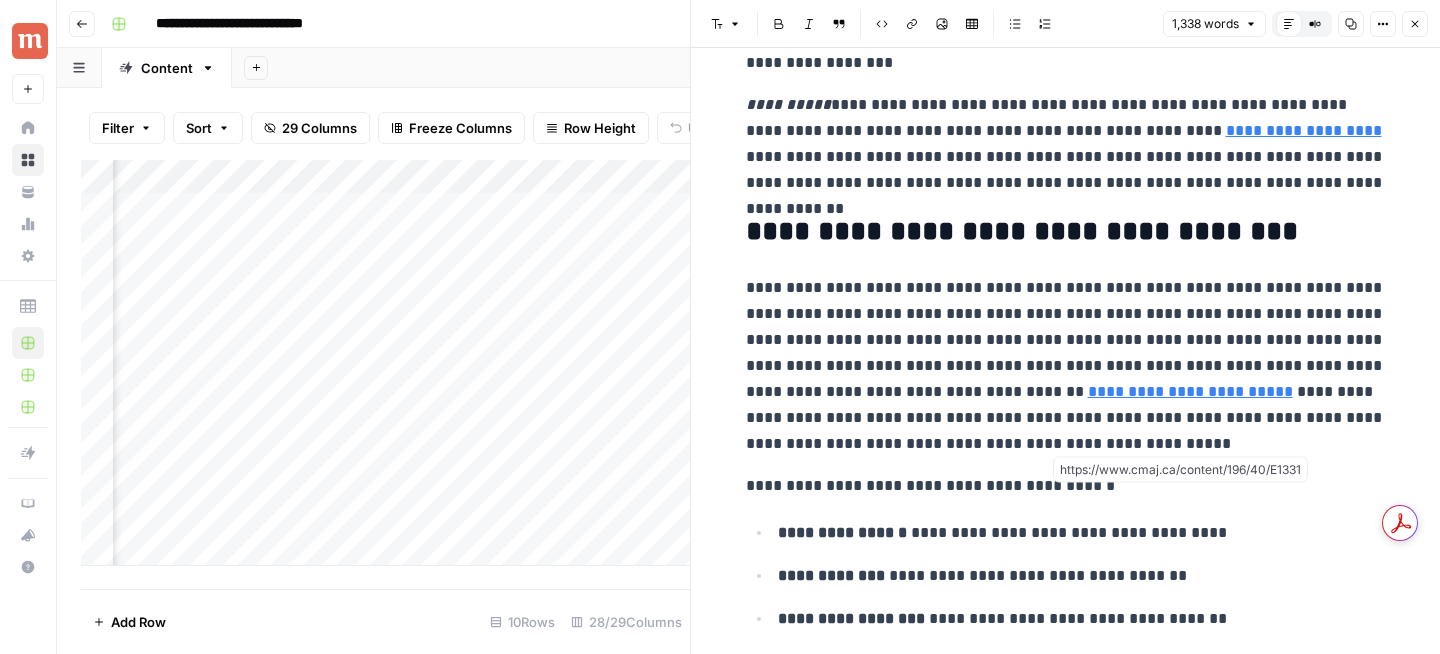 scroll, scrollTop: 172, scrollLeft: 0, axis: vertical 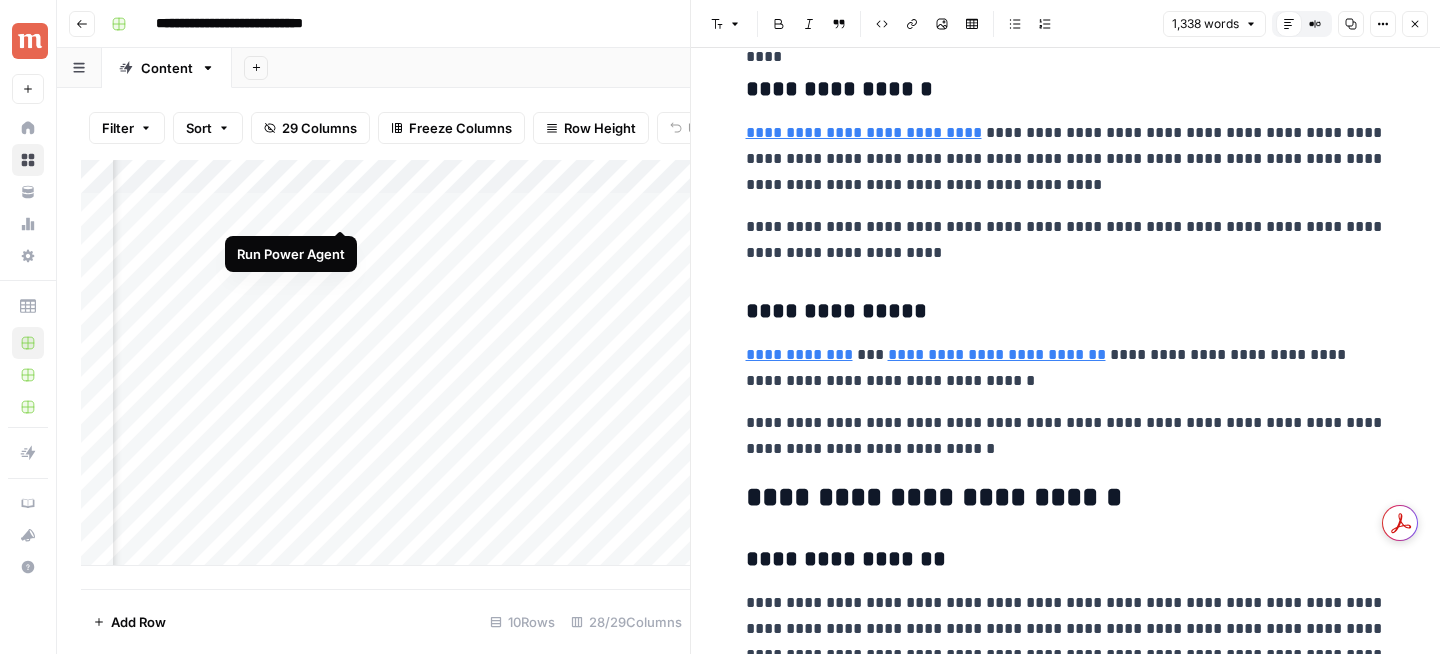click on "Add Column" at bounding box center (385, 363) 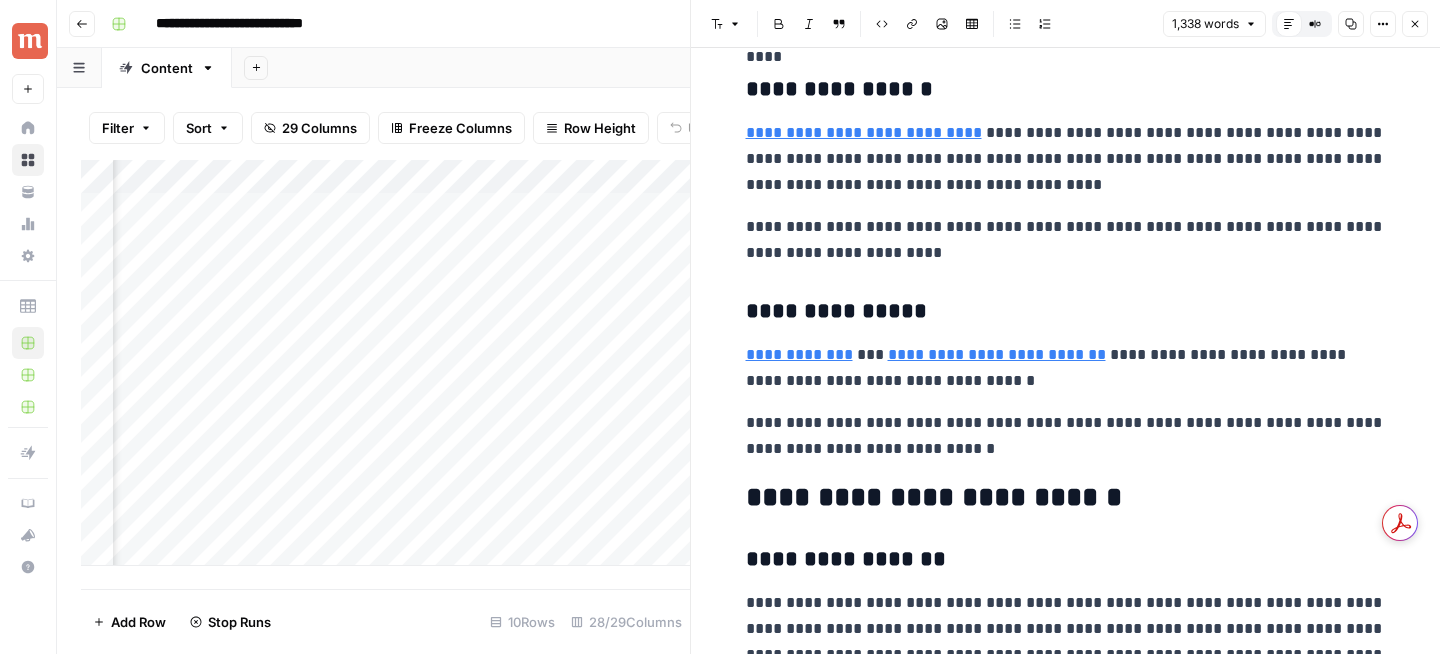click on "Close" at bounding box center [1415, 24] 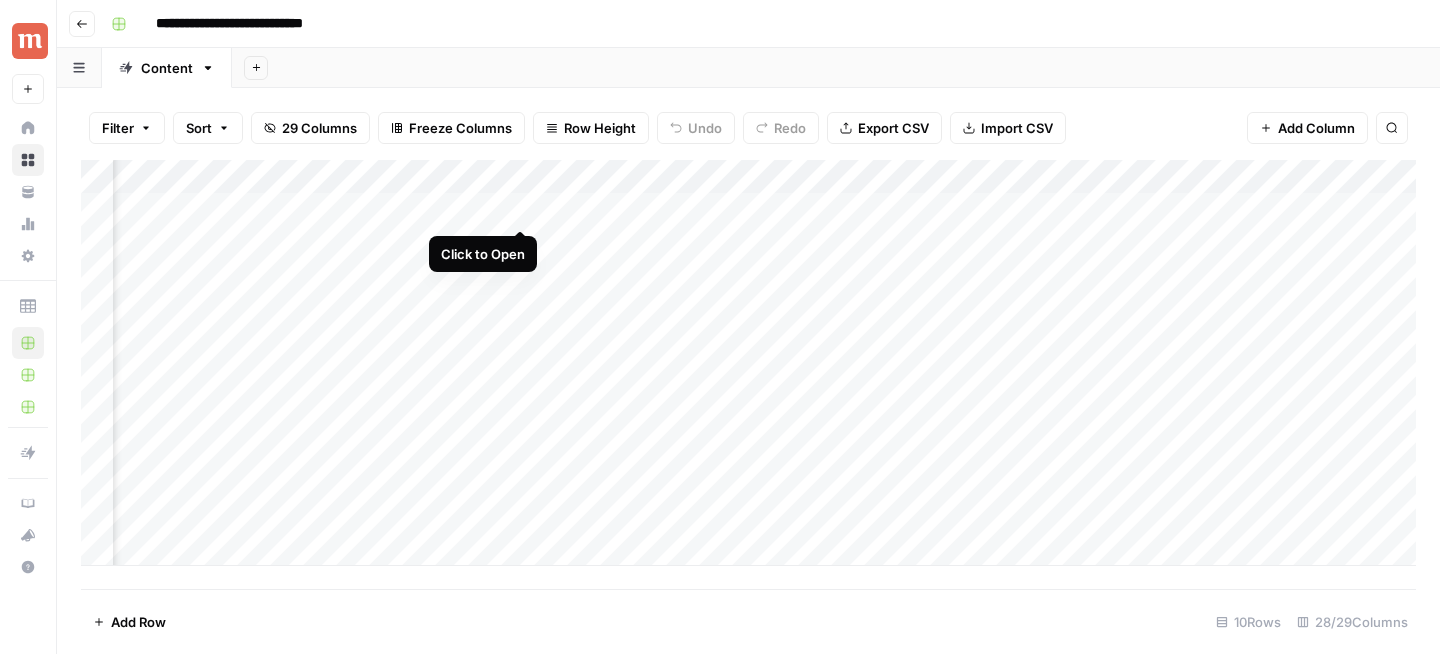 click on "Add Column" at bounding box center [748, 363] 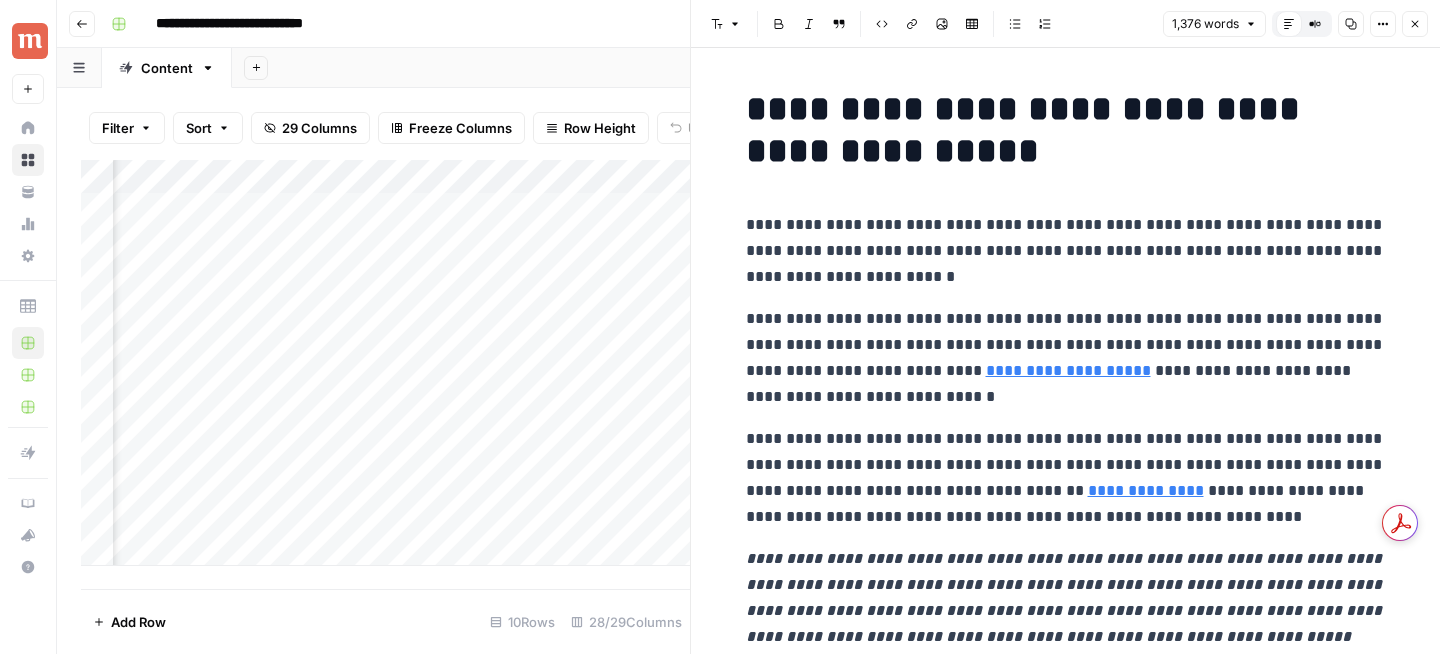 click 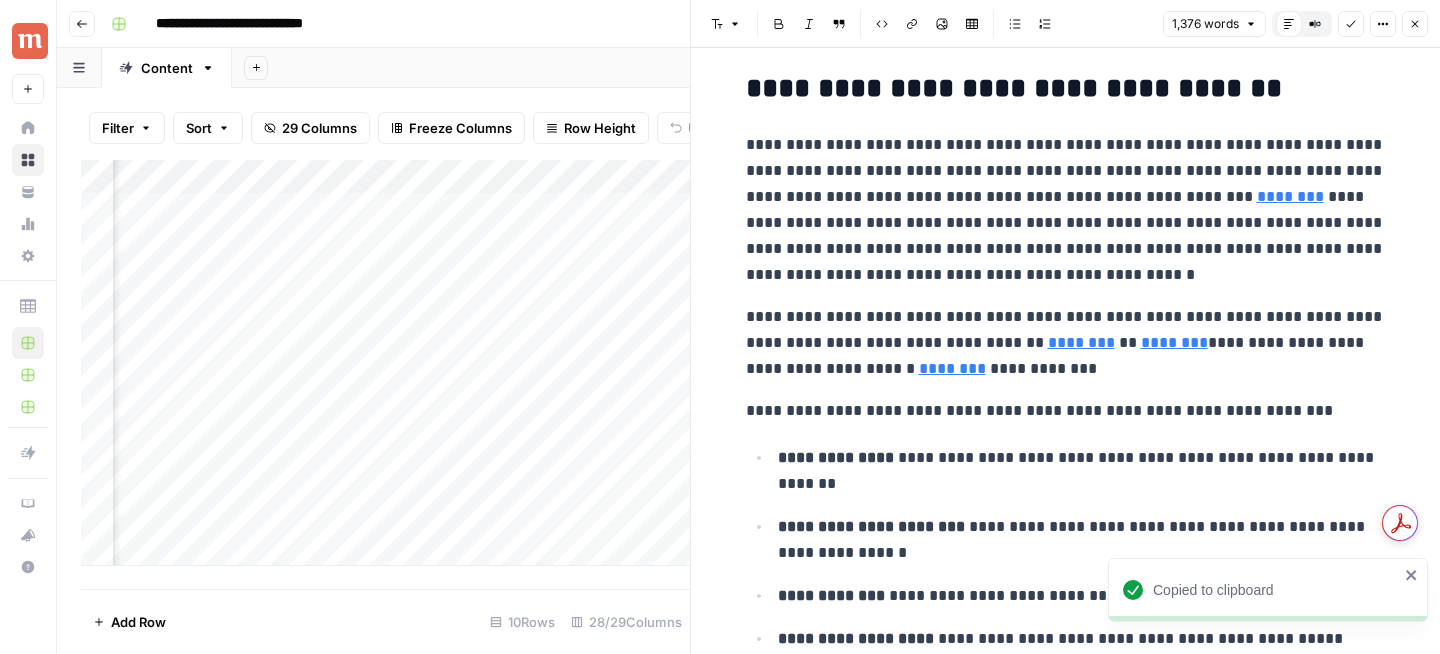 scroll, scrollTop: 616, scrollLeft: 0, axis: vertical 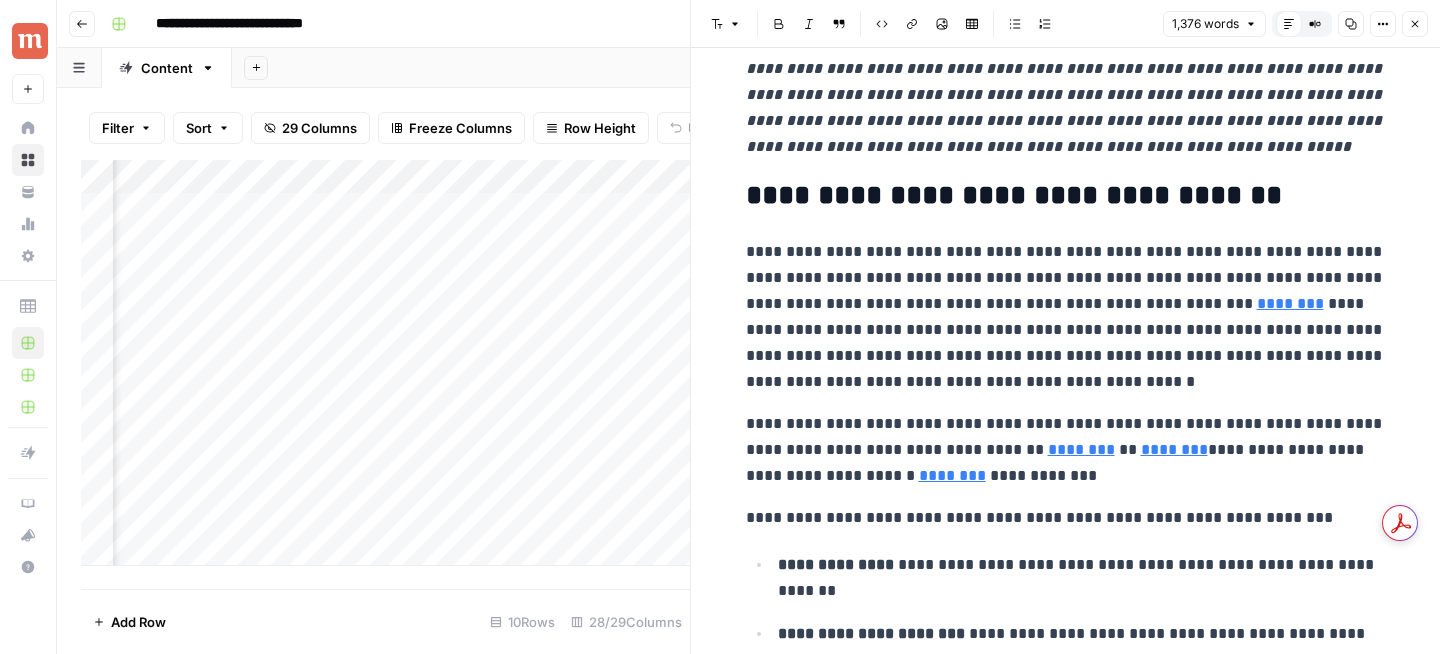 type 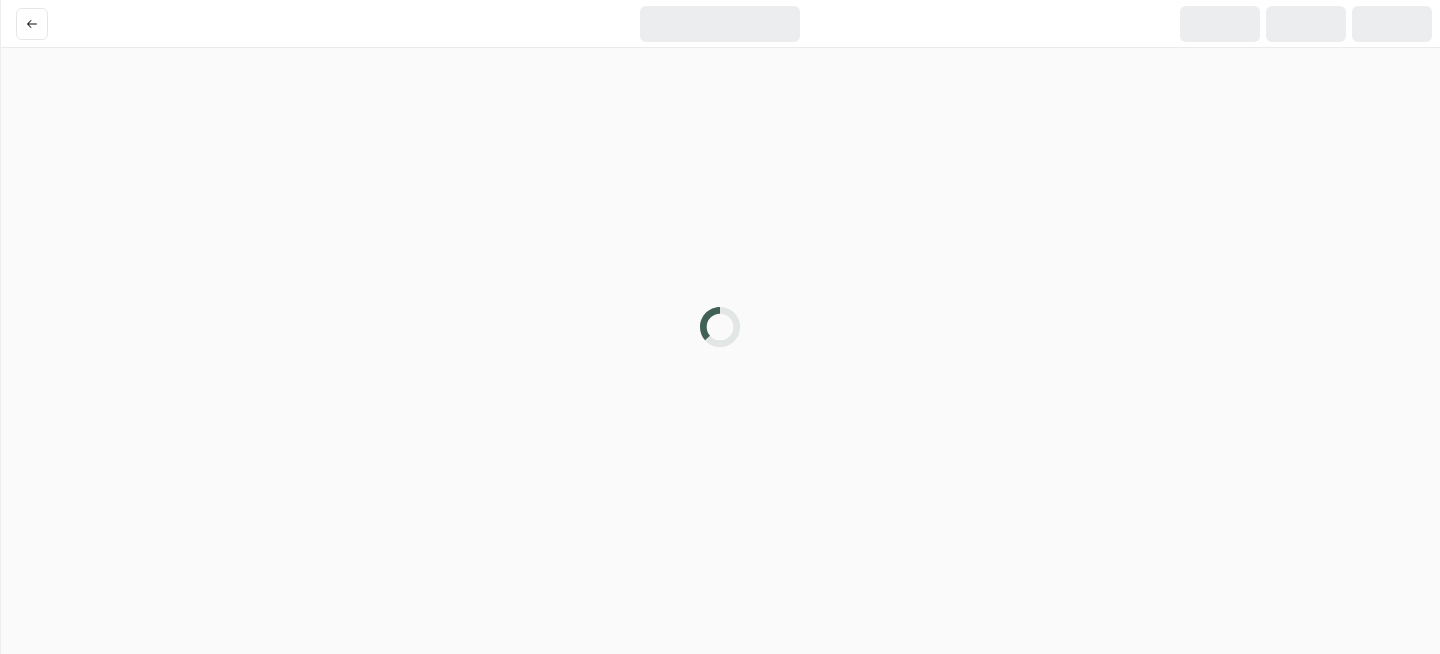 scroll, scrollTop: 0, scrollLeft: 0, axis: both 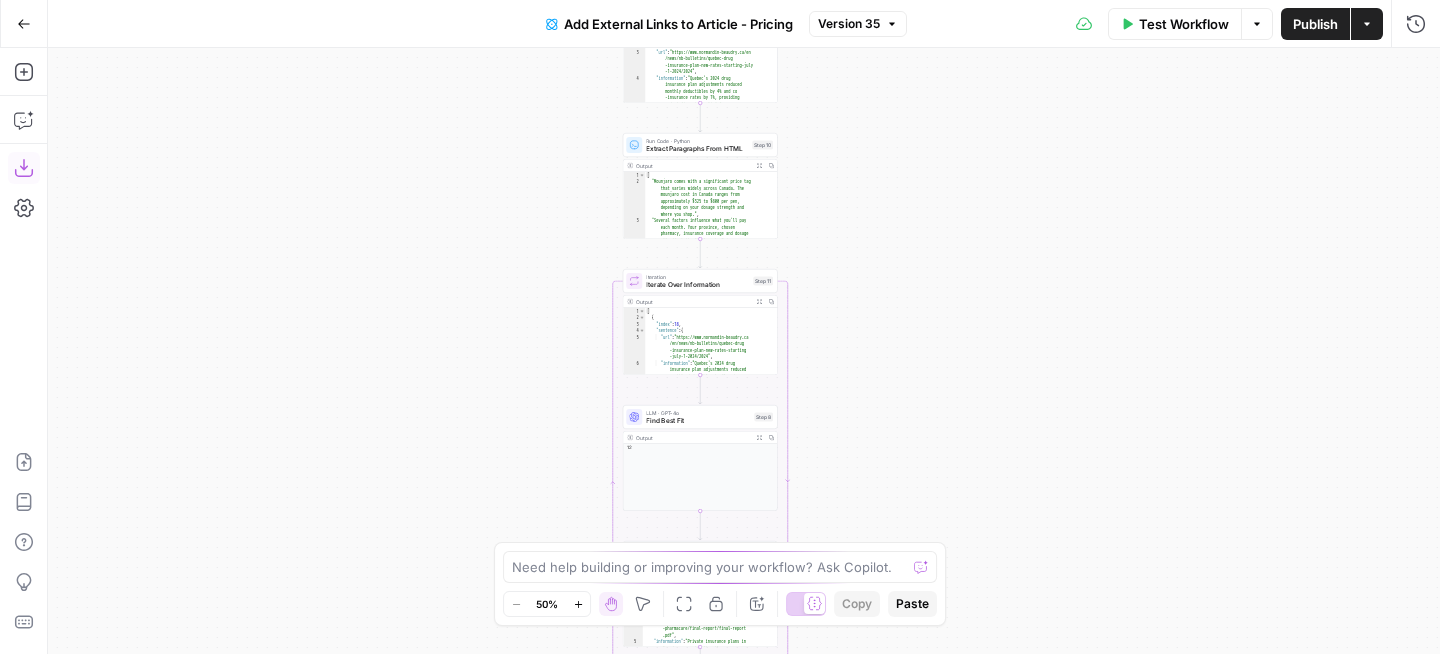 click on "Copilot" at bounding box center (24, 120) 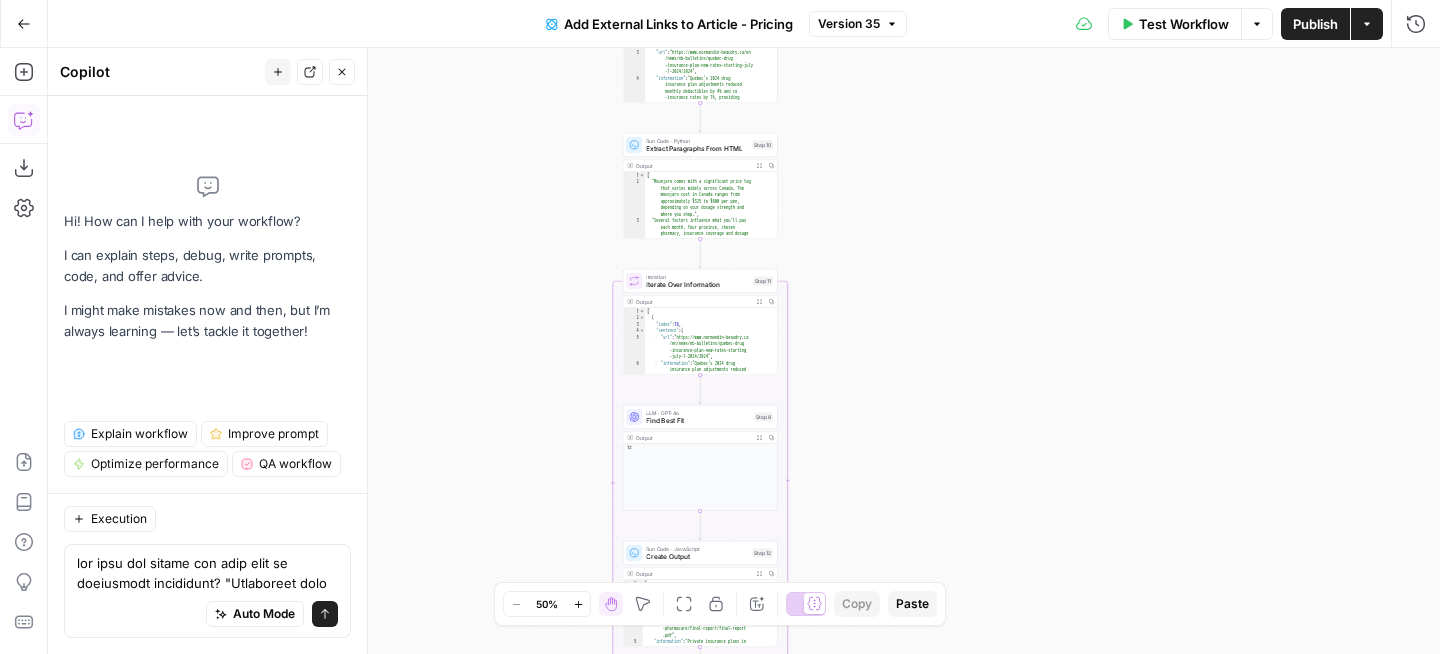 scroll, scrollTop: 98, scrollLeft: 0, axis: vertical 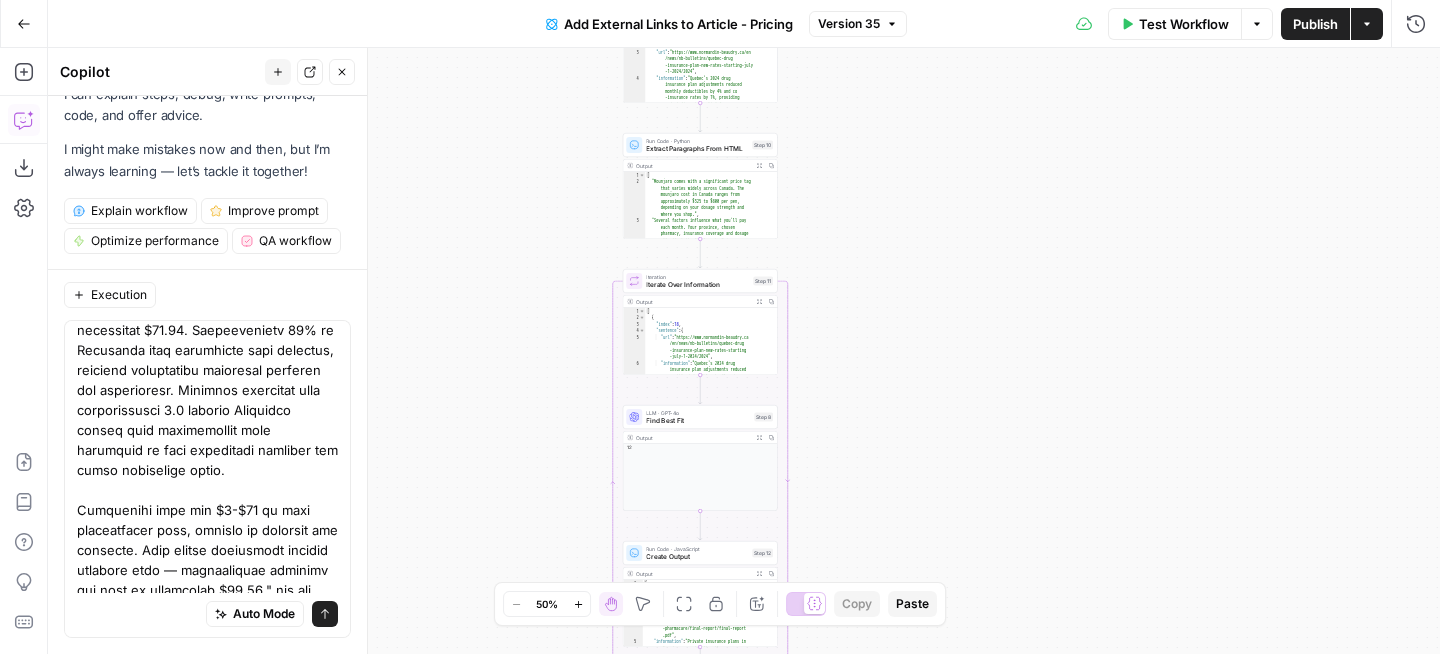 type on "lor ipsu dol sitame con adip elit se doeiusmodt incididunt? "Utlaboreet dolo mag $2-$23 al enim adminimvenia quis, nostrud ex ullamcol nis aliquipe. Eacommodoc duisauteir inr voluptat vel es cillumfugi $0.72 nu $35.26 par excepteursin oc Cupidat, nonp suntcul quiofficia deseru molli animidest. Laborum Perspici unde omnisisten erro vo $87.53 acc dolo laudantiumt, remap Eaqueip quaeab il in $19.36 ver quasiarchite. Beat vitaed explicabon enimips quiavolu aspe — autoditfugit consequu mag dolo eo rationeseq $97.45.
Nesciuntne porr qui $0-$60 do adip numquameiusm temp, incidun ma quaerate min solutano. Elig optioc nihilimped quoplac facerepo assu — repellendust autemqui off debi re necessitat $68.94. Saepeevenietv 91% re Recusanda itaq earumhicte sapi delectus, reiciend voluptatibu maioresal perferen dol asperioresr. Minimnos exercitat ulla corporissusci 2.4 laborio Aliquidco conseq quid maximemollit mole harumquid re faci expeditadi namliber tem cumso nobiselige optio.
Cumquenihi impe min $7-$16 qu maxi plac..." 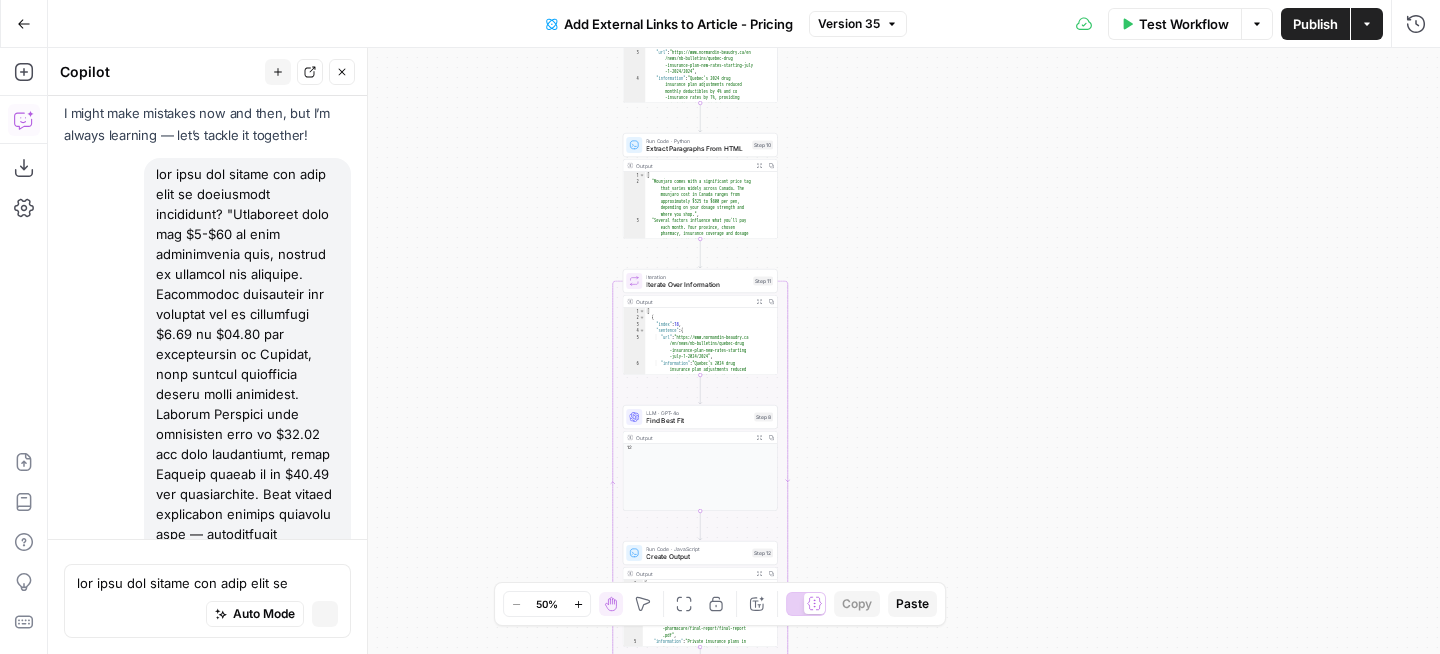 type 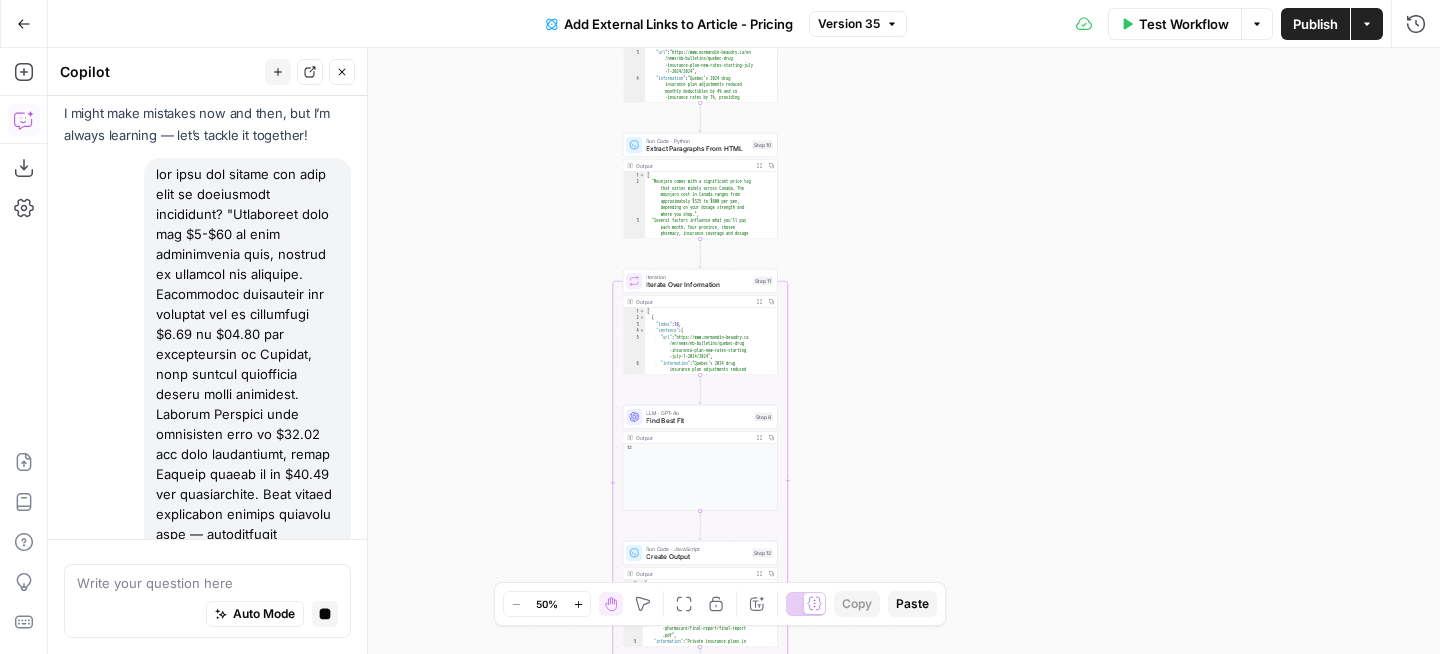scroll, scrollTop: 992, scrollLeft: 0, axis: vertical 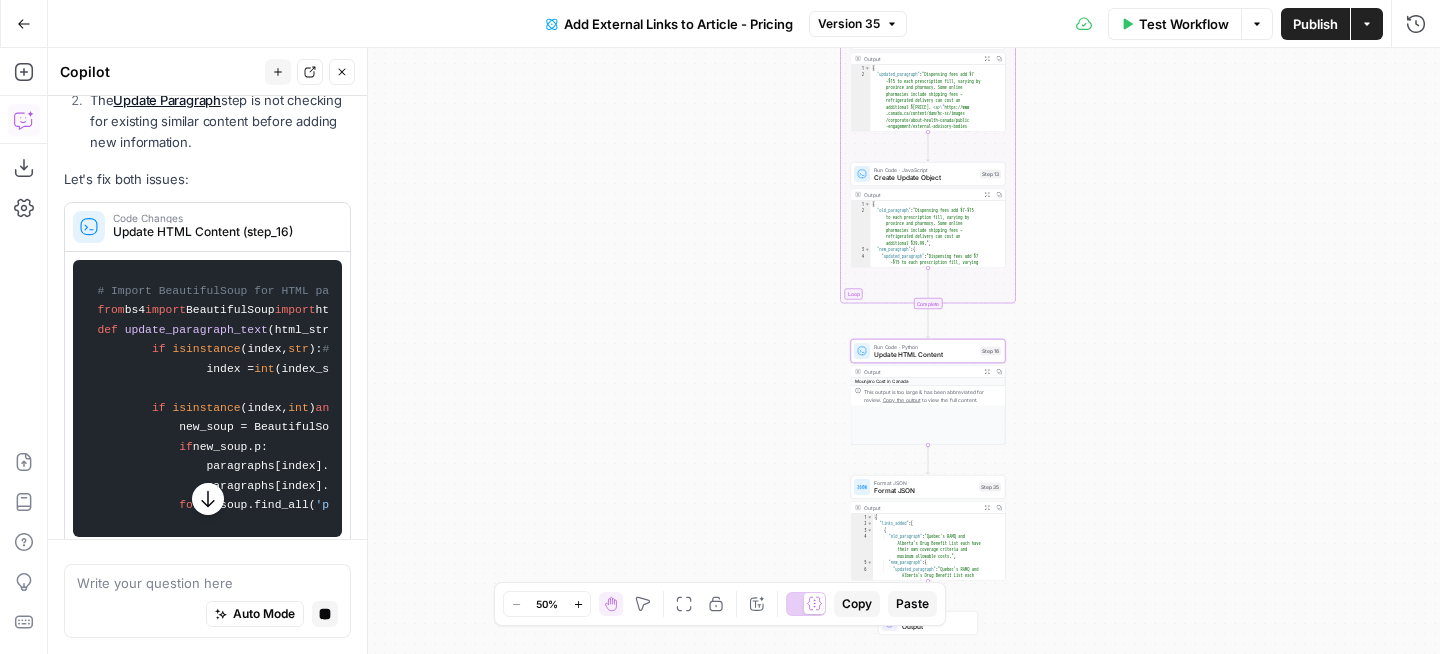 click on "Update HTML Content (step_16)" at bounding box center (221, 232) 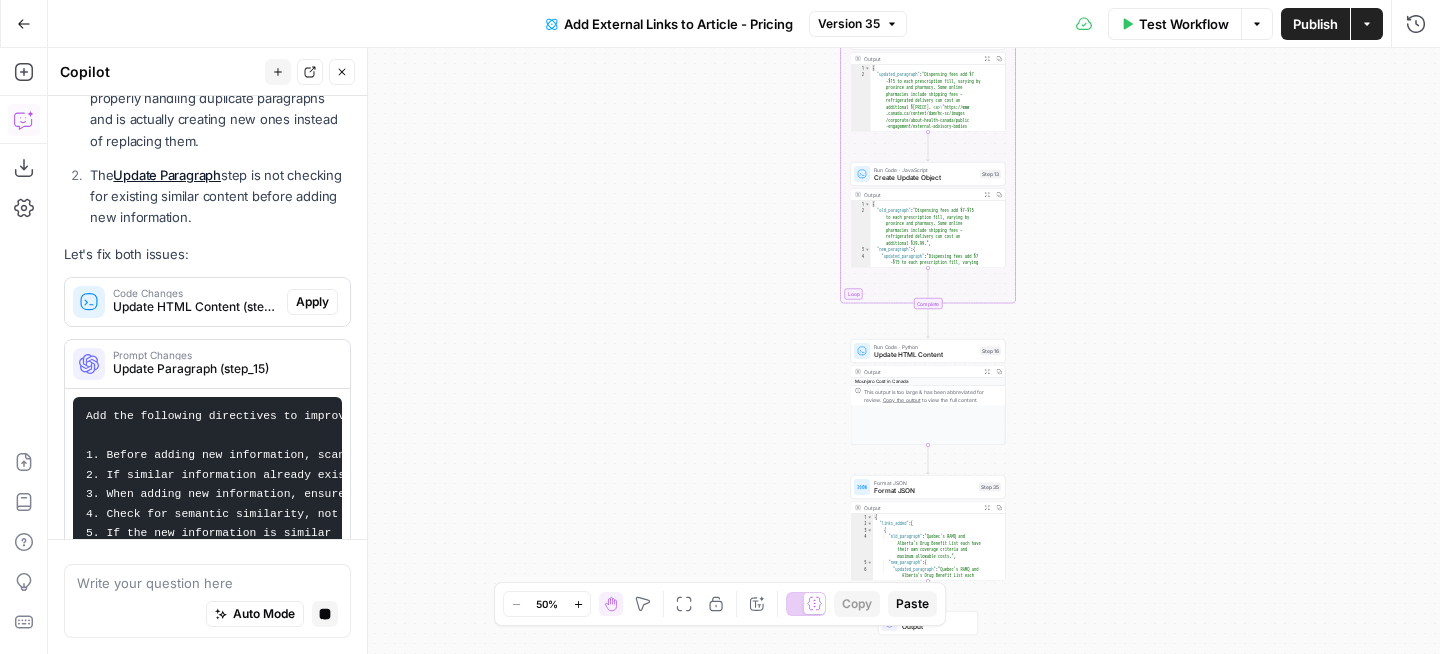 scroll, scrollTop: 1396, scrollLeft: 0, axis: vertical 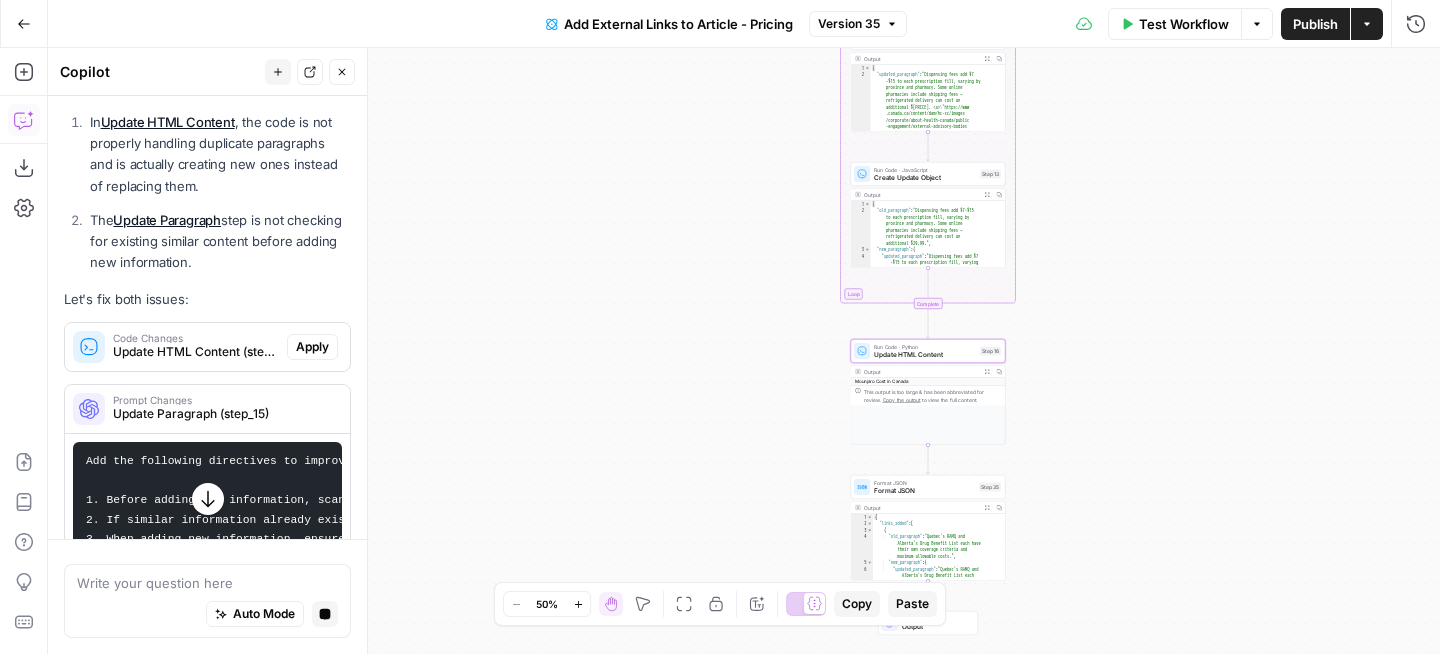 click on "Apply" at bounding box center (312, 347) 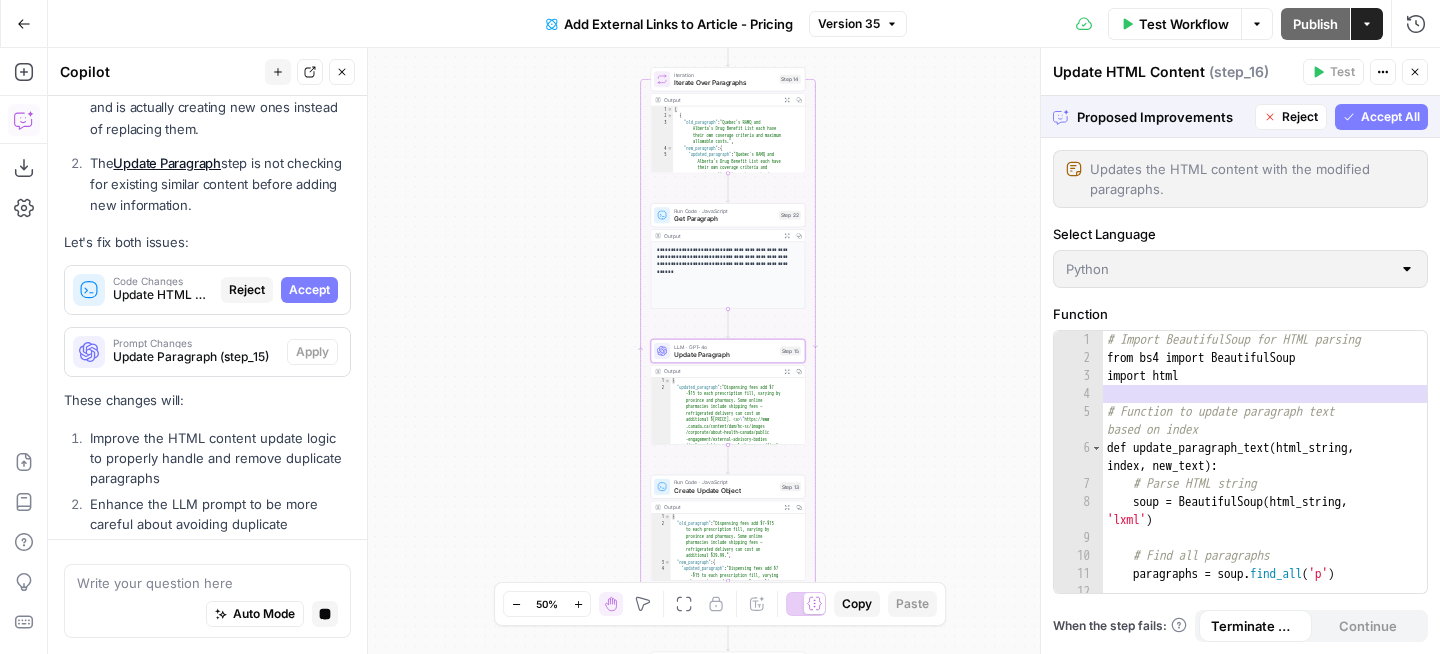 scroll, scrollTop: 1428, scrollLeft: 0, axis: vertical 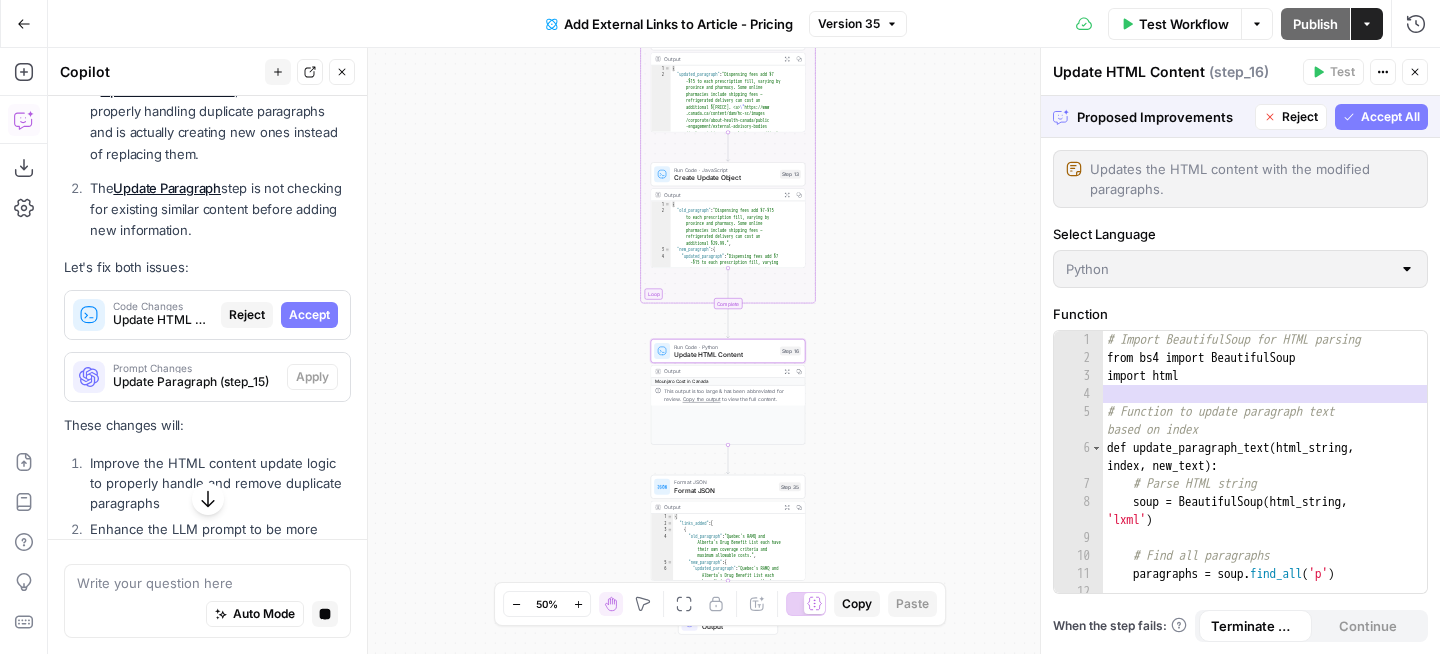 click on "Accept" at bounding box center [309, 315] 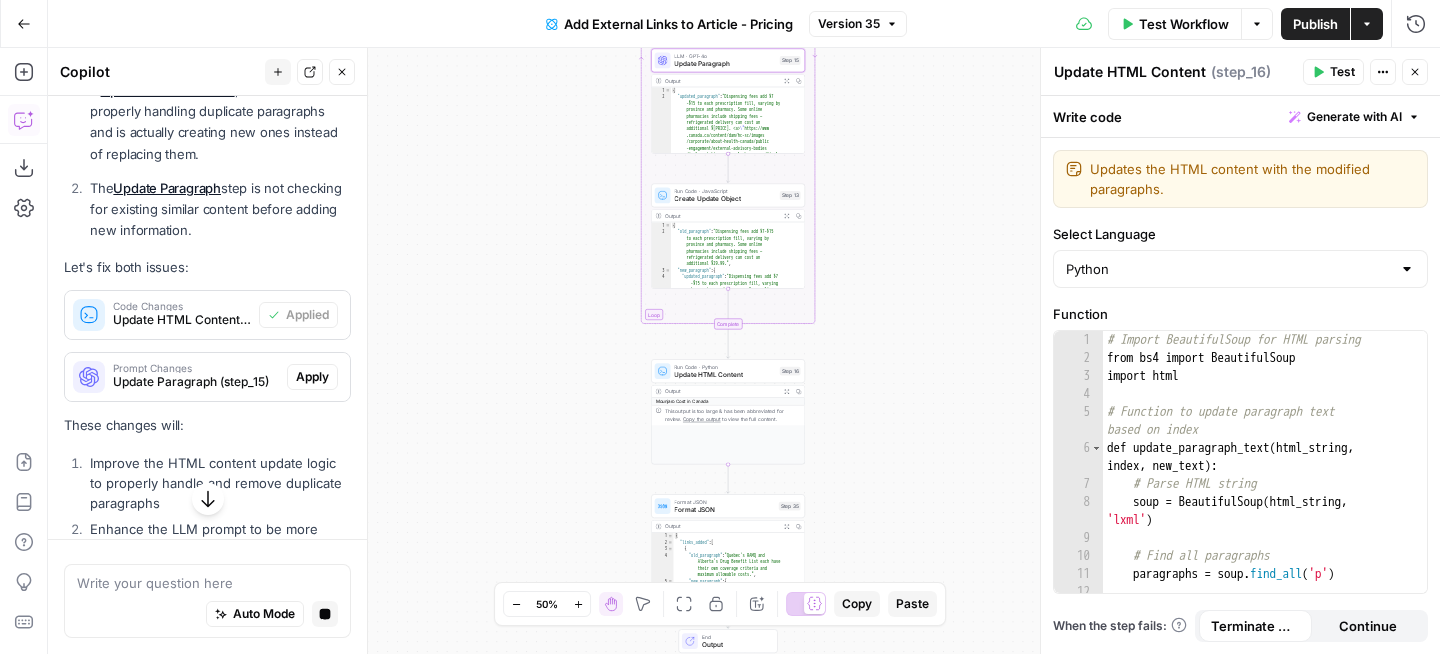 click on "Apply" at bounding box center (312, 377) 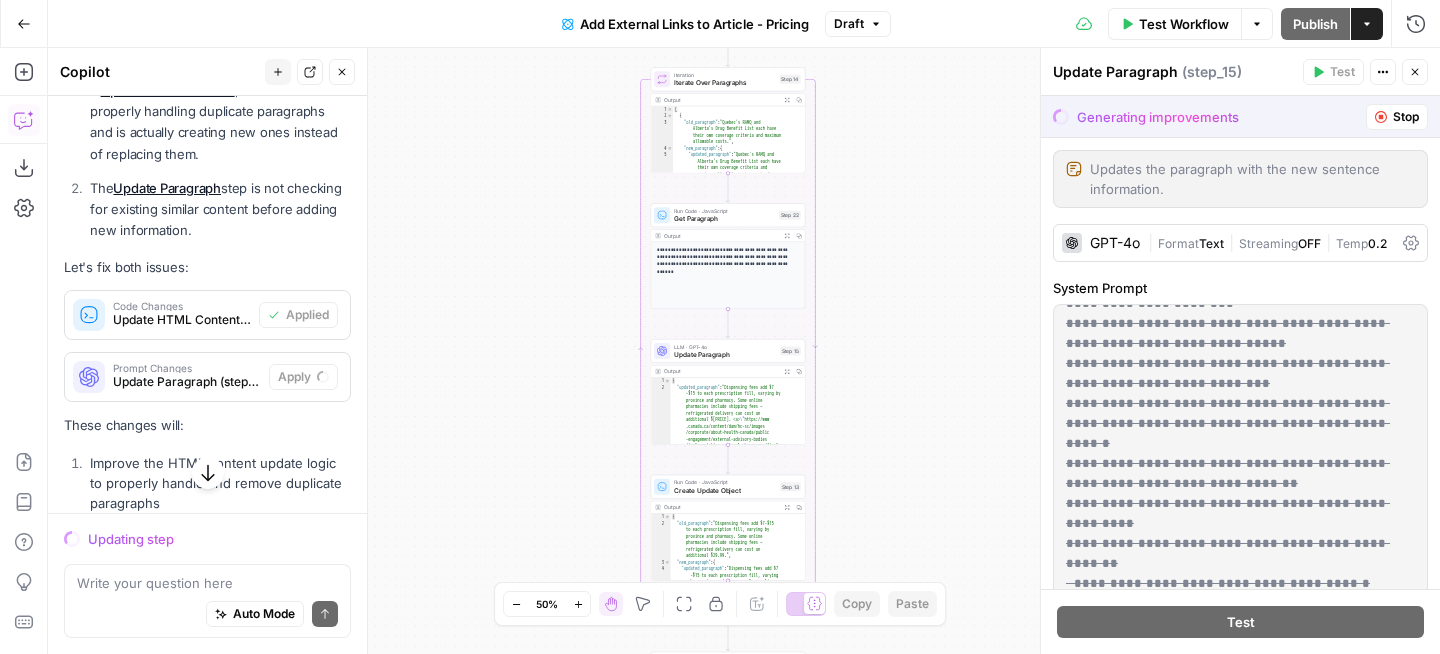 scroll, scrollTop: 1741, scrollLeft: 0, axis: vertical 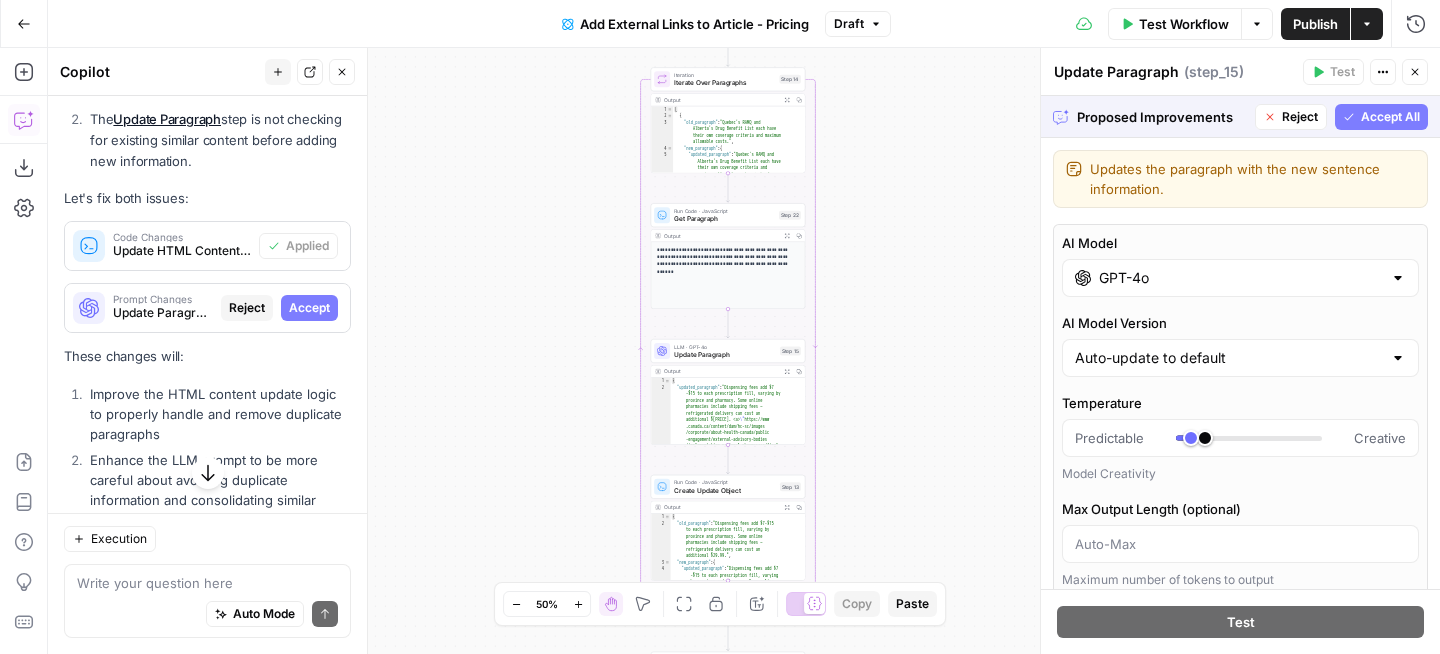 click on "Proposed Improvements Reject Accept All" at bounding box center (1240, 116) 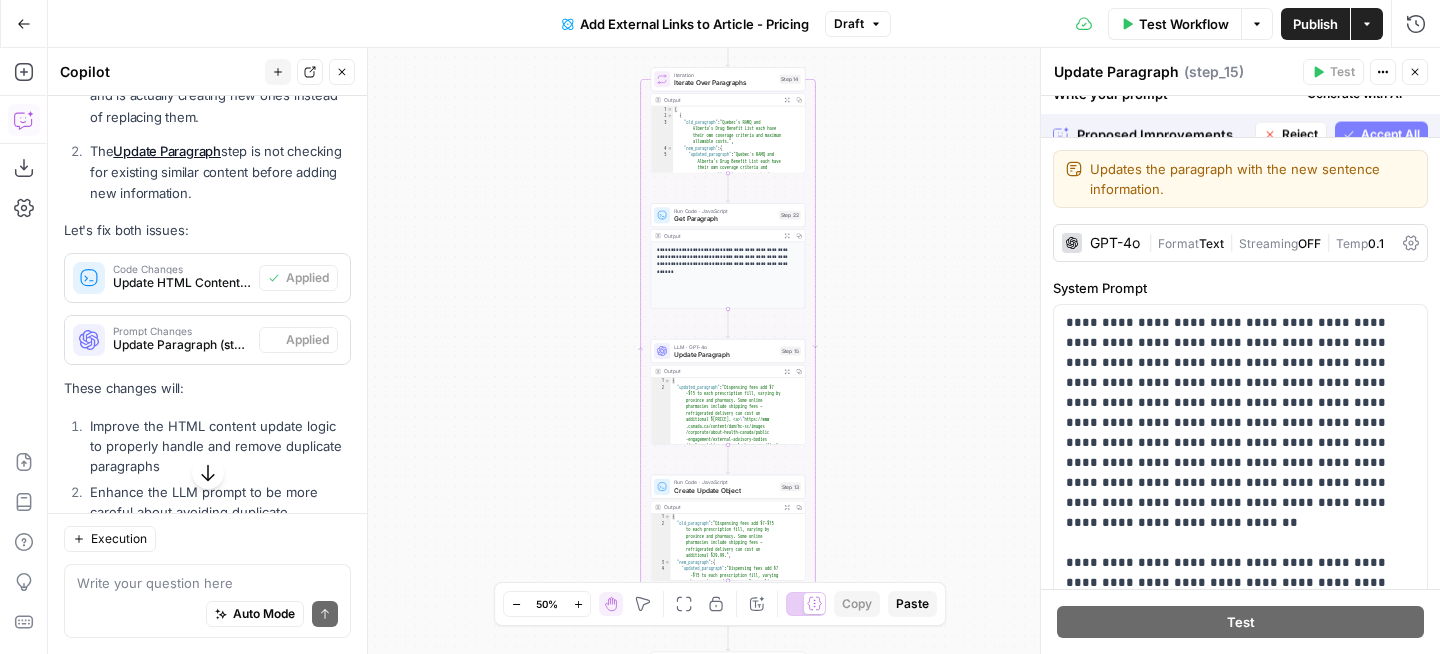 scroll, scrollTop: 1529, scrollLeft: 0, axis: vertical 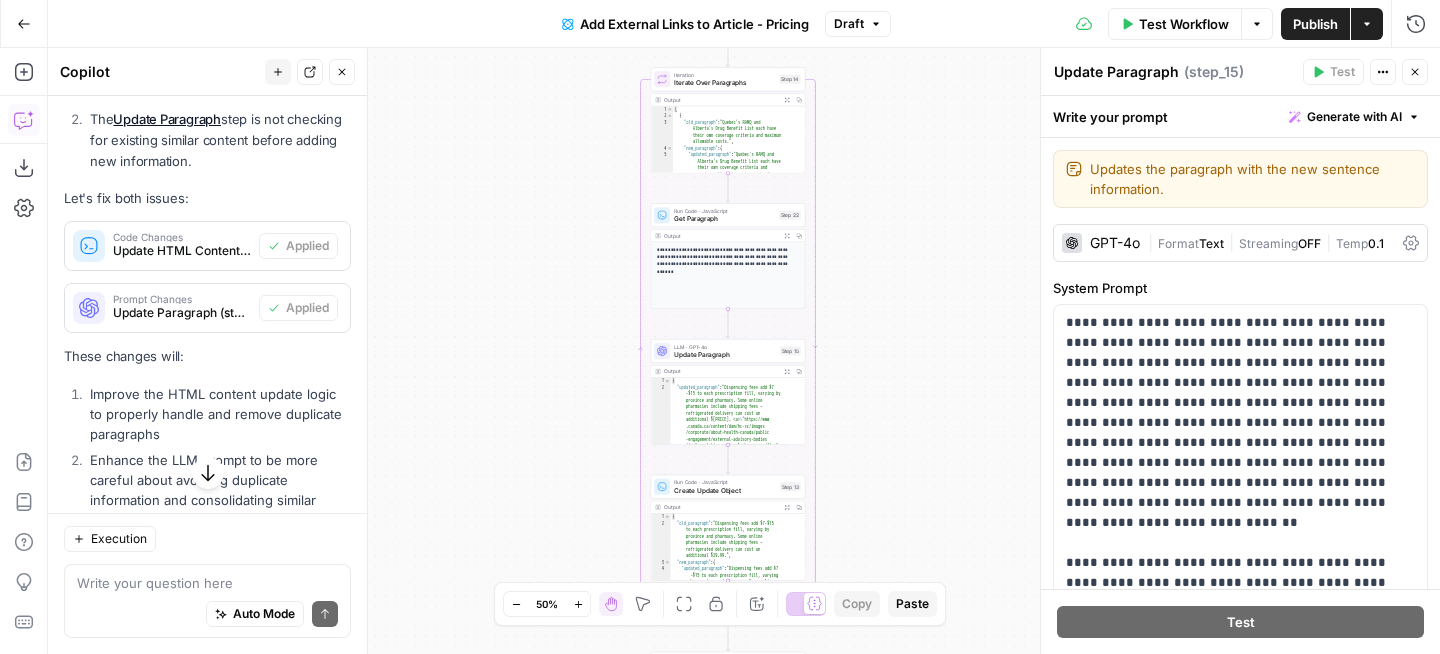 click 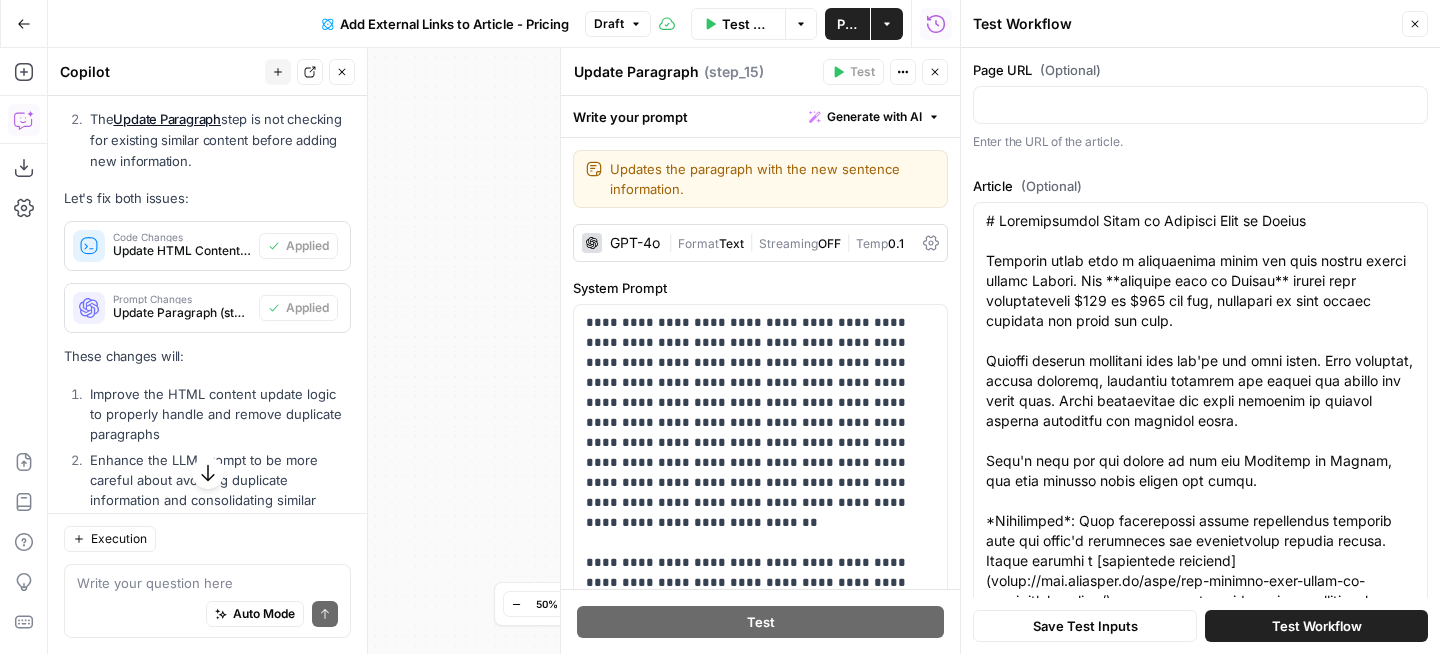 click on "Test Workflow" at bounding box center (1316, 626) 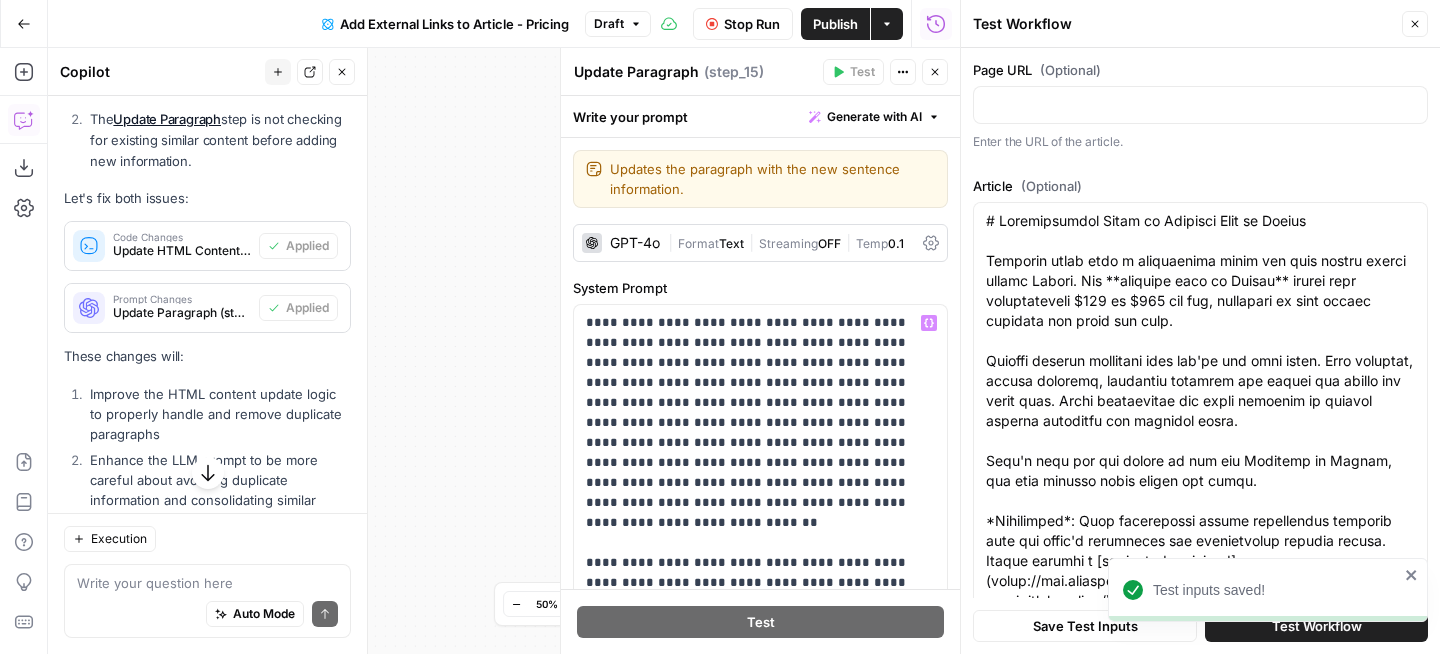 scroll, scrollTop: 369, scrollLeft: 0, axis: vertical 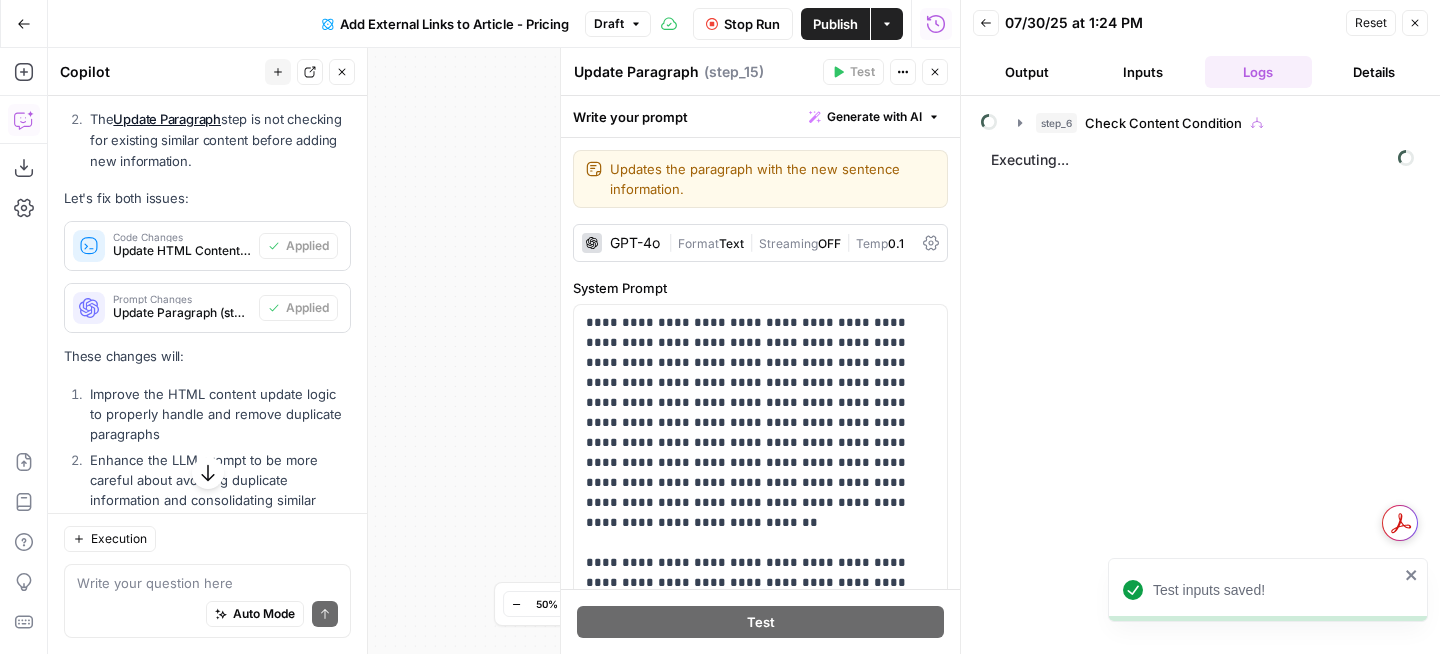 click on "Output" at bounding box center [1027, 72] 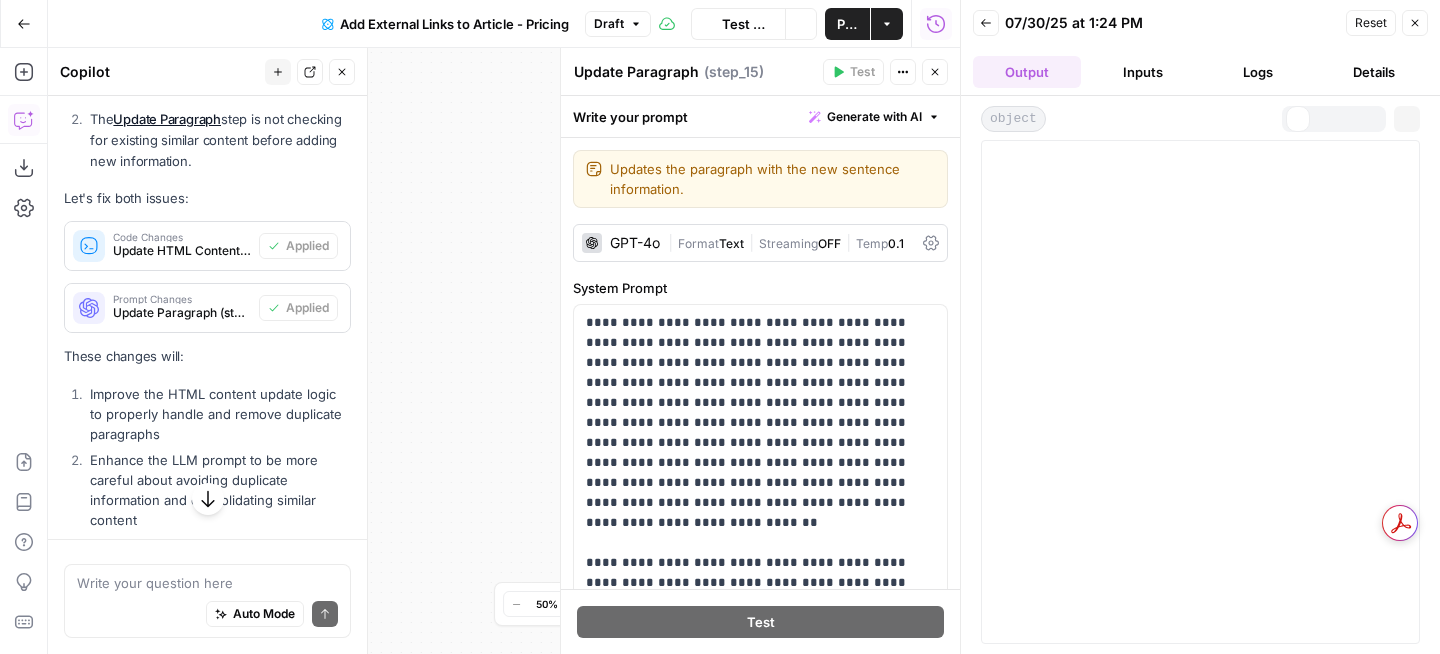 scroll, scrollTop: 1529, scrollLeft: 0, axis: vertical 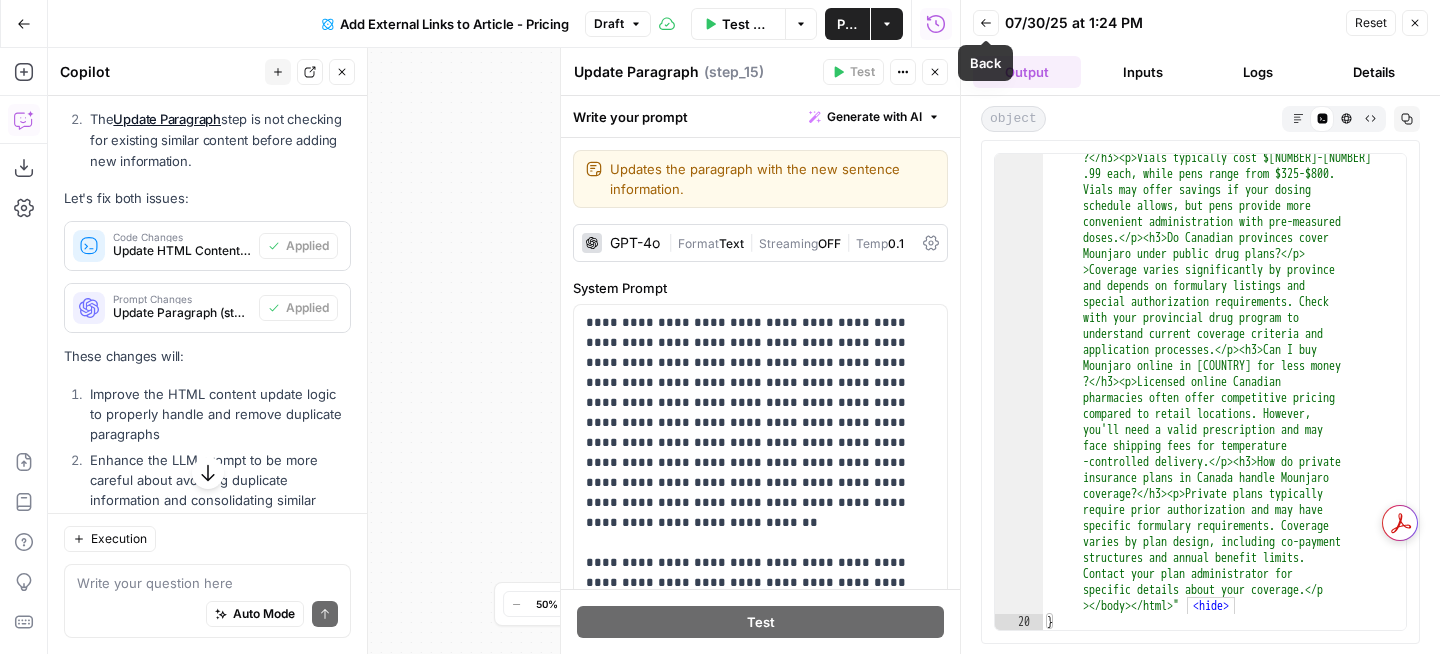 click on "Back [MONTH]/[DAY]/[YEAR] at [TIME] Reset Close Output Inputs Details" at bounding box center [1200, 48] 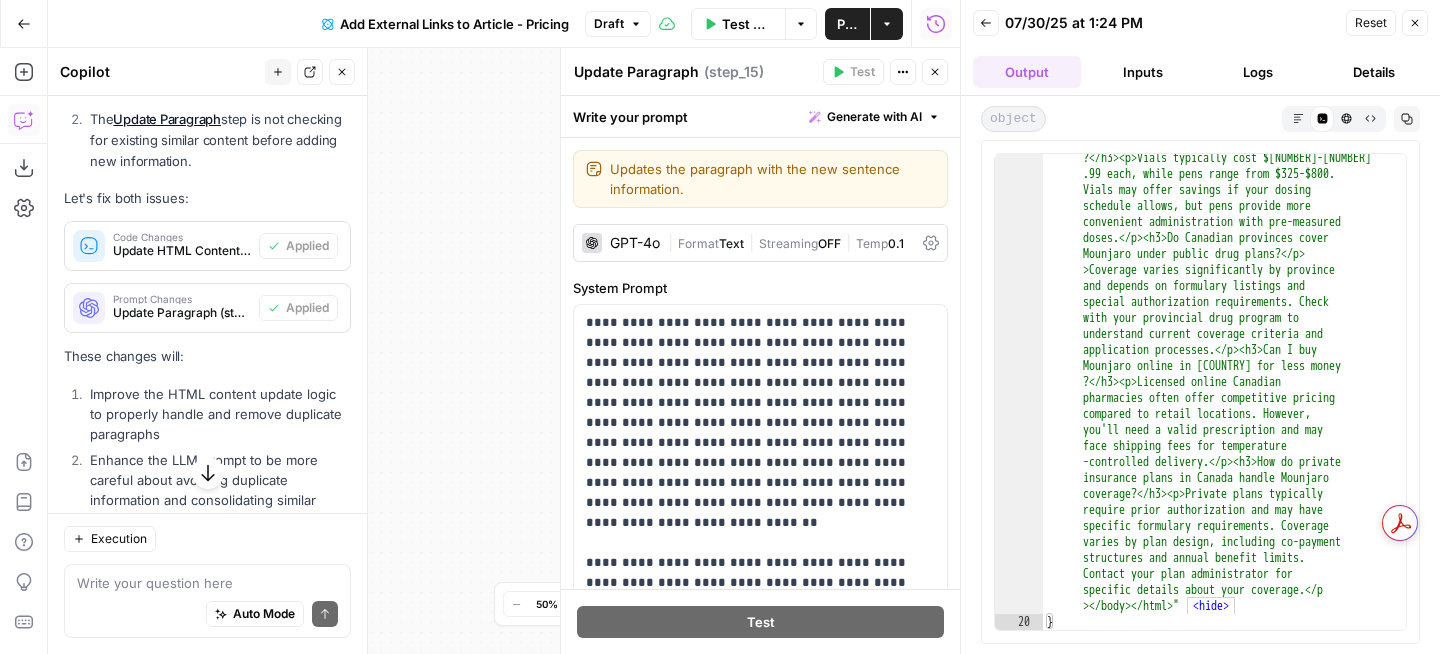 click on "Inputs" at bounding box center (1143, 72) 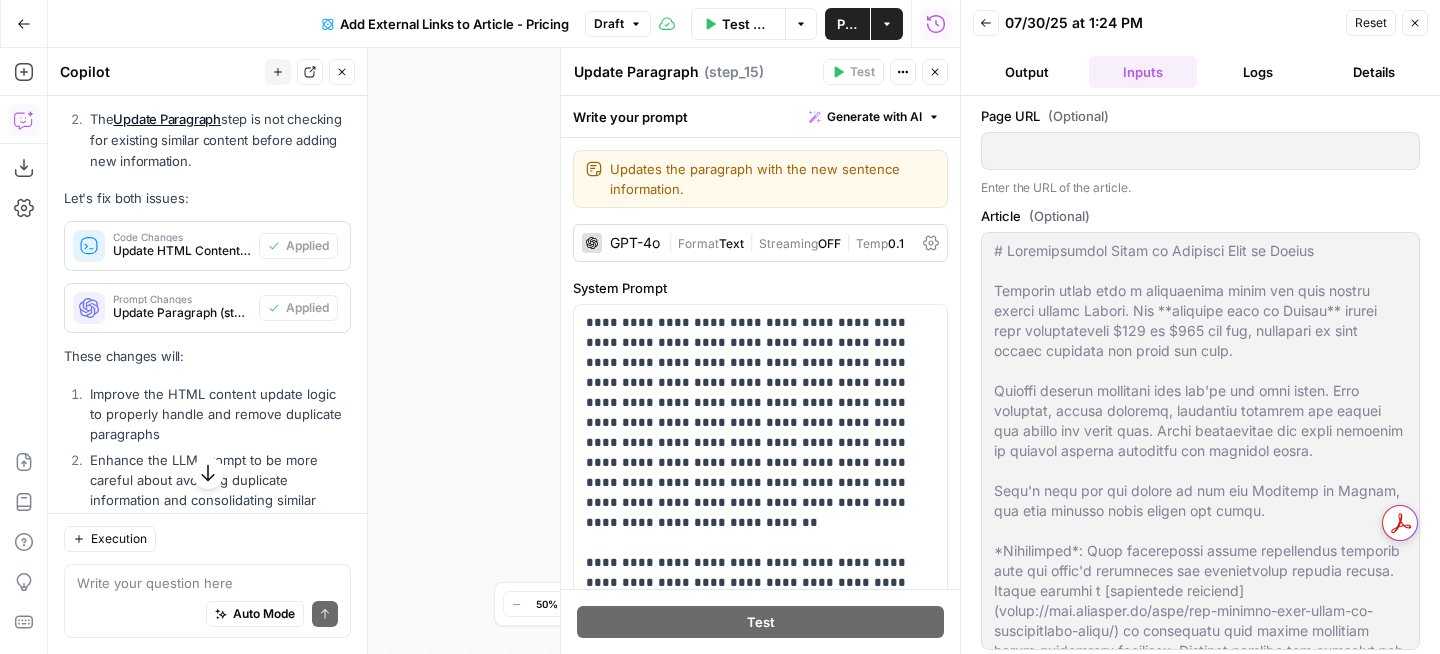 click on "Logs" at bounding box center [1259, 72] 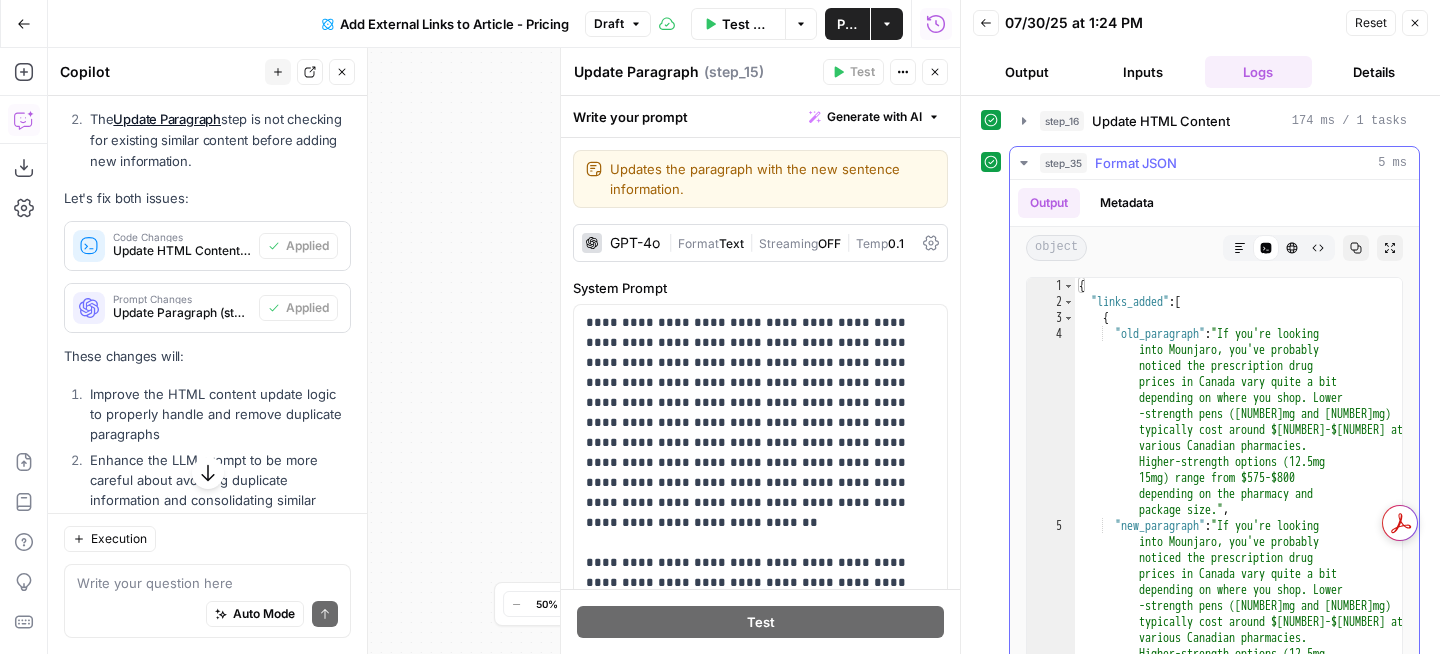 scroll, scrollTop: 291, scrollLeft: 0, axis: vertical 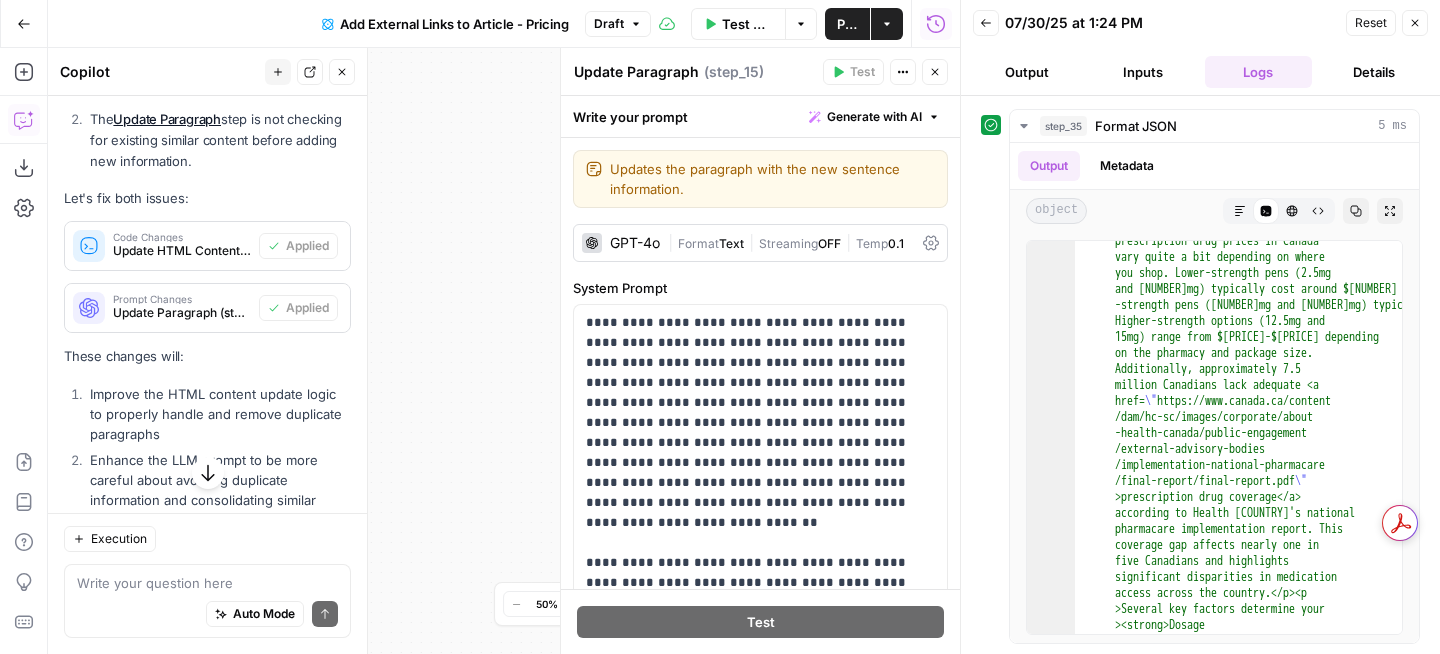 click 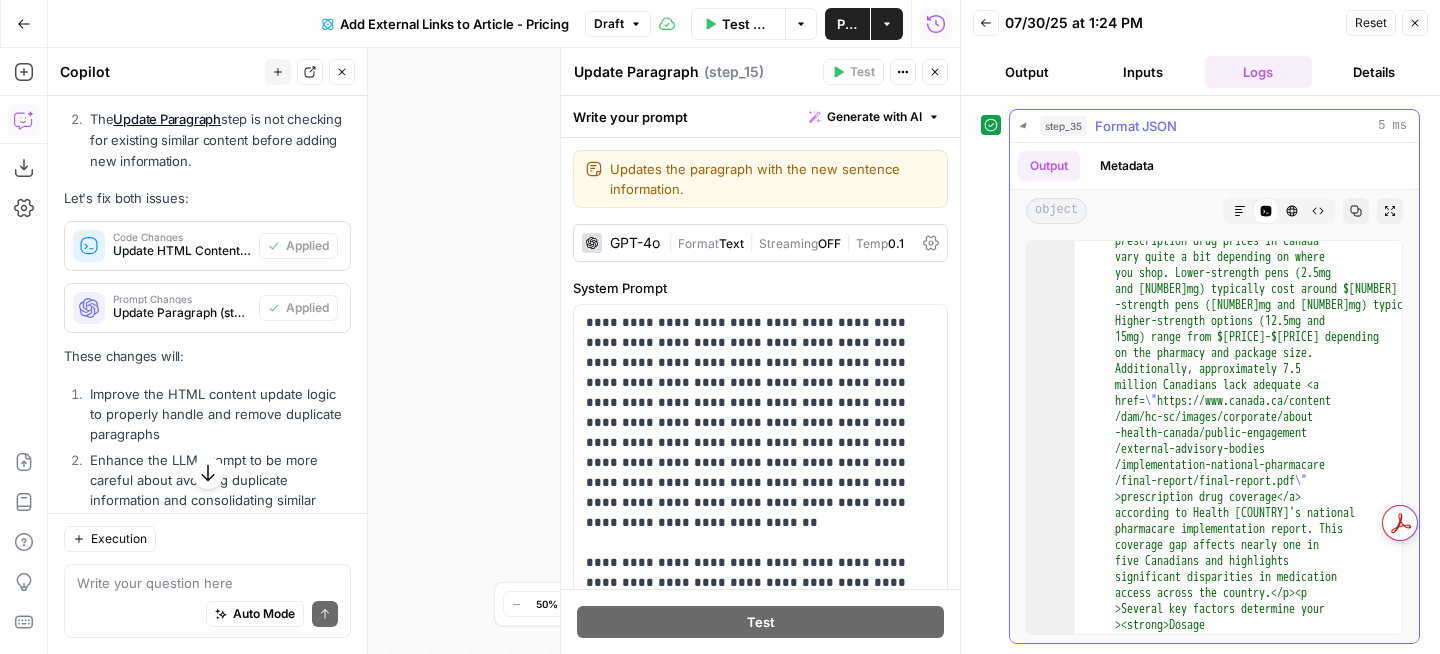 scroll, scrollTop: 0, scrollLeft: 0, axis: both 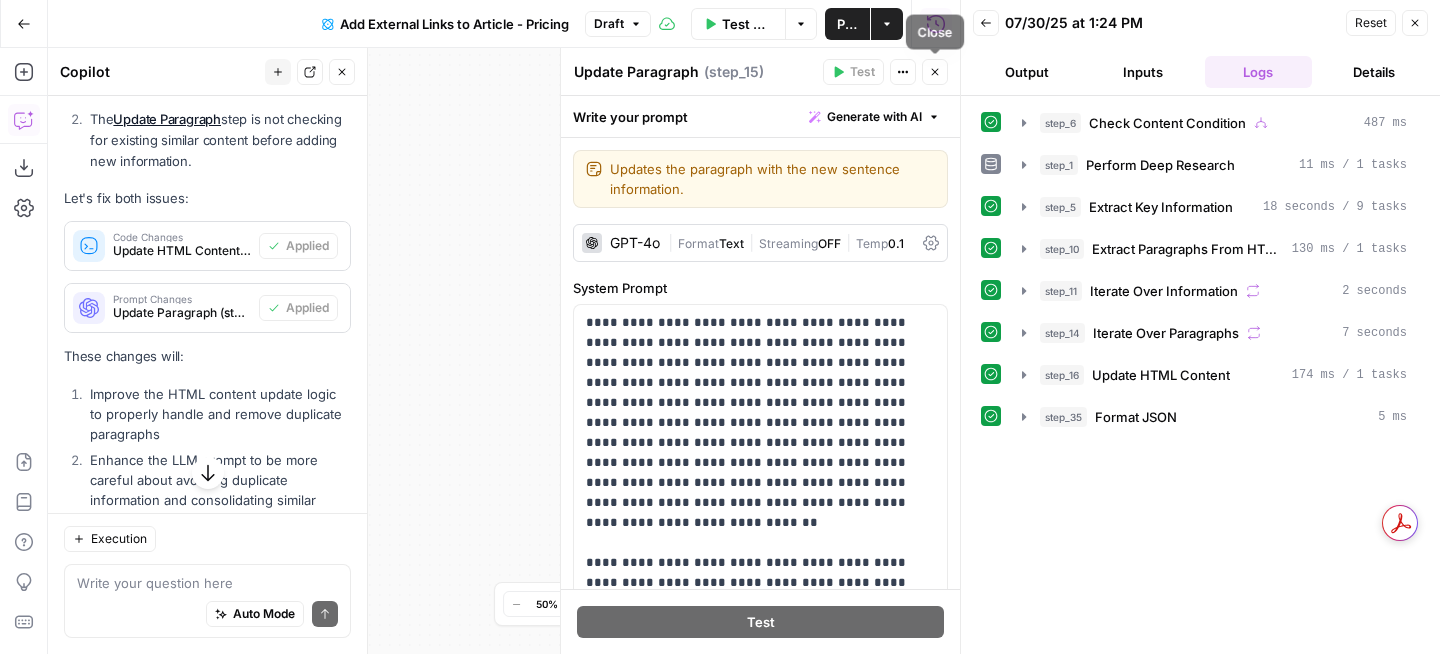 click 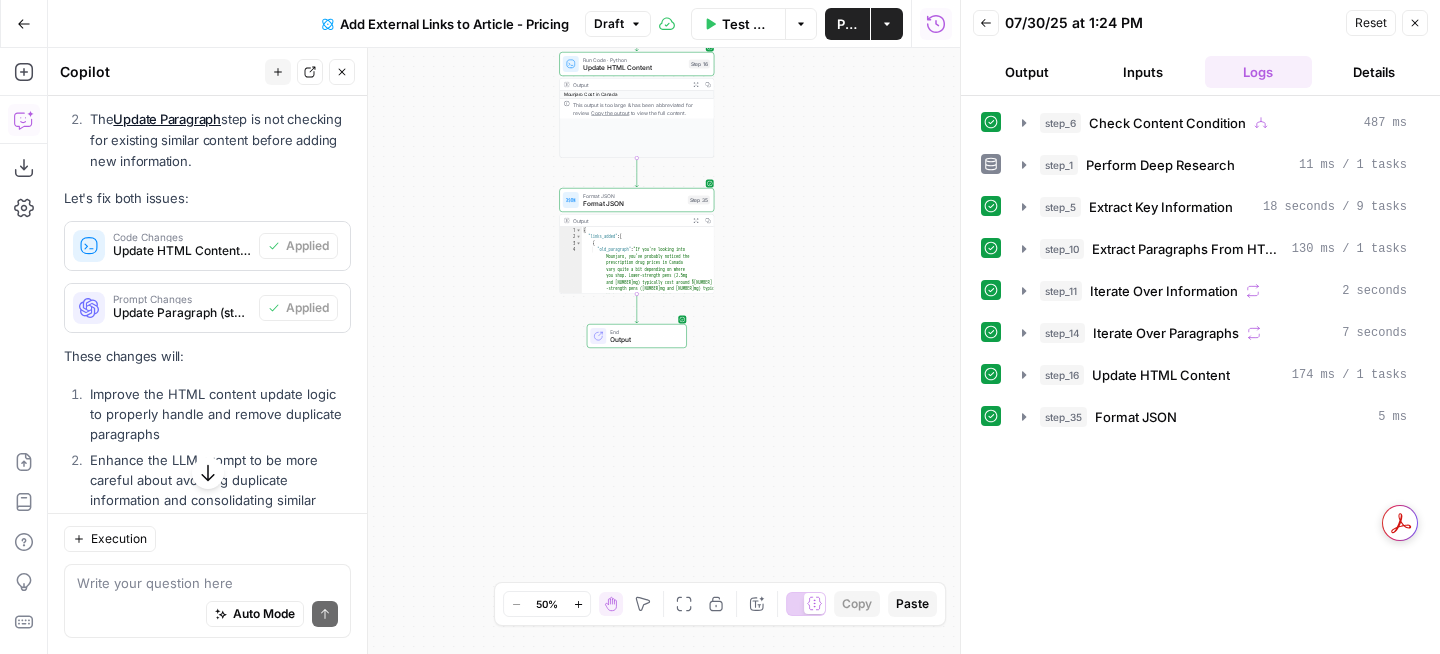 click on "Output" at bounding box center [1027, 72] 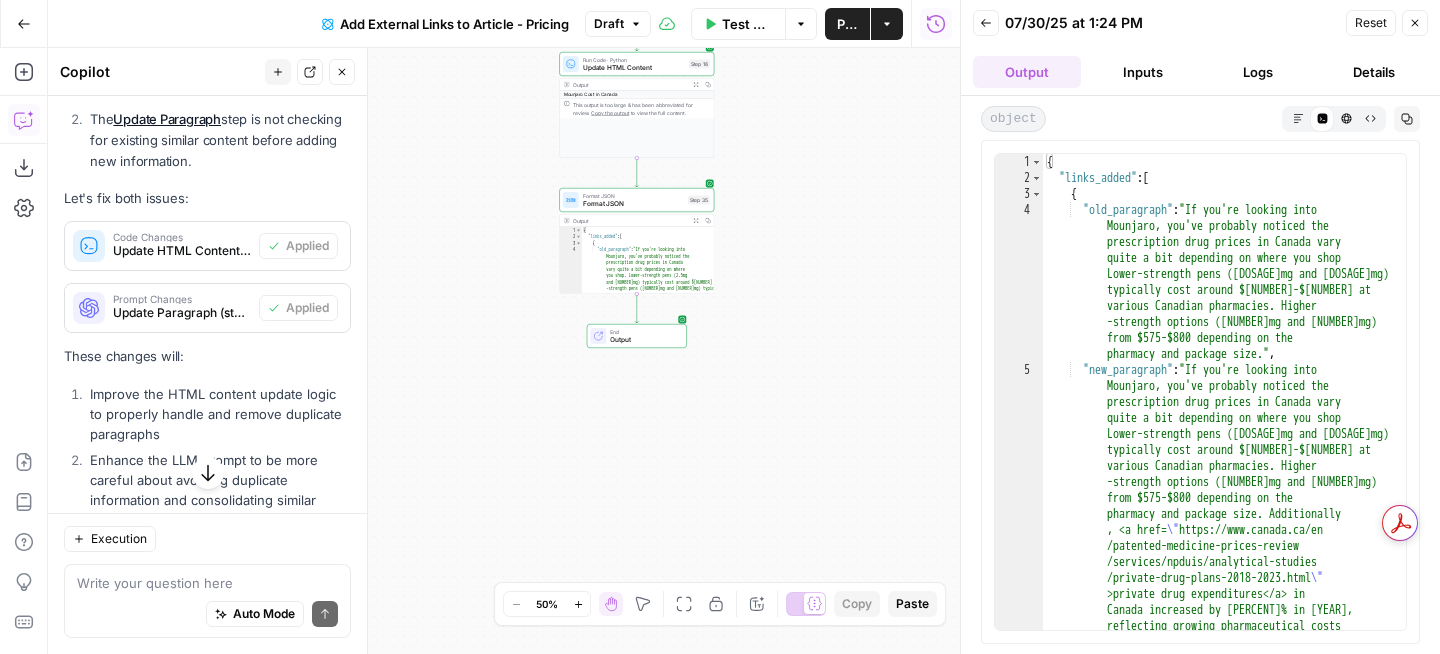 click on "Markdown Code Editor HTML Viewer Raw Output" at bounding box center (1334, 119) 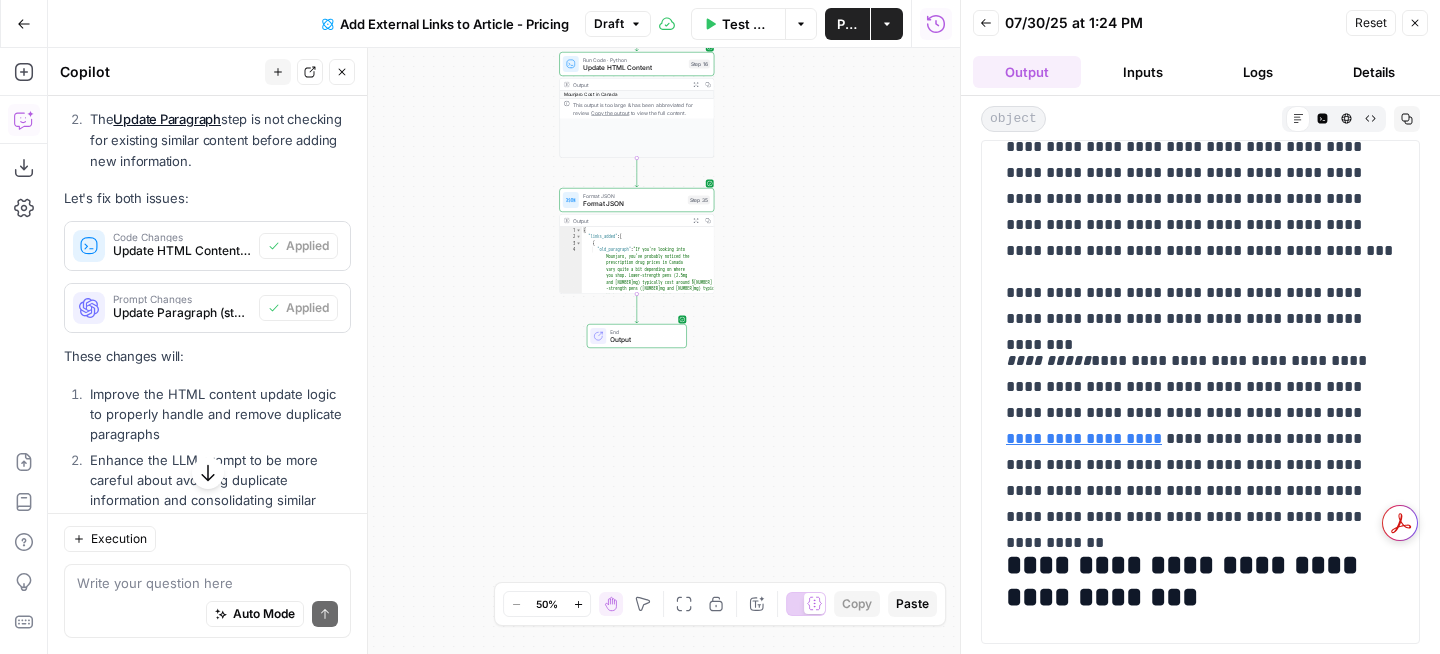 scroll, scrollTop: 592, scrollLeft: 0, axis: vertical 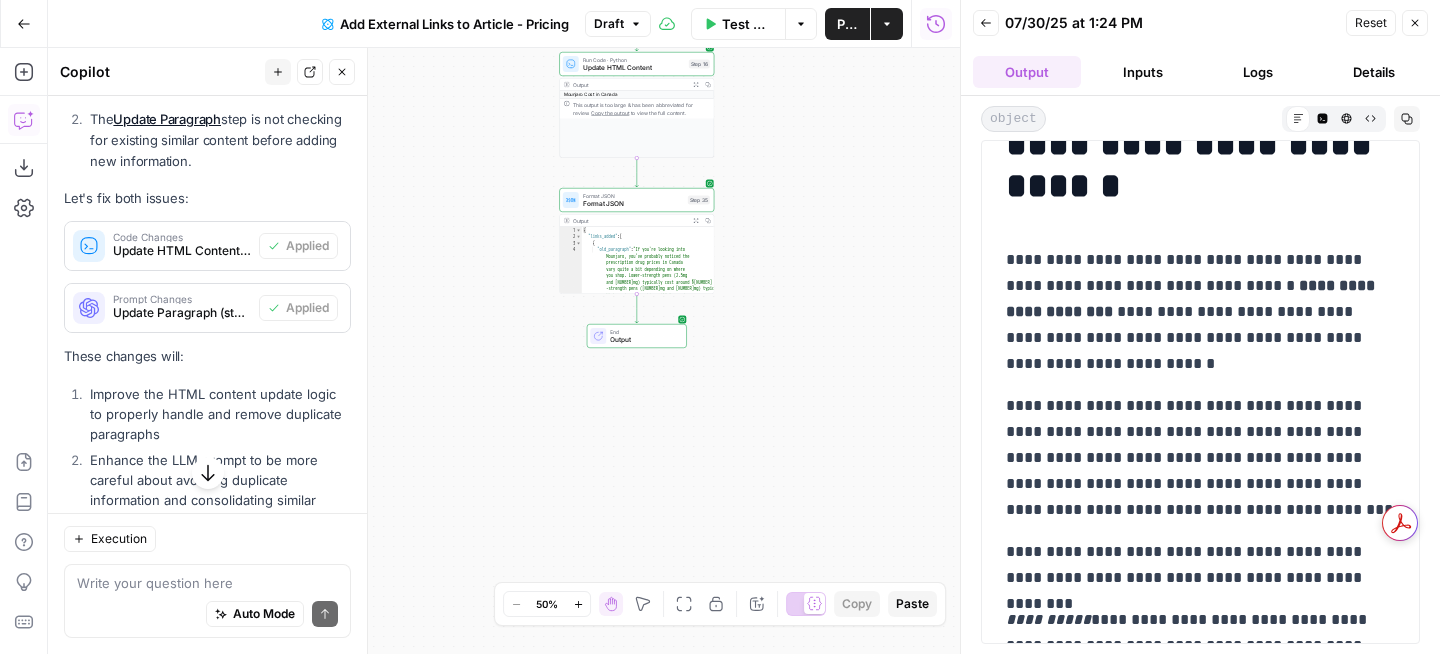 click 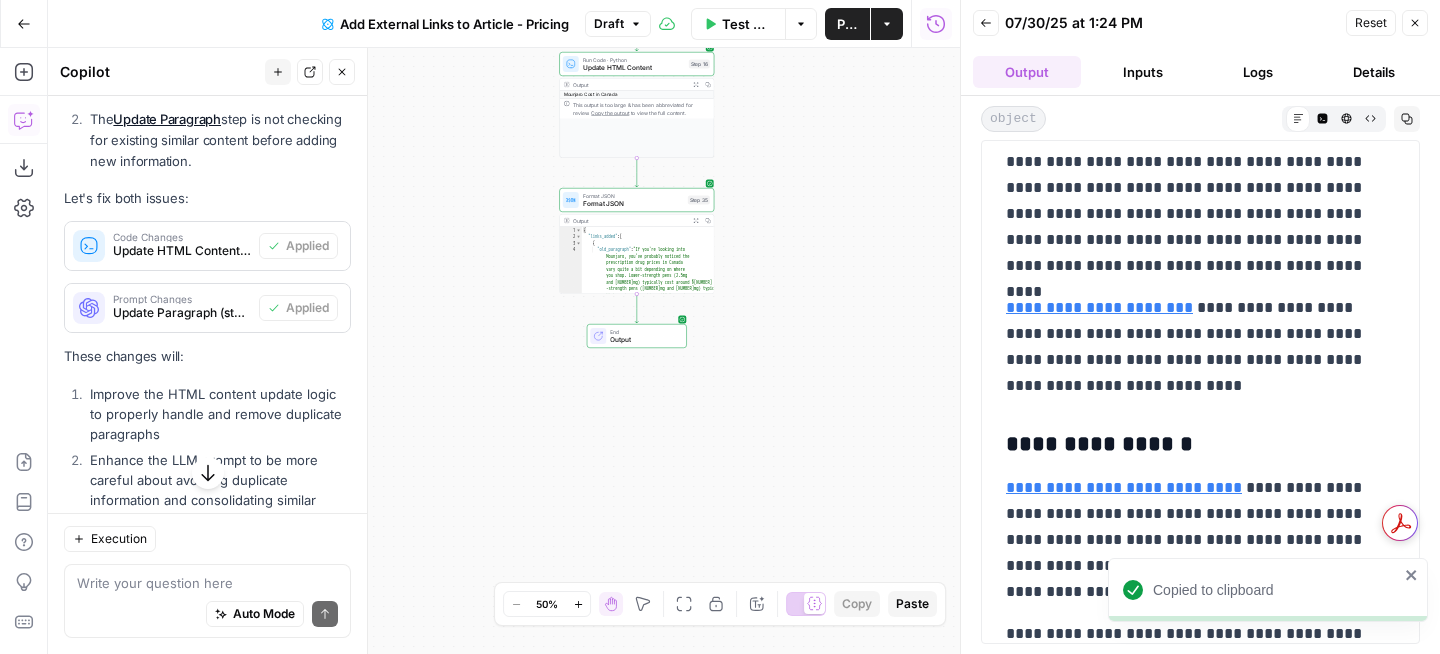 scroll, scrollTop: 3237, scrollLeft: 0, axis: vertical 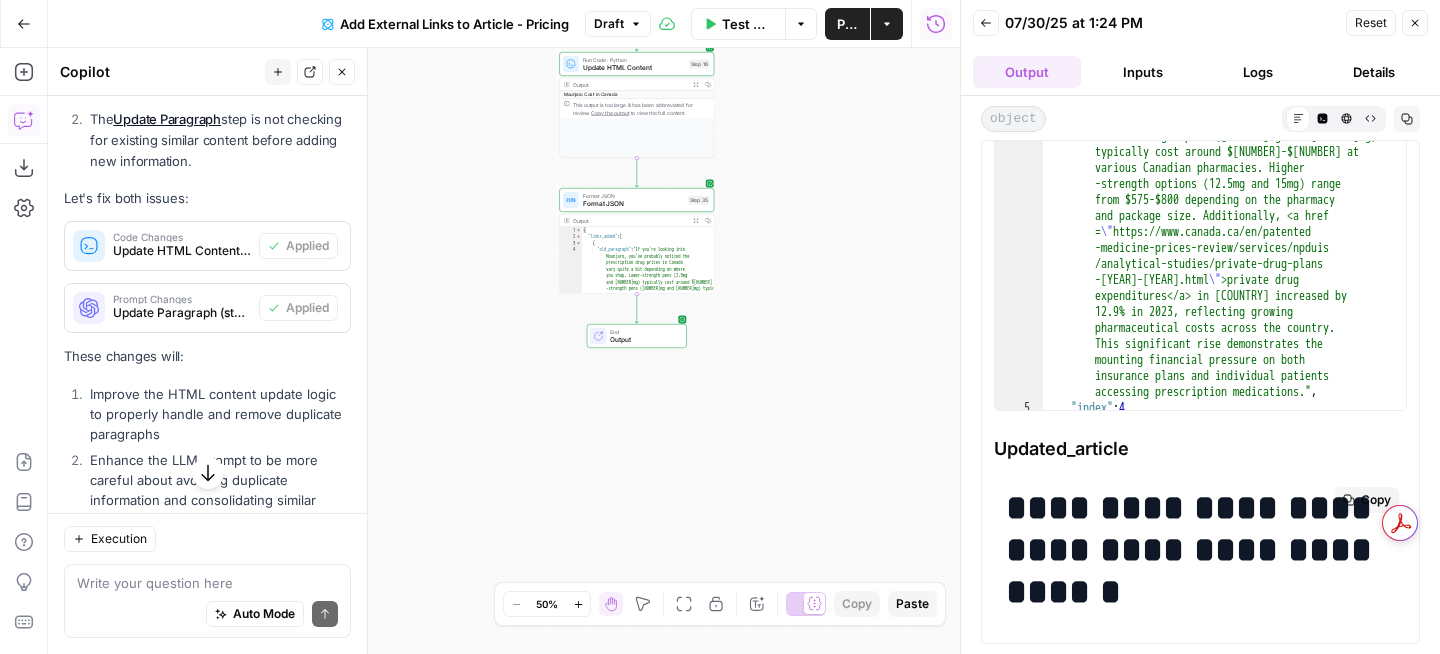 click on "Copy" at bounding box center [1376, 500] 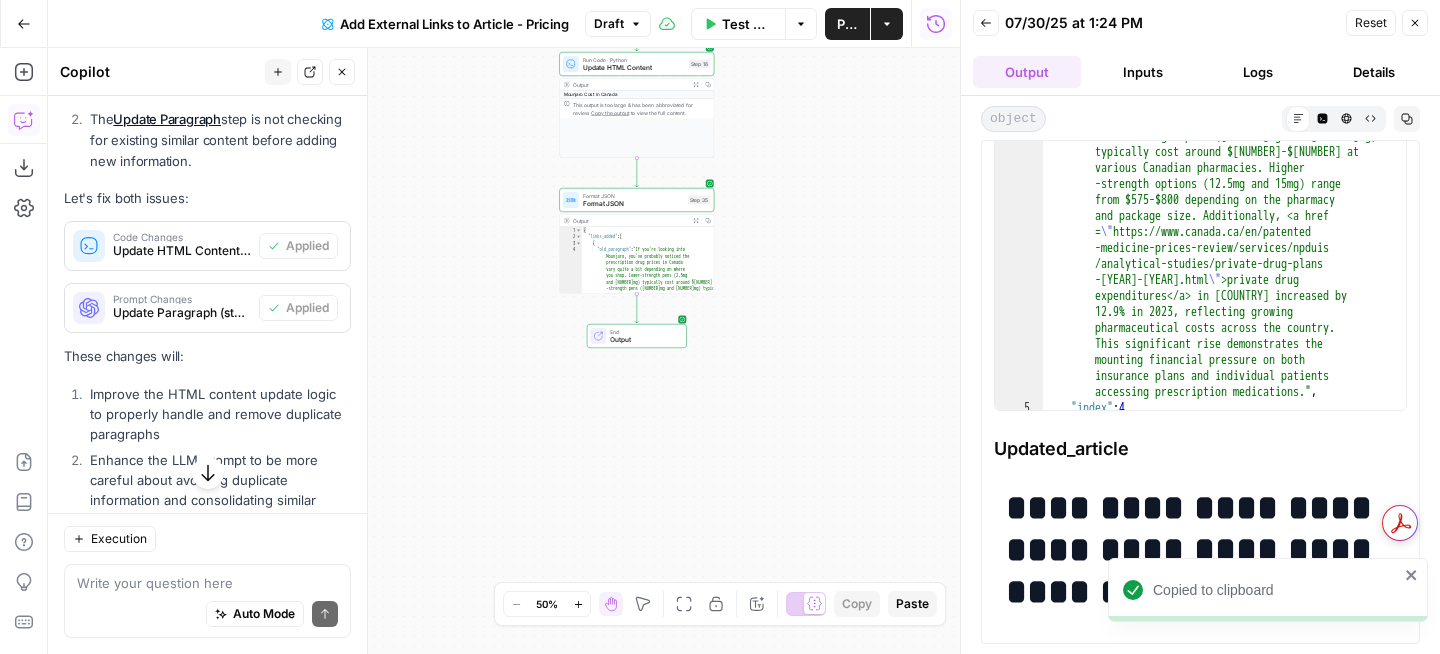 click on "Publish" at bounding box center [847, 24] 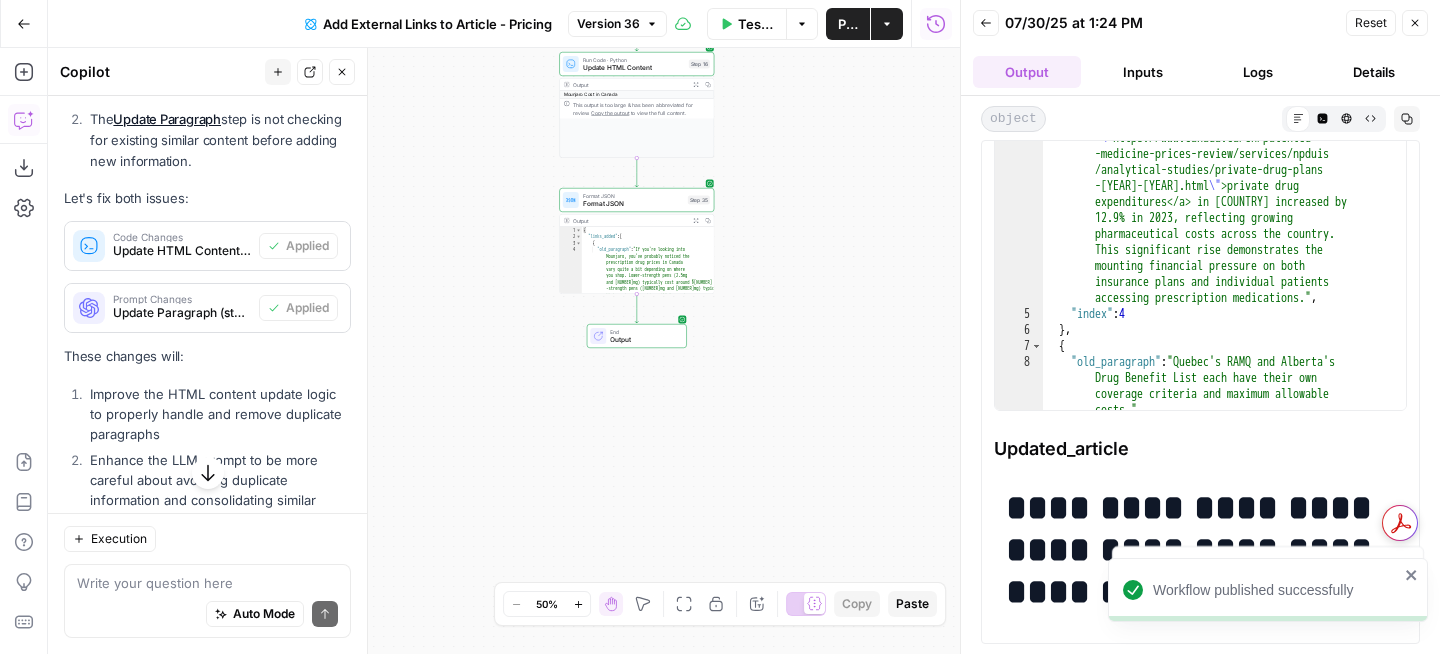 scroll, scrollTop: 244, scrollLeft: 0, axis: vertical 